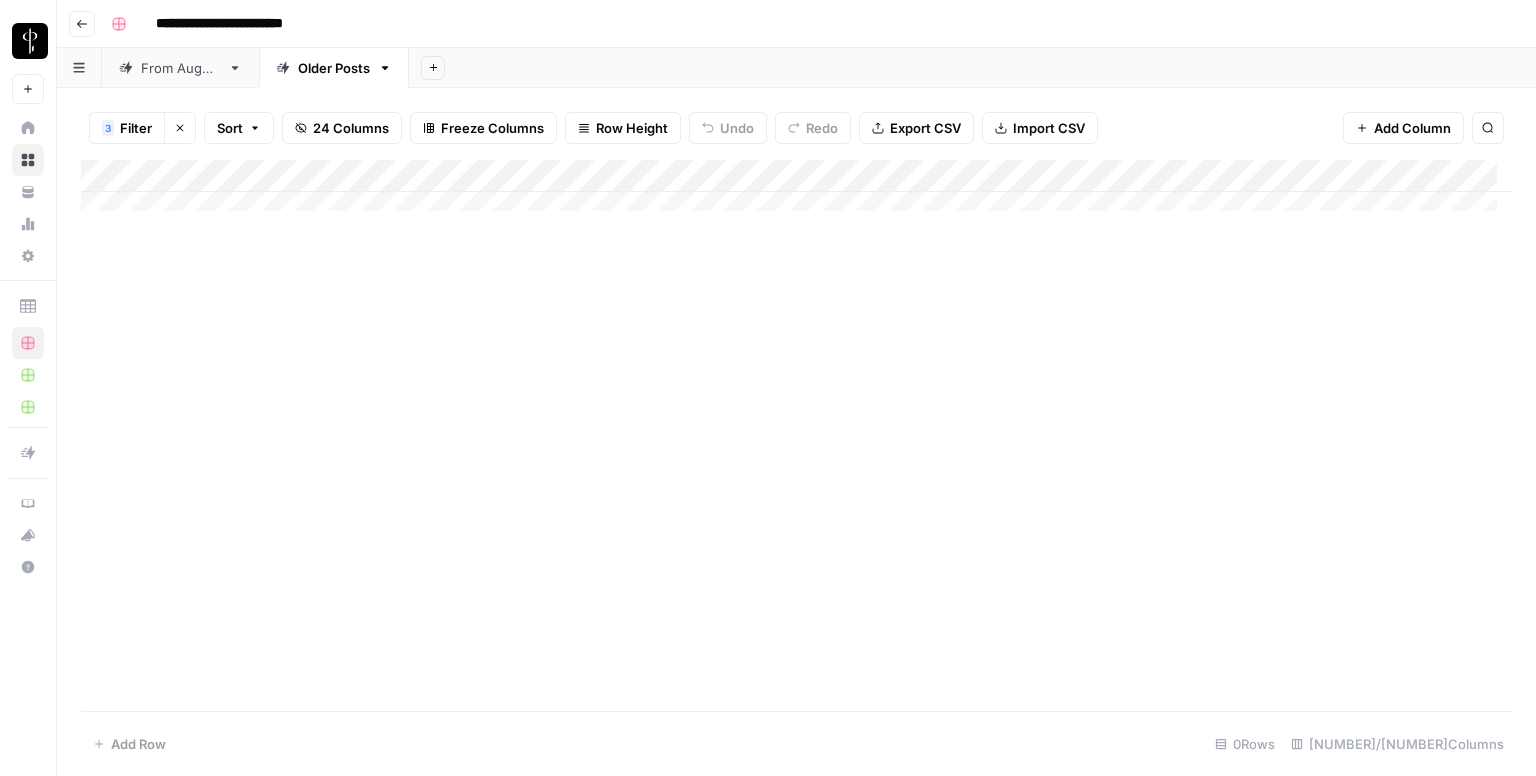 scroll, scrollTop: 0, scrollLeft: 0, axis: both 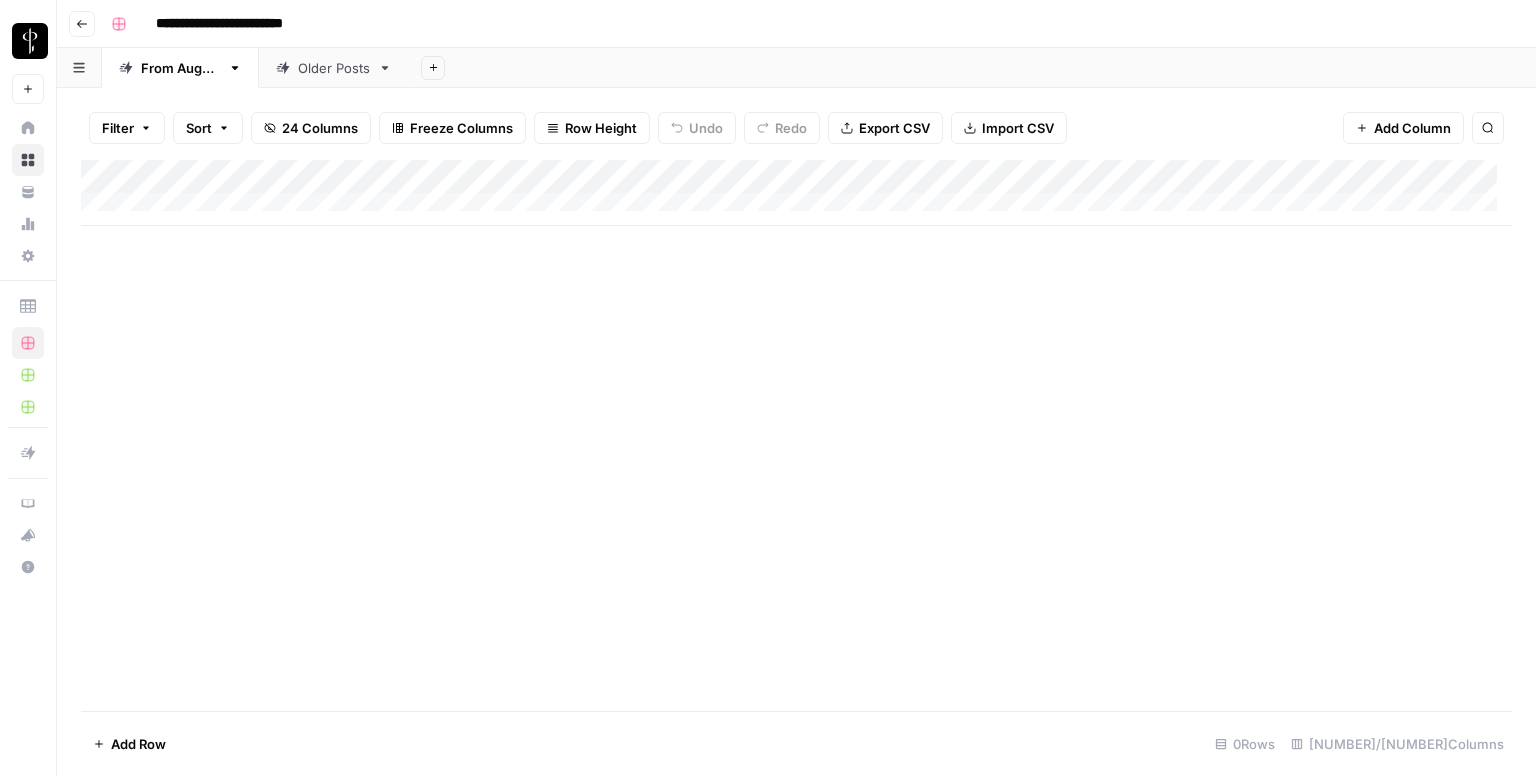 click on "Older Posts" at bounding box center (334, 68) 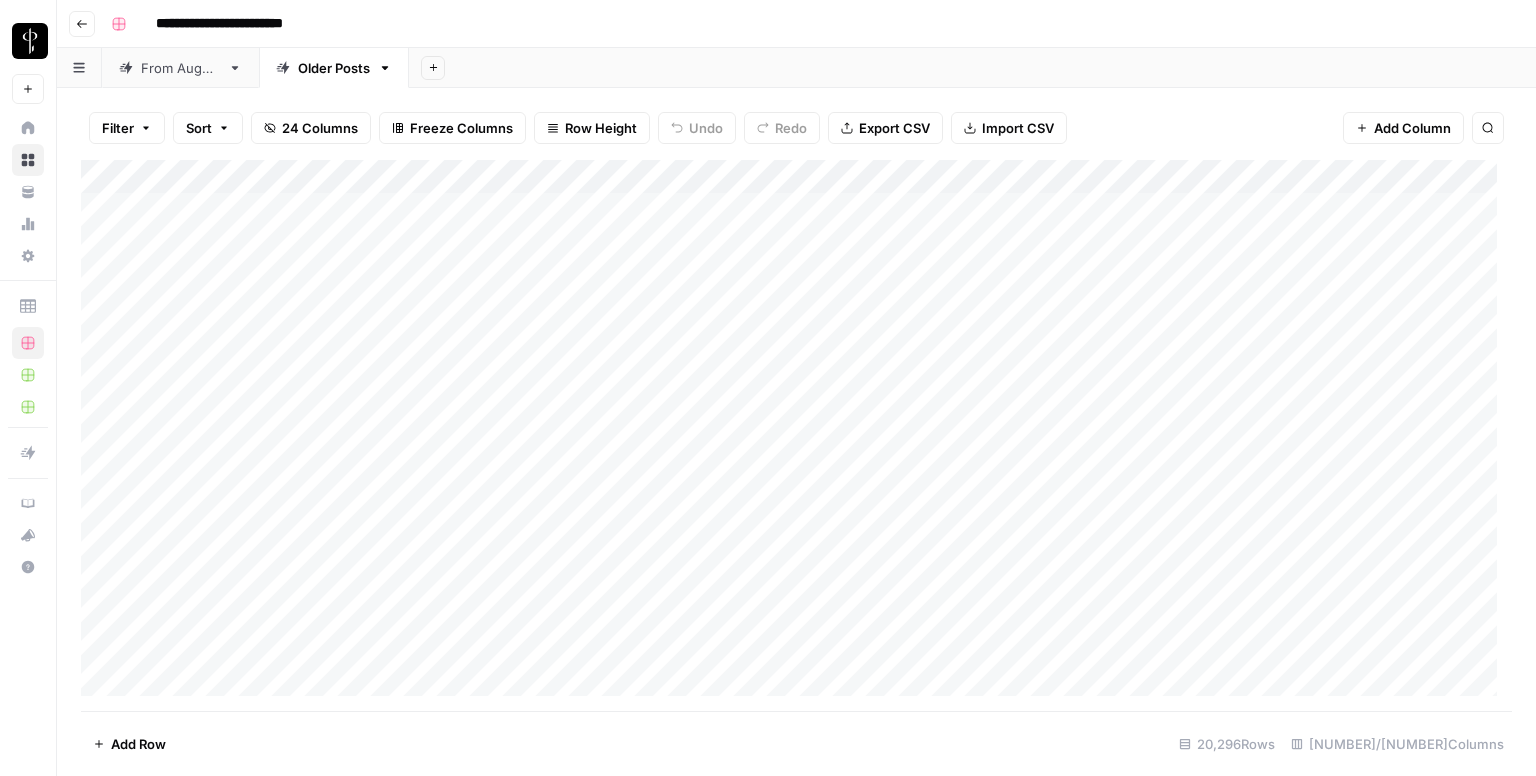 click on "From [DATE]" at bounding box center [180, 68] 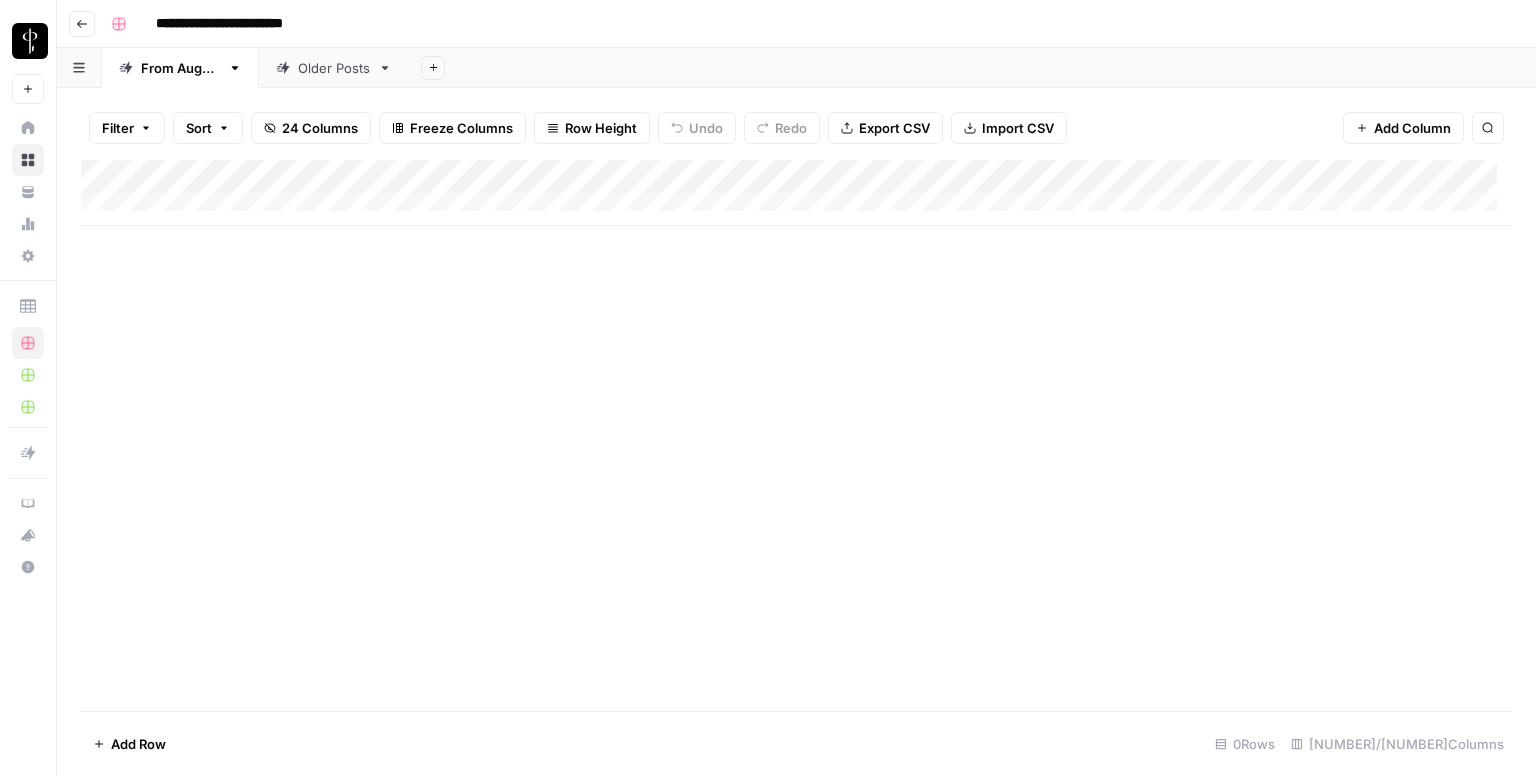click on "Older Posts" at bounding box center (334, 68) 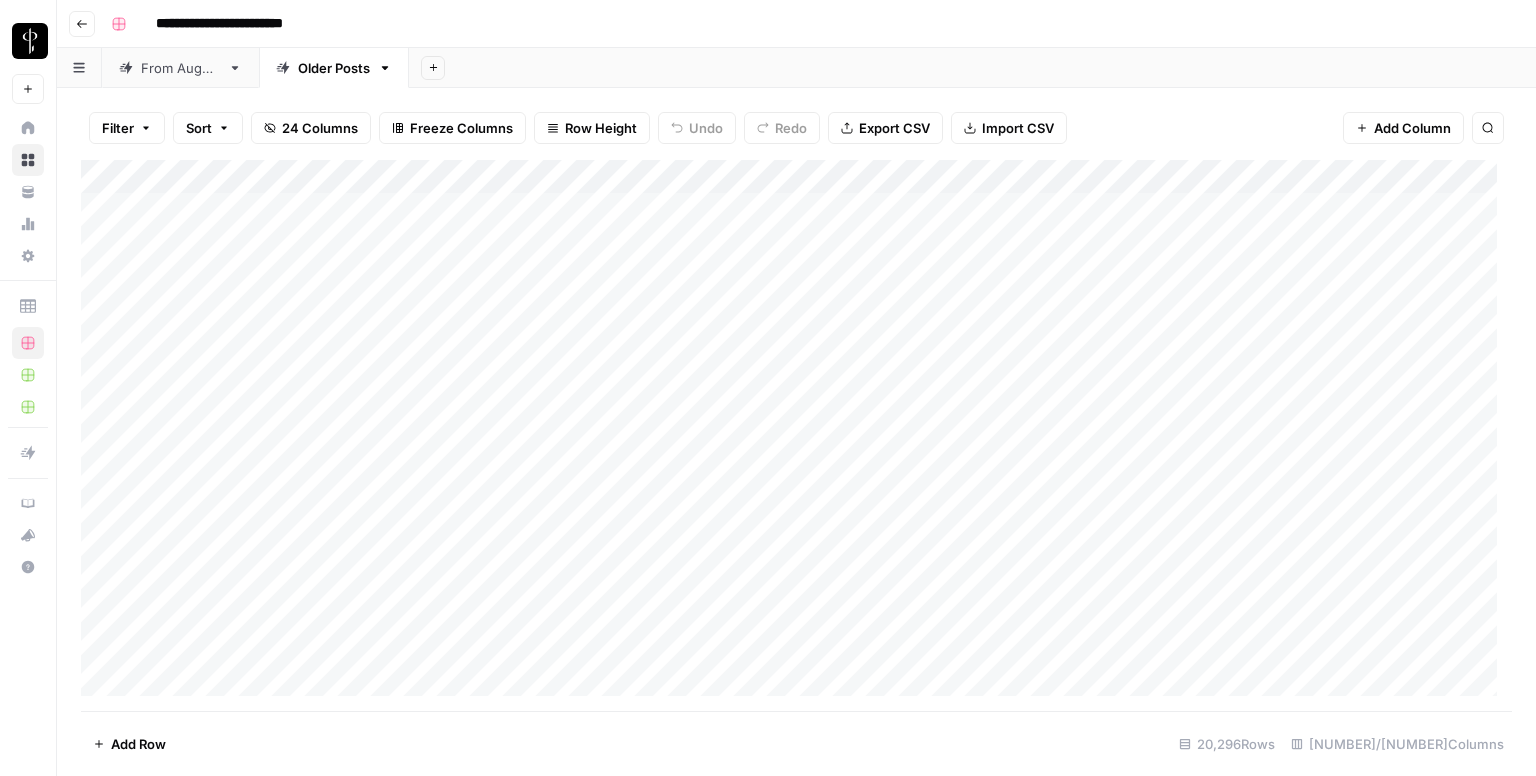 click on "From [DATE]" at bounding box center [180, 68] 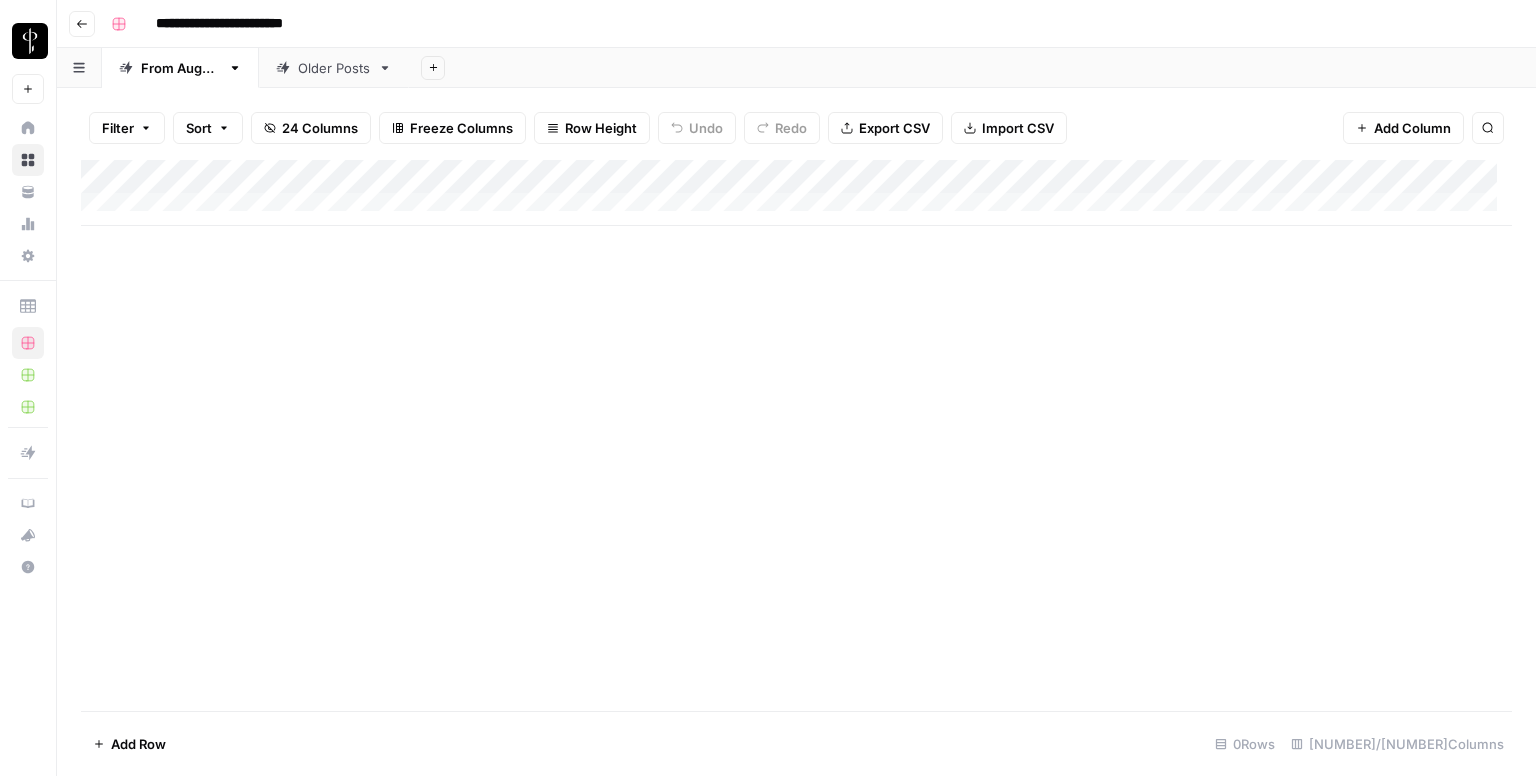 click on "Filter" at bounding box center (118, 128) 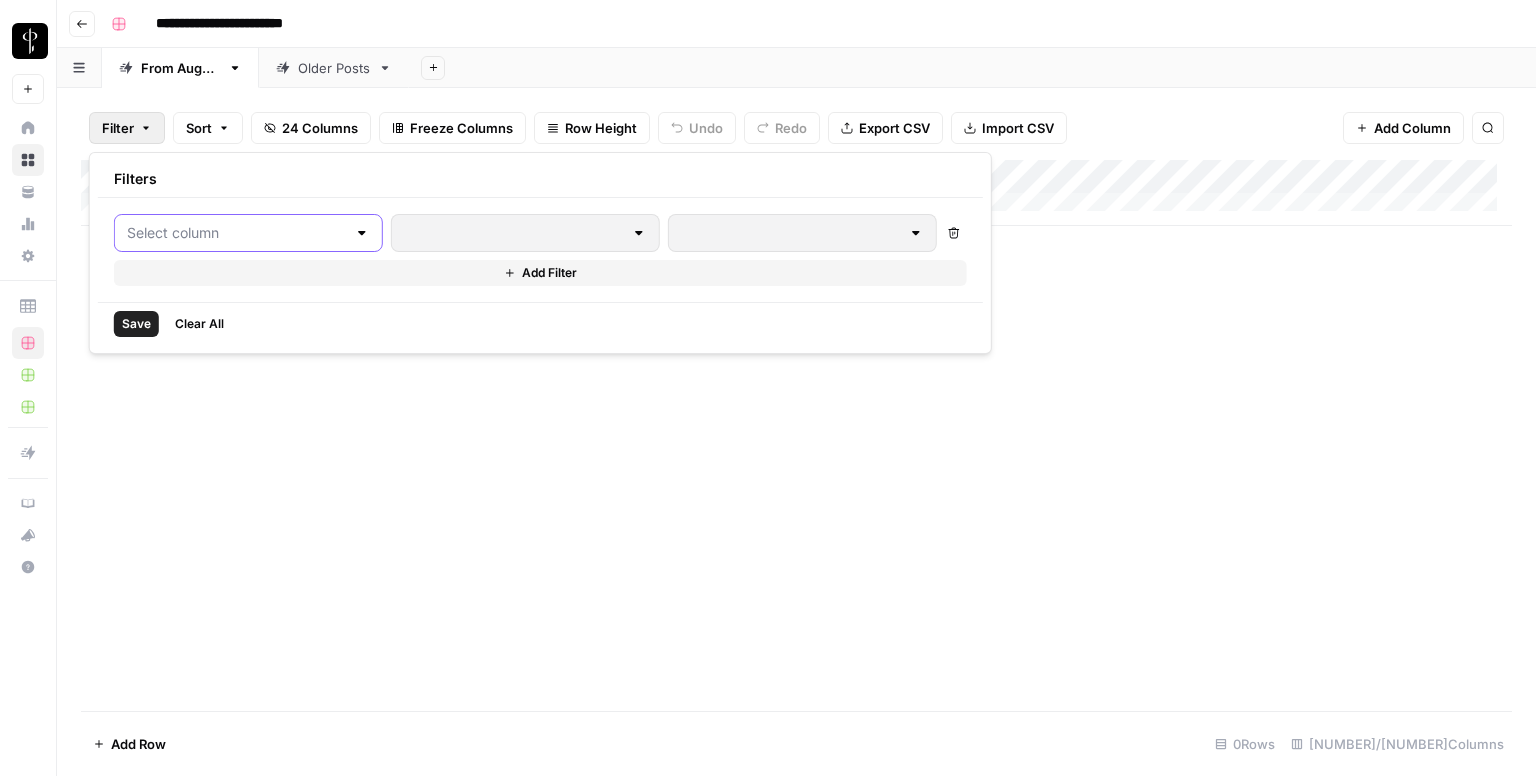 click at bounding box center (236, 233) 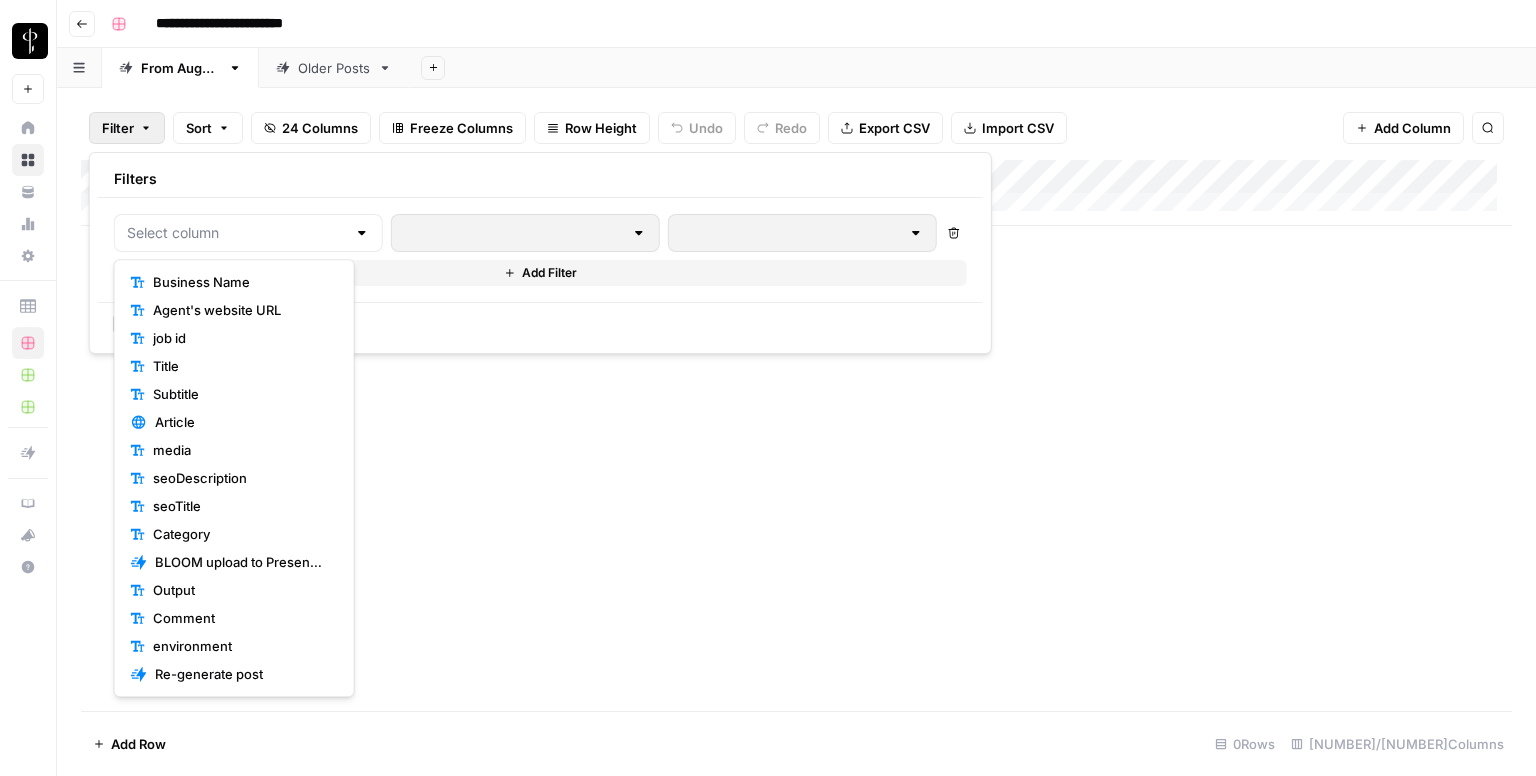 scroll, scrollTop: 196, scrollLeft: 0, axis: vertical 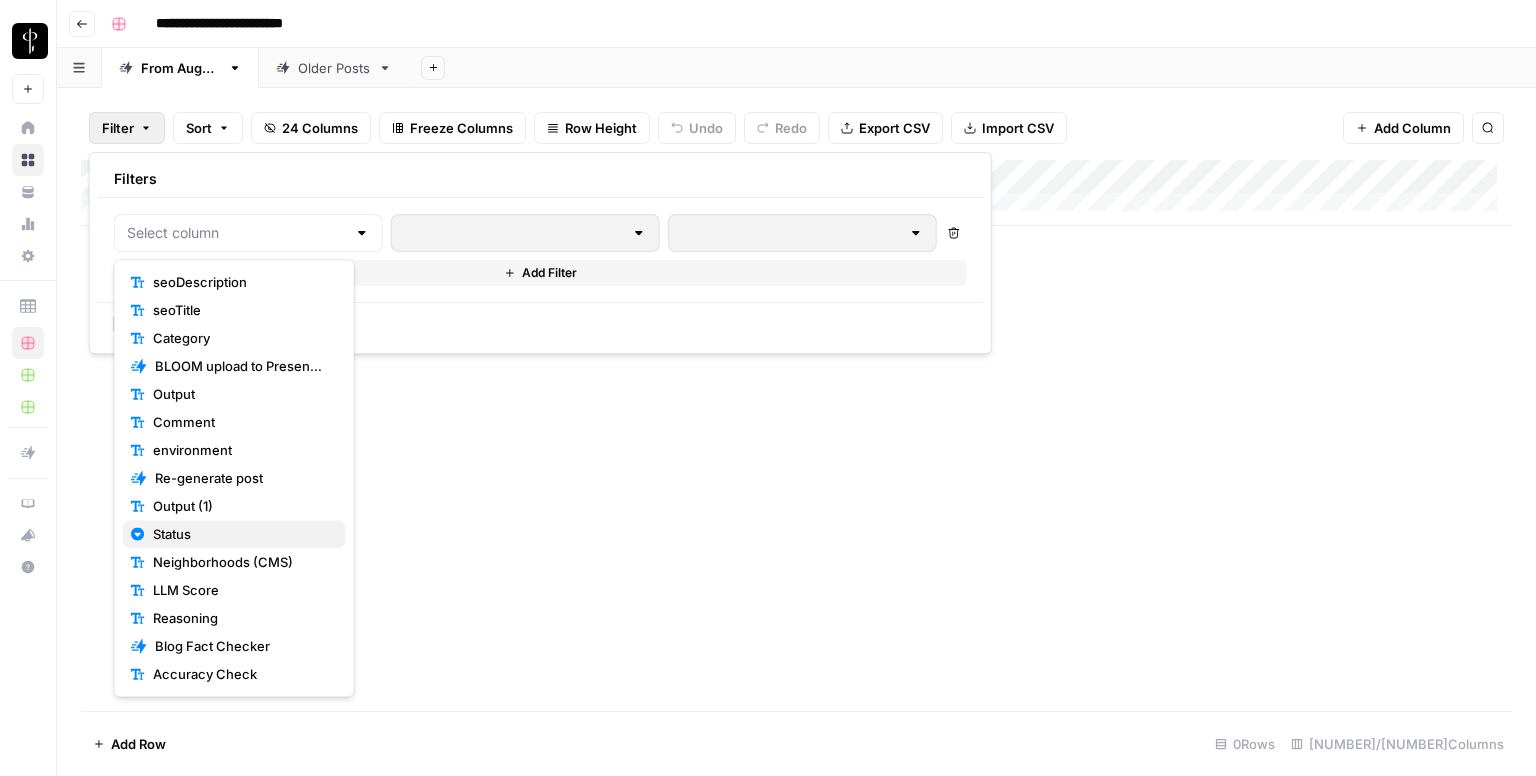 click on "Status" at bounding box center [234, 534] 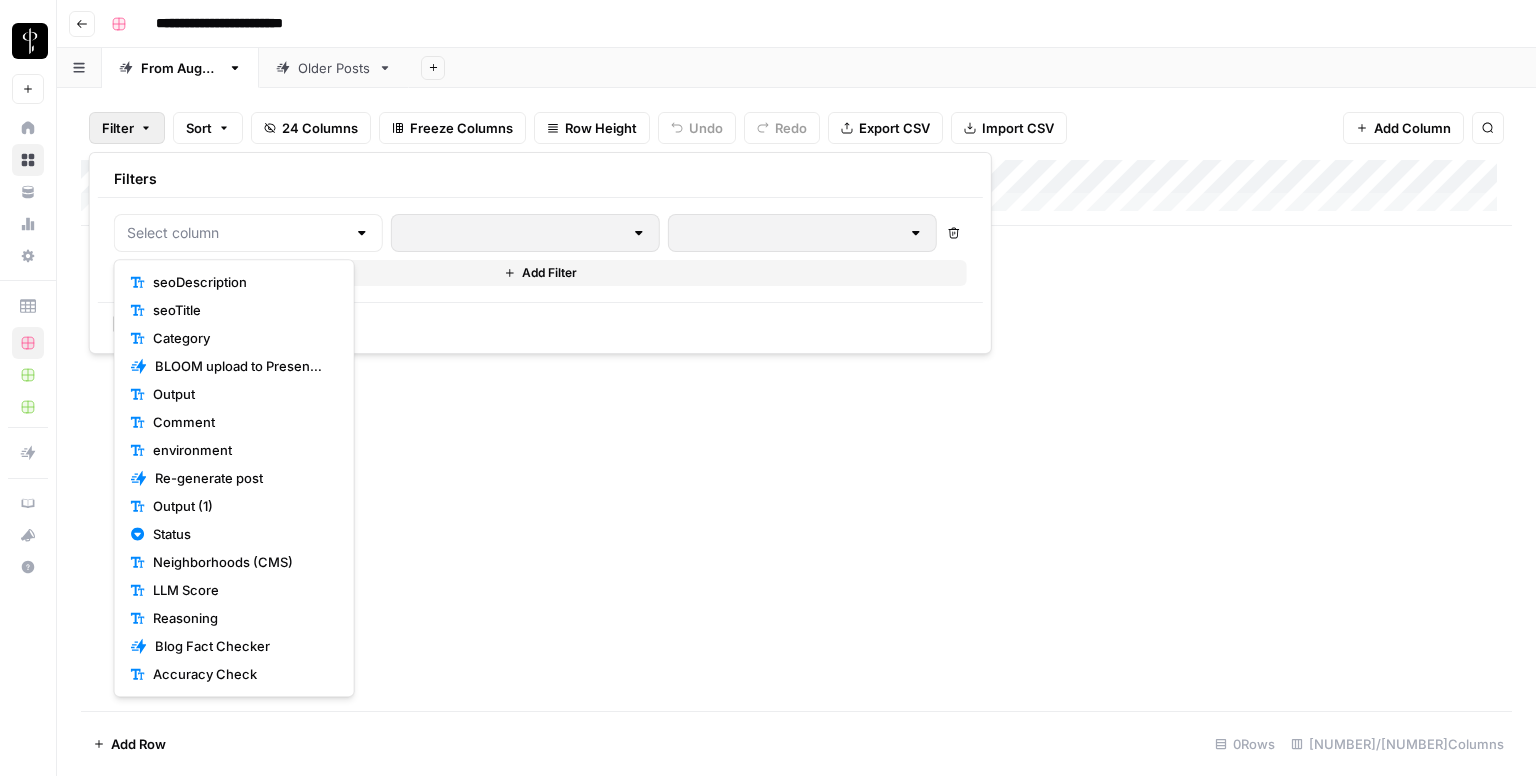 type on "Status" 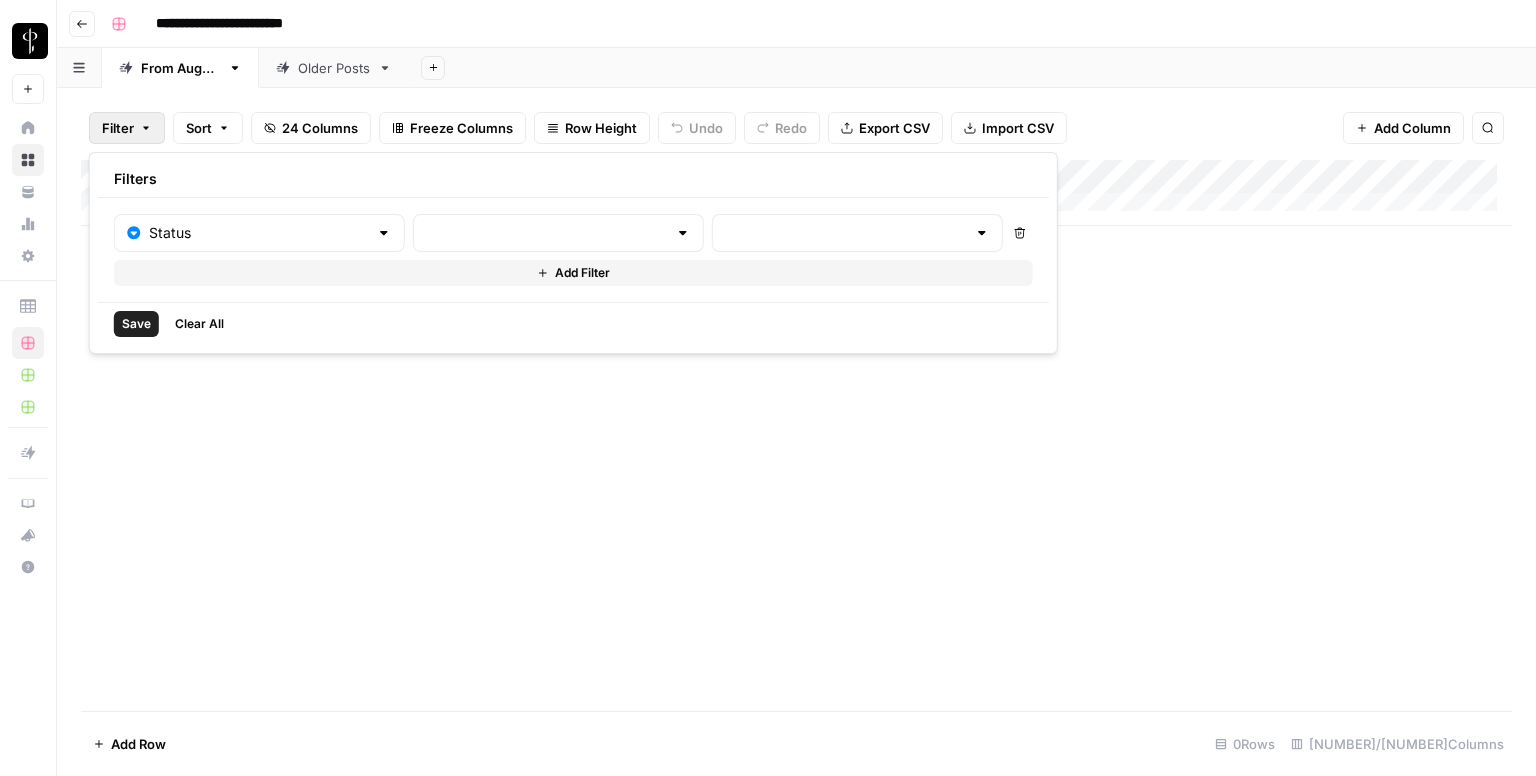 click at bounding box center [558, 233] 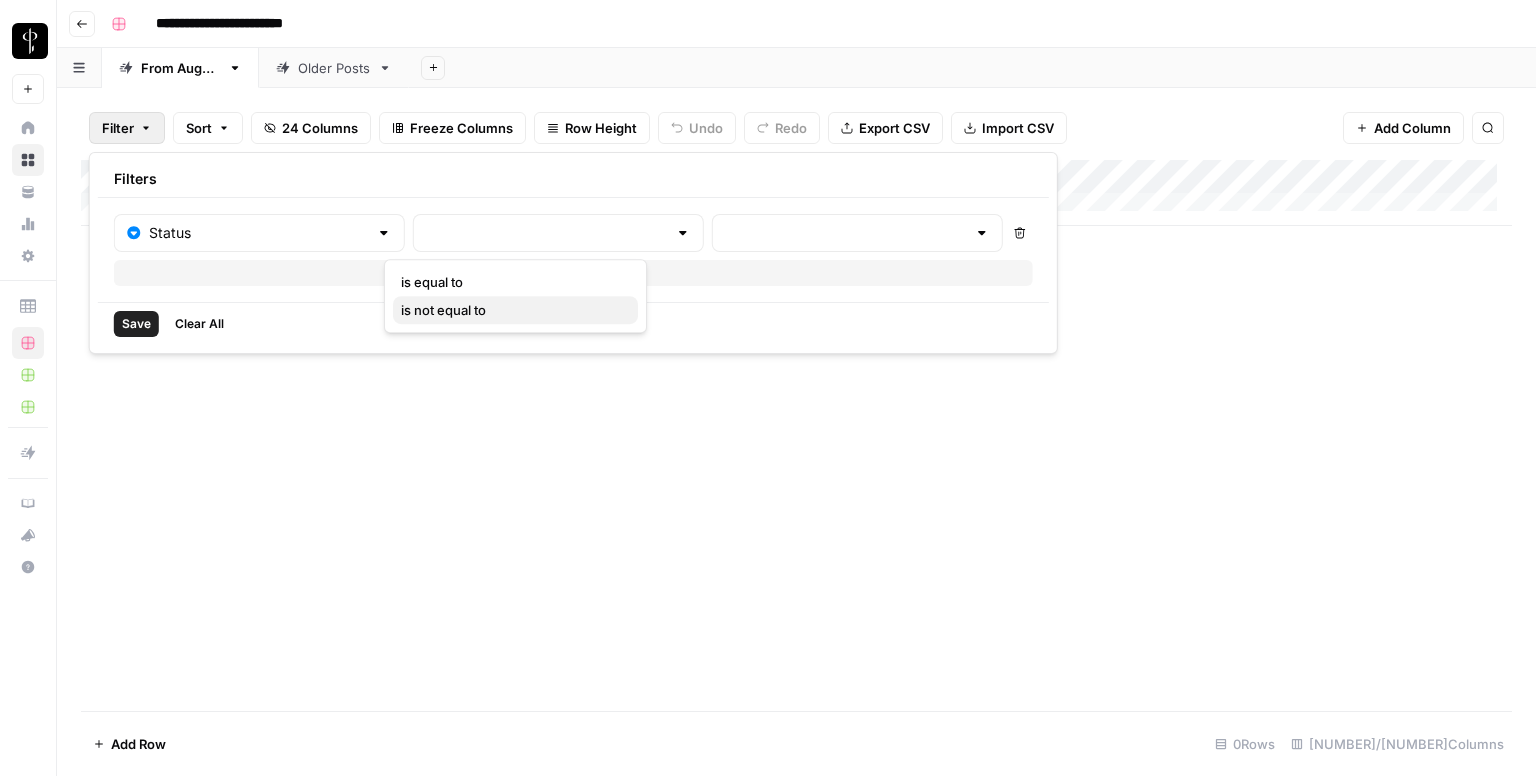 click on "is not equal to" at bounding box center [511, 310] 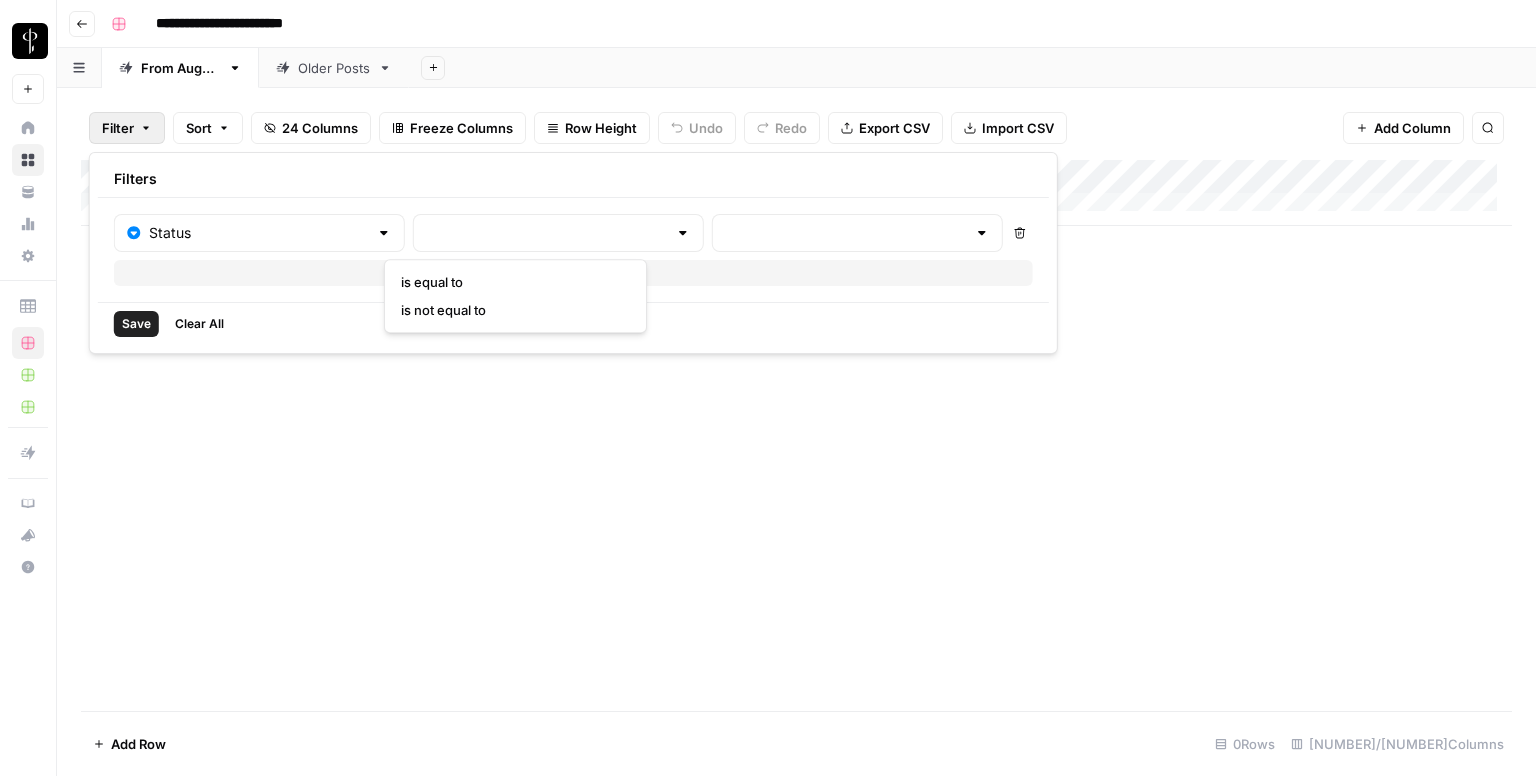 type on "is not equal to" 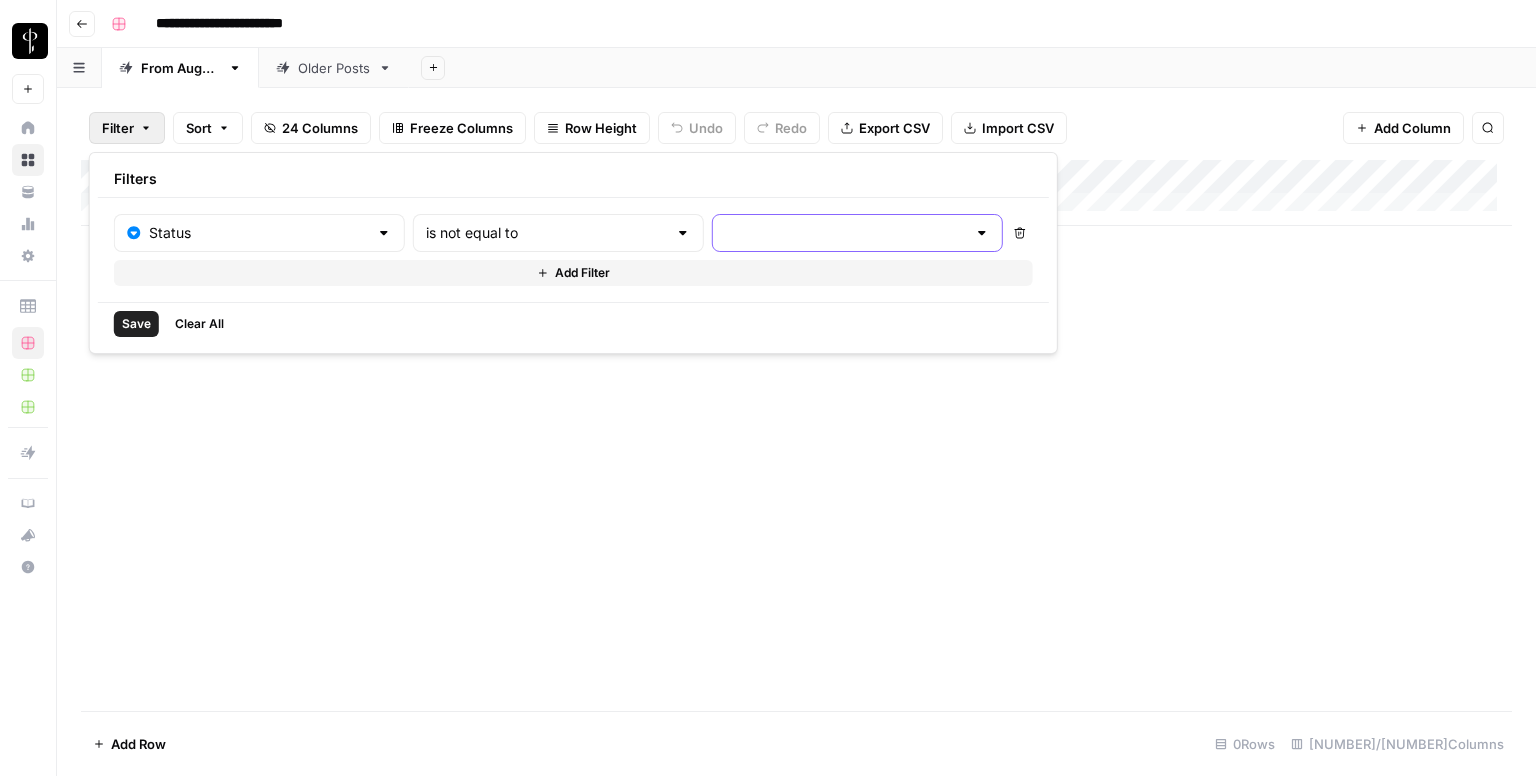 click at bounding box center (845, 233) 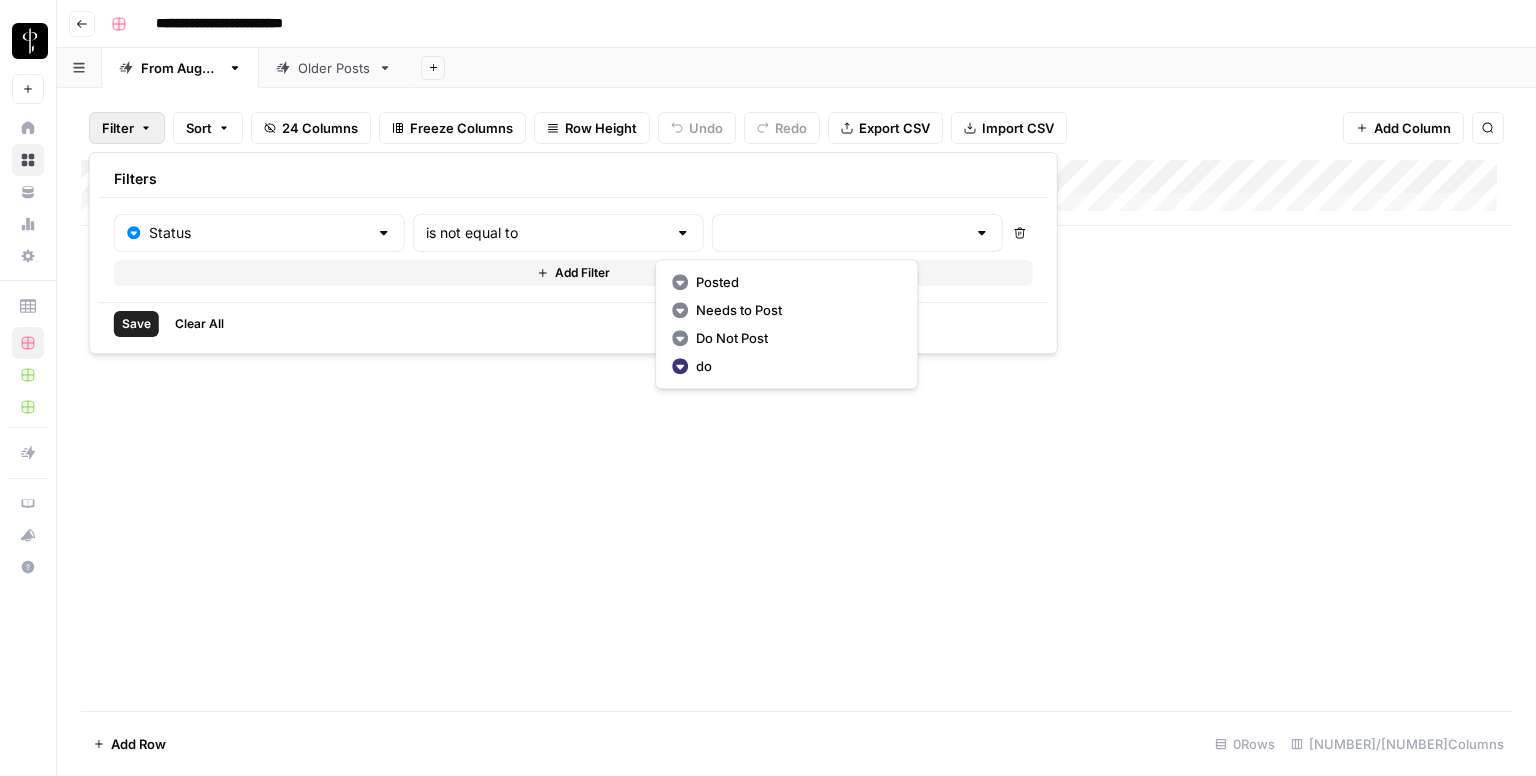 click on "Posted" at bounding box center [786, 282] 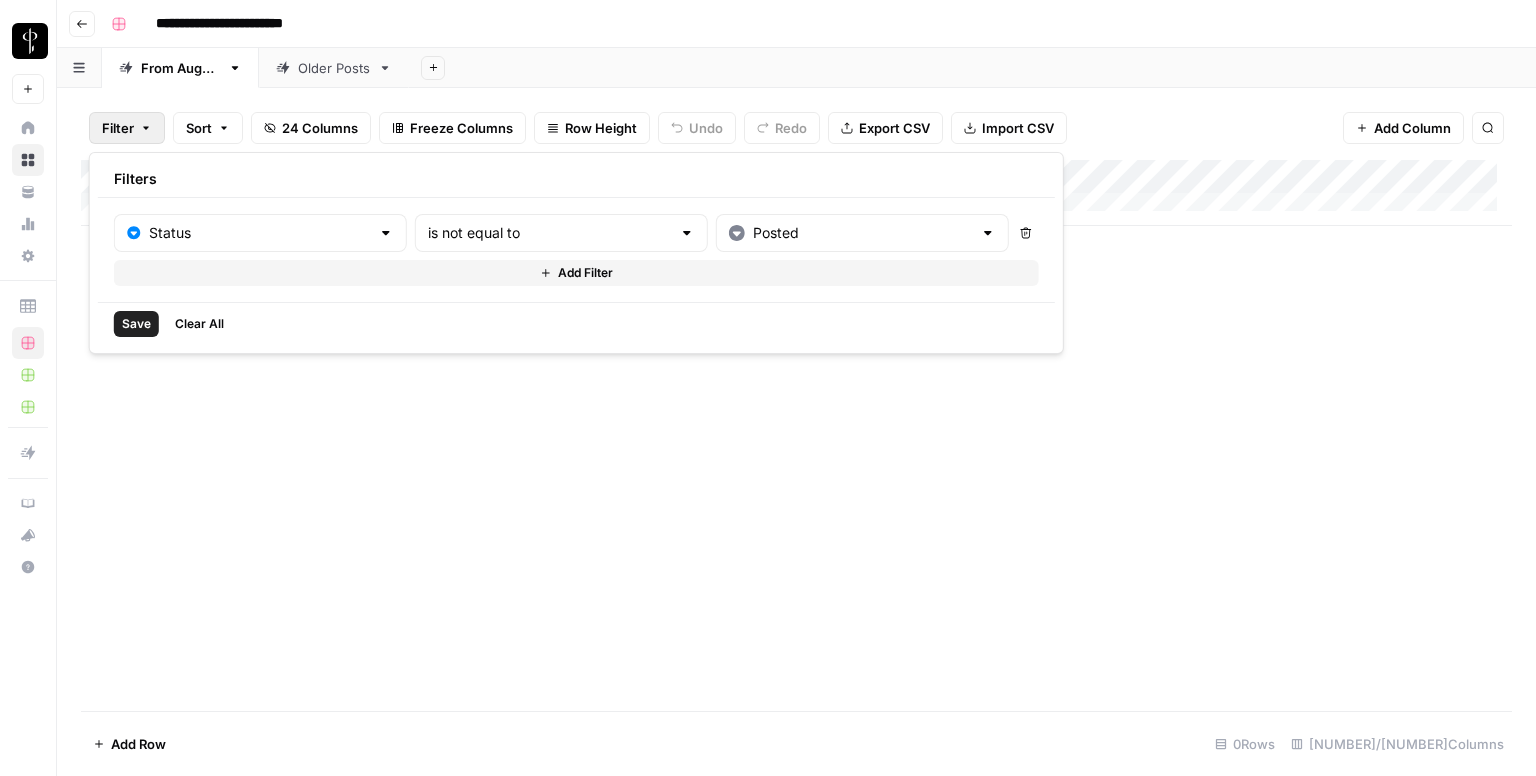click on "Add Filter" at bounding box center (576, 273) 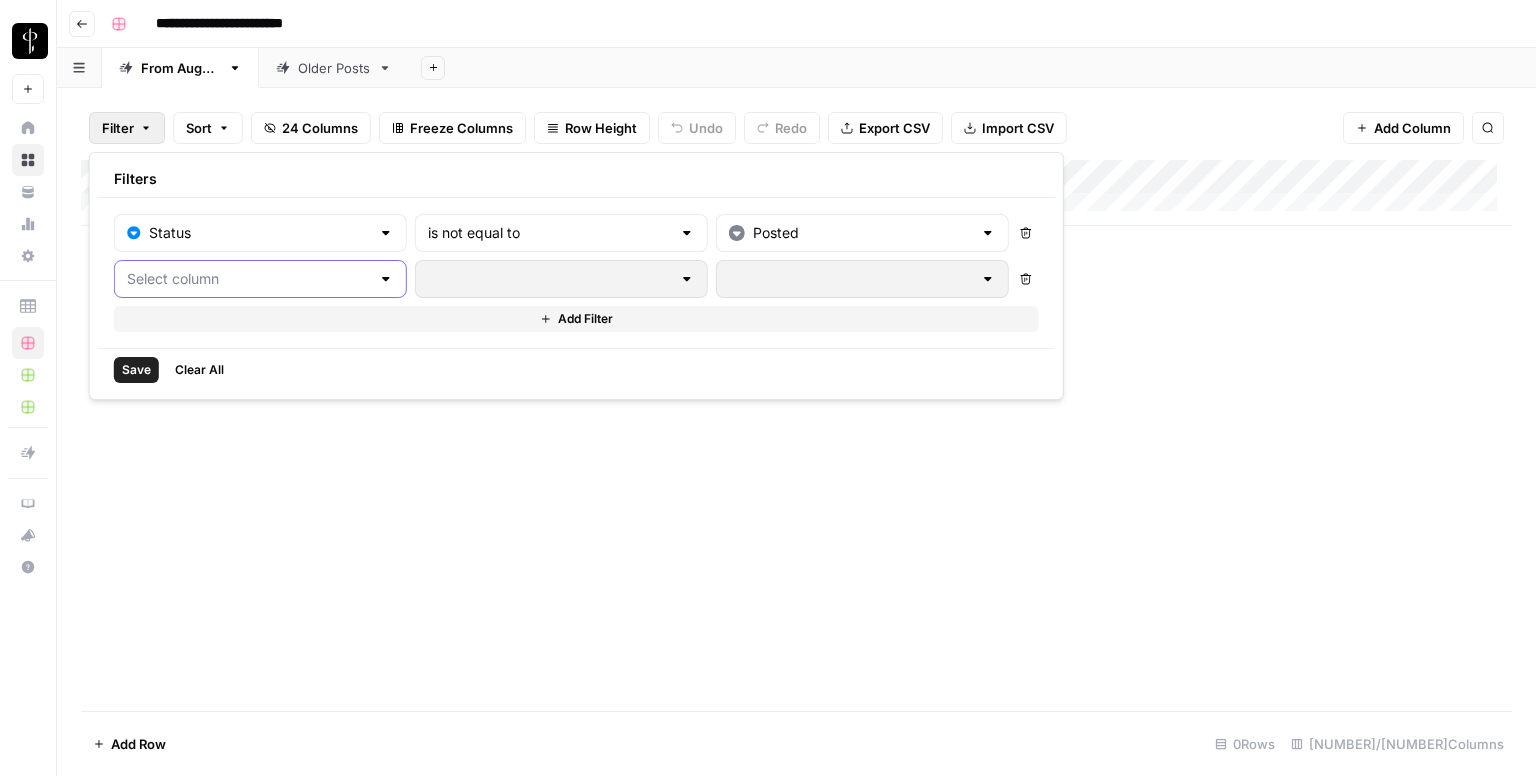 click at bounding box center (248, 279) 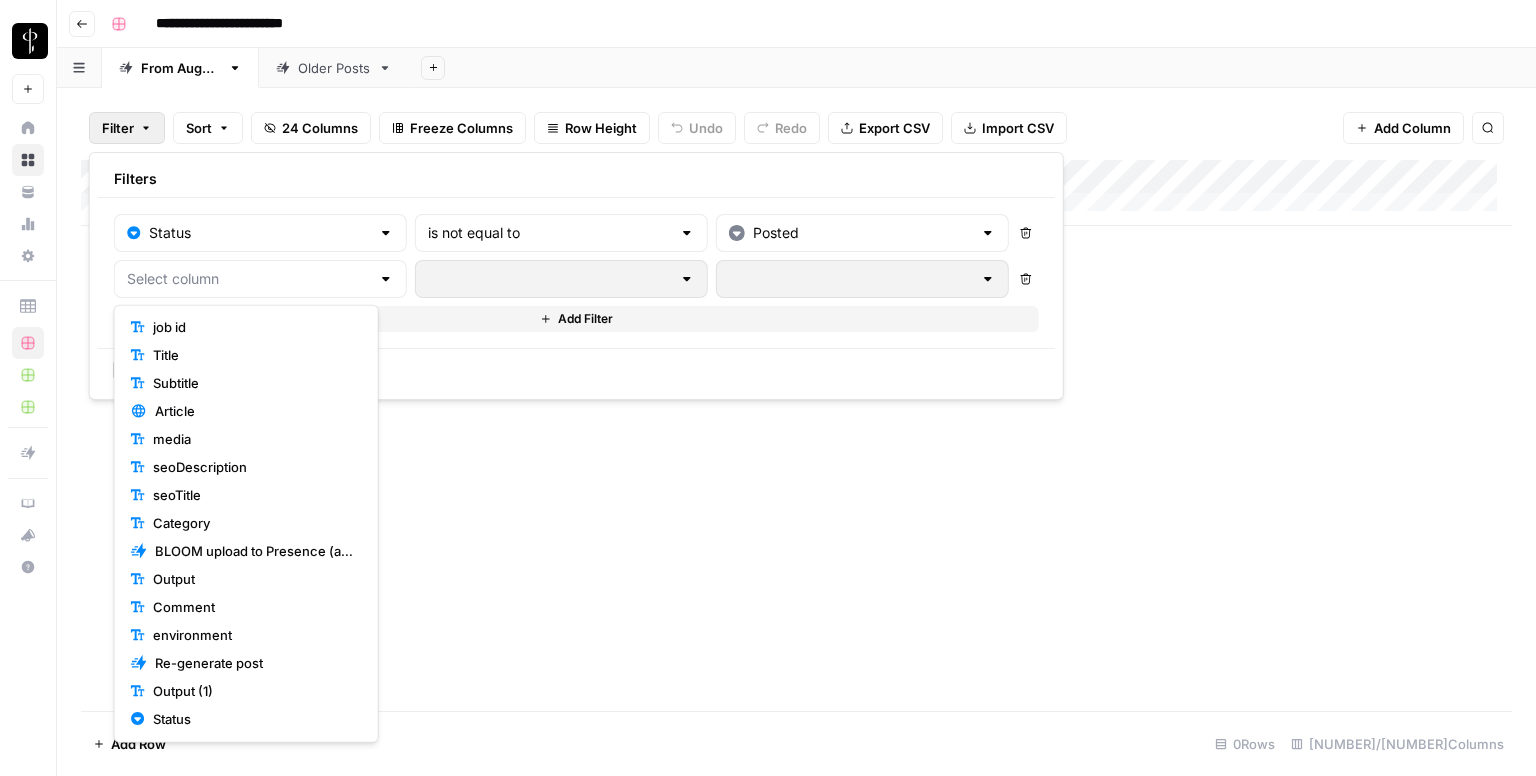 scroll, scrollTop: 196, scrollLeft: 0, axis: vertical 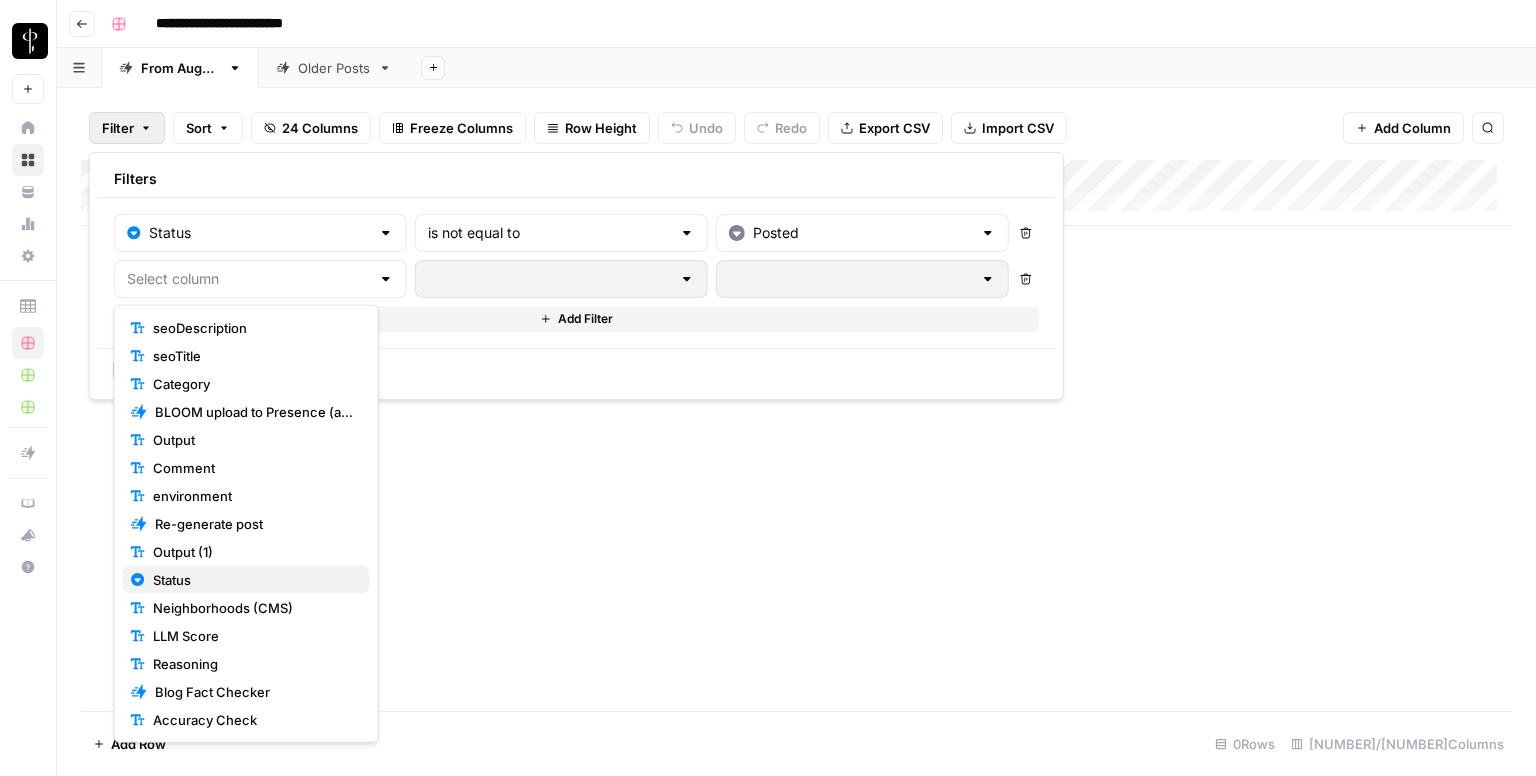 click on "Status" at bounding box center [253, 580] 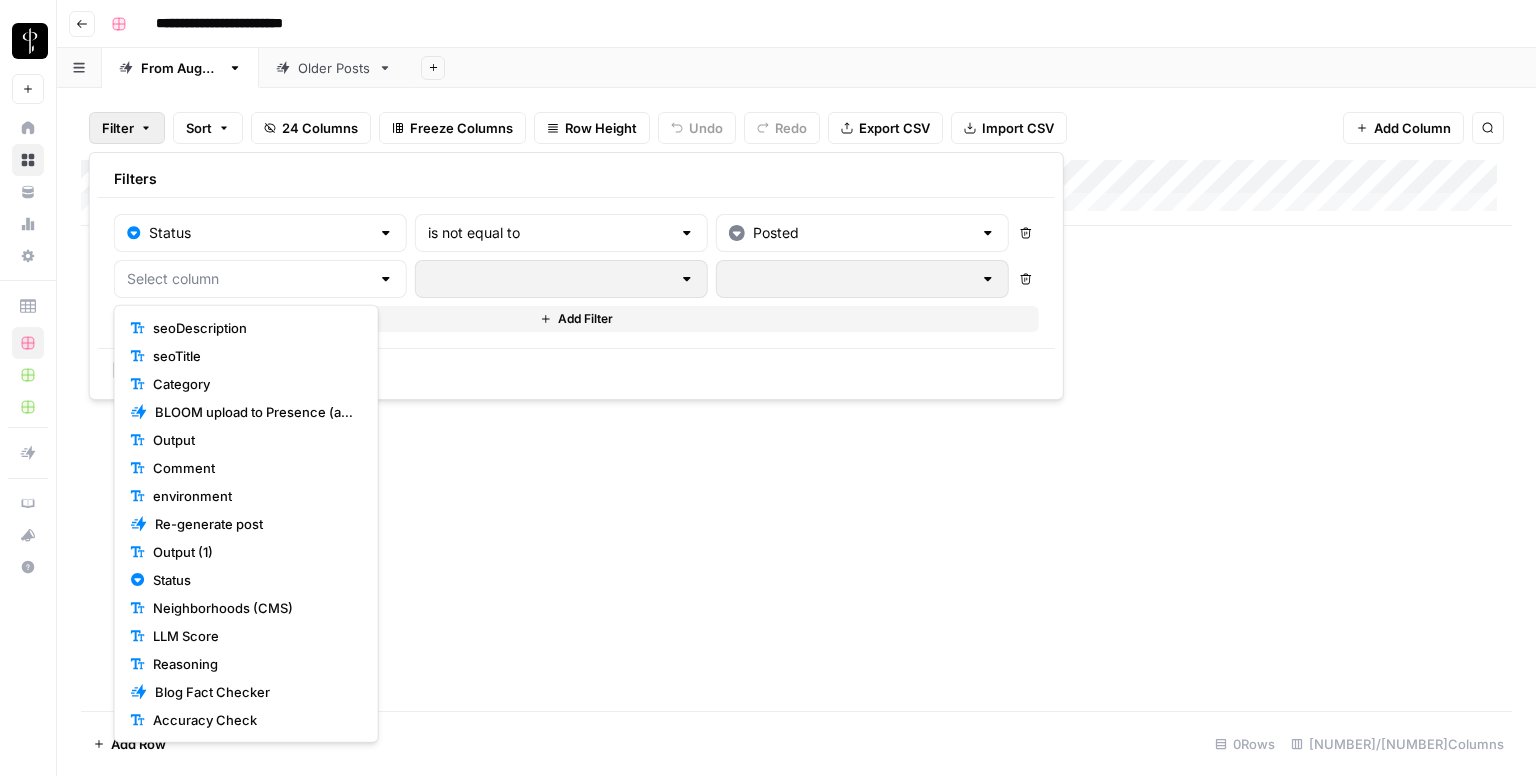 type on "Status" 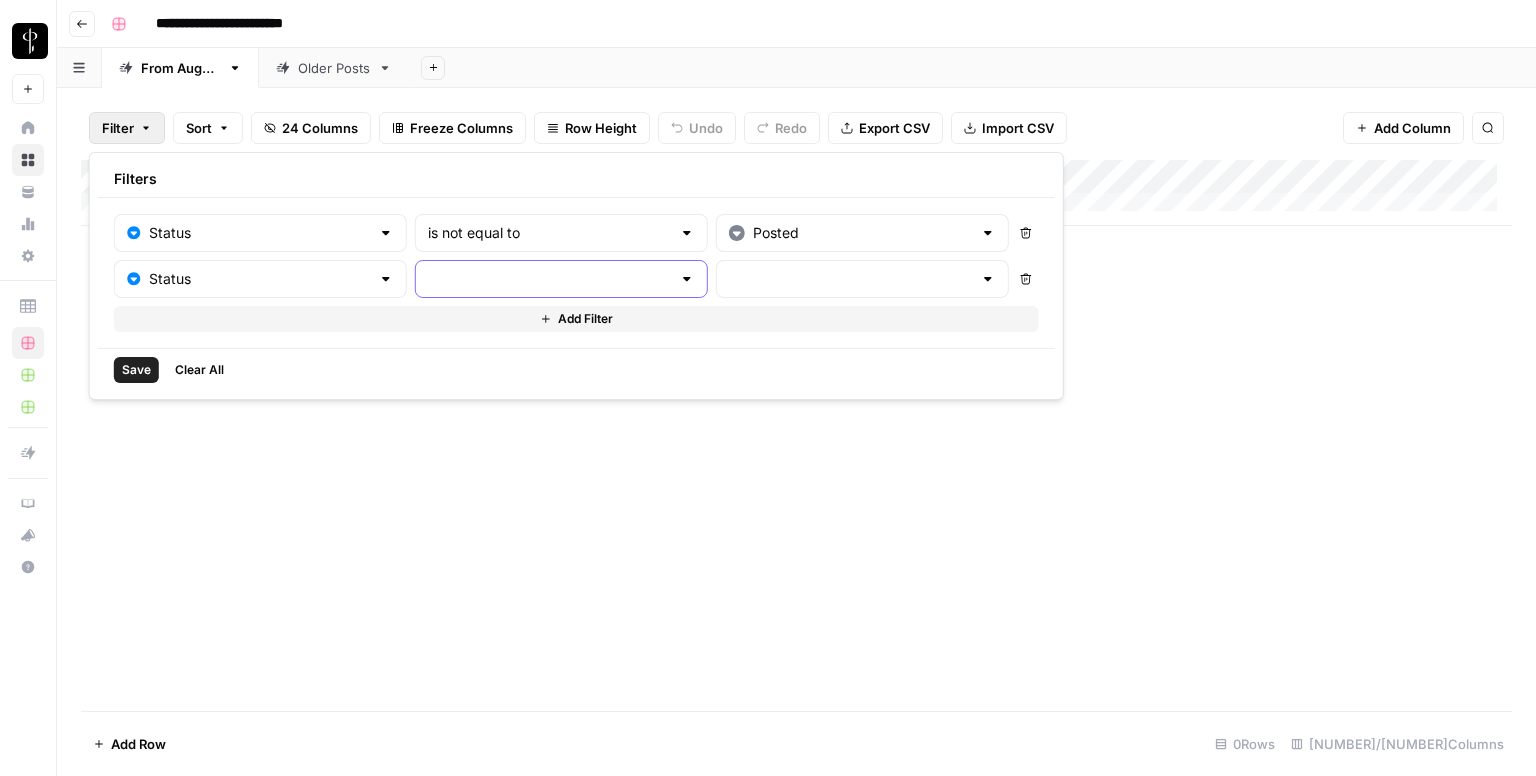 click at bounding box center [549, 279] 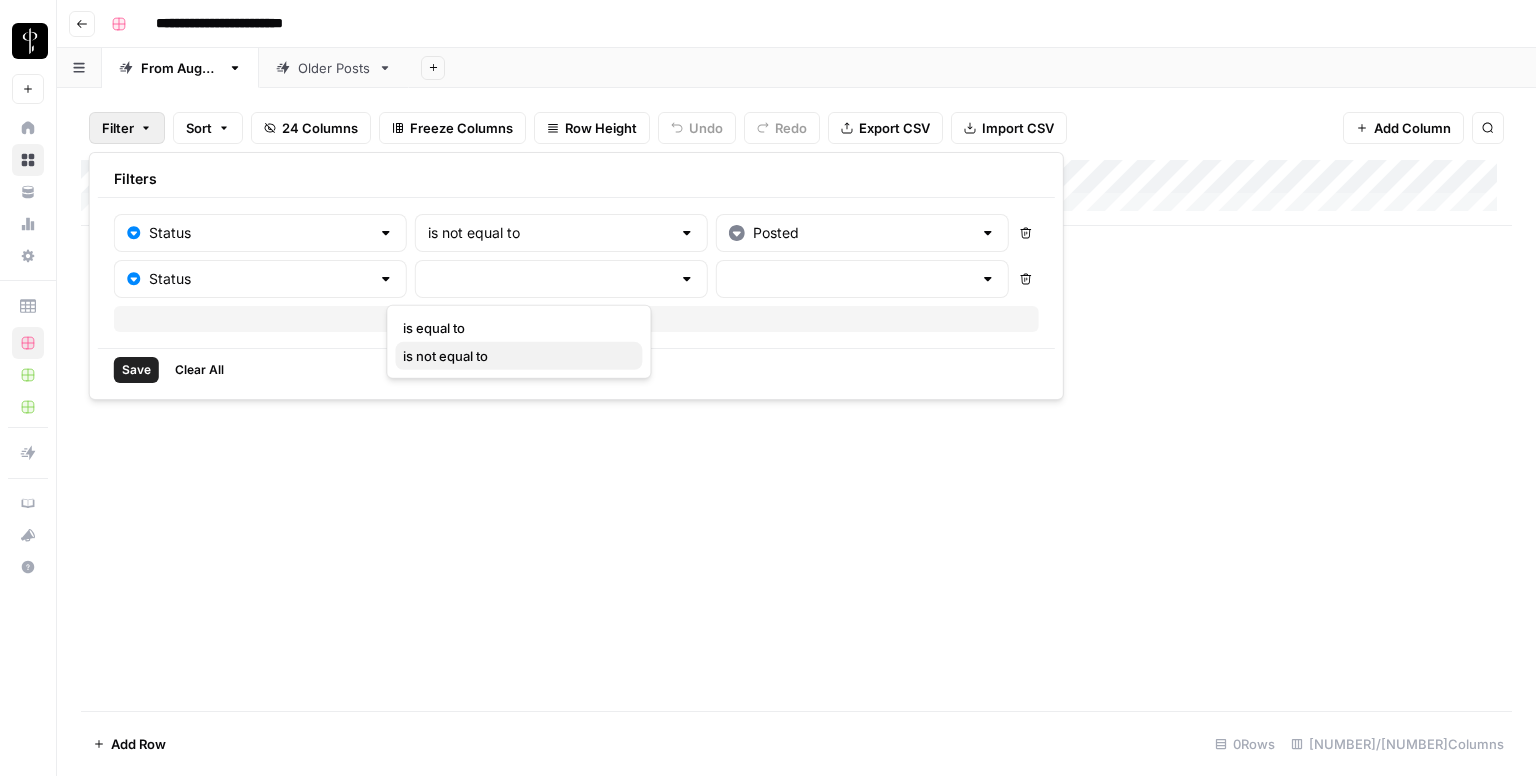 click on "is not equal to" at bounding box center (514, 356) 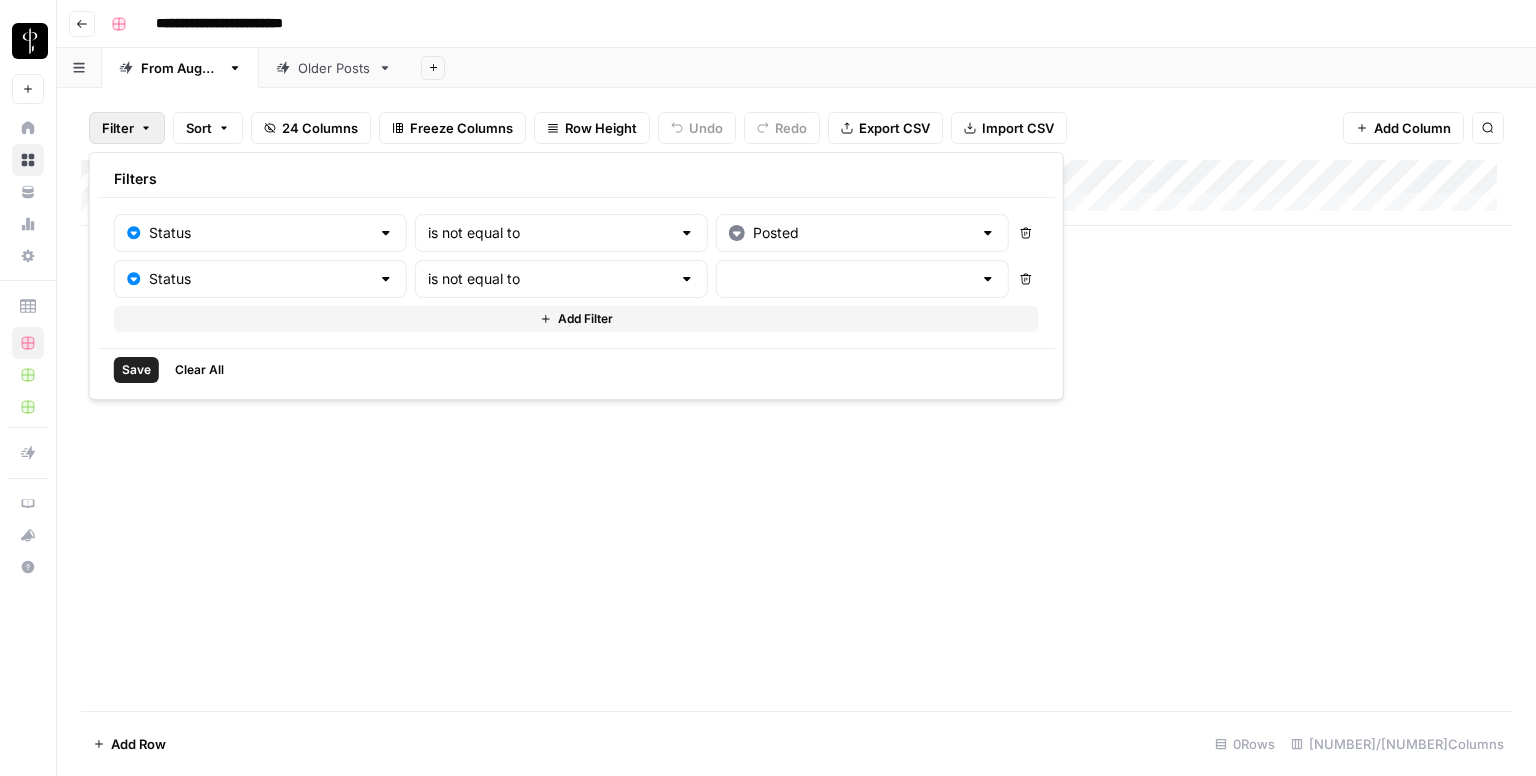 type on "is not equal to" 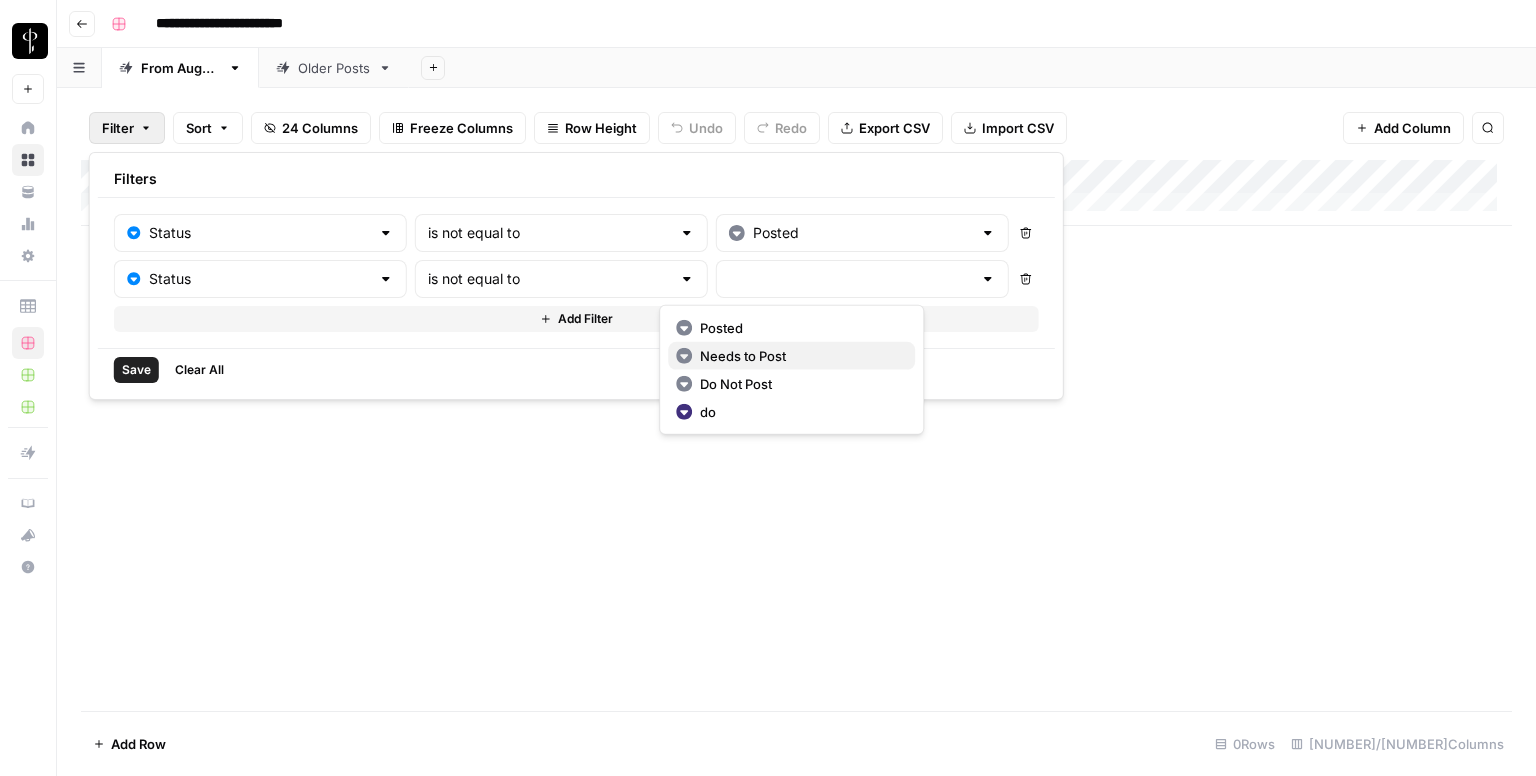 click on "Needs to Post" at bounding box center [799, 356] 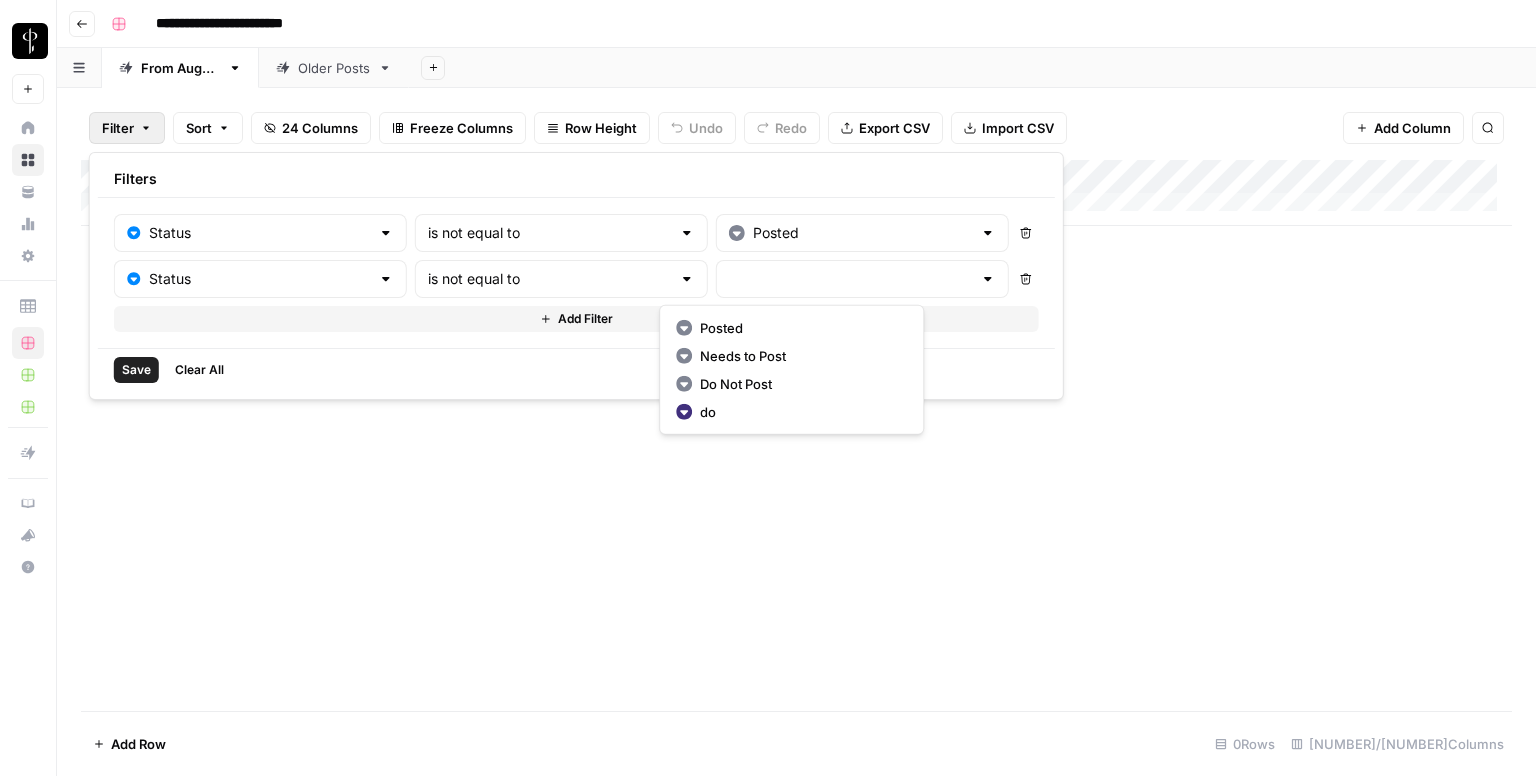 type on "Needs to Post" 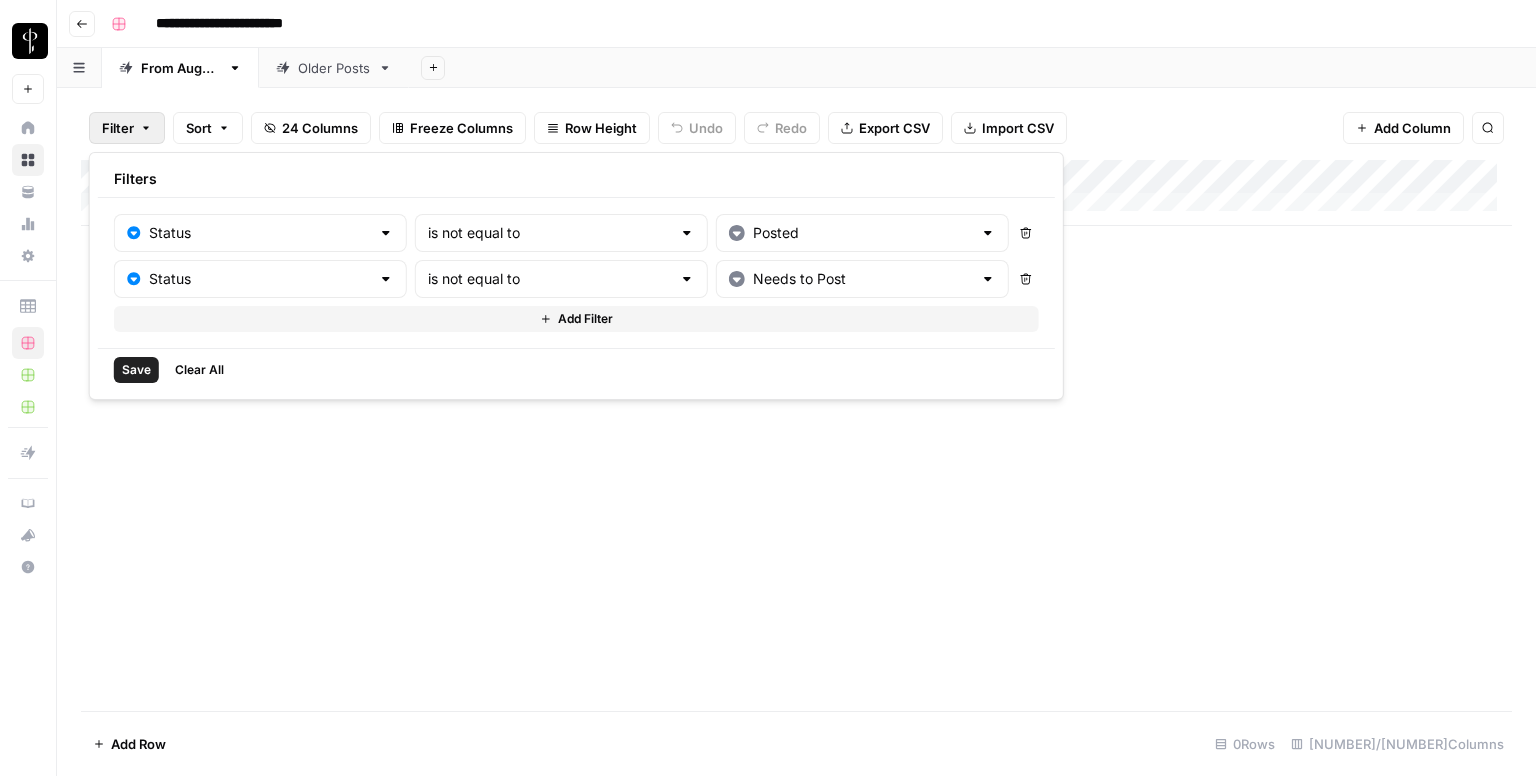 click on "Add Filter" at bounding box center (585, 319) 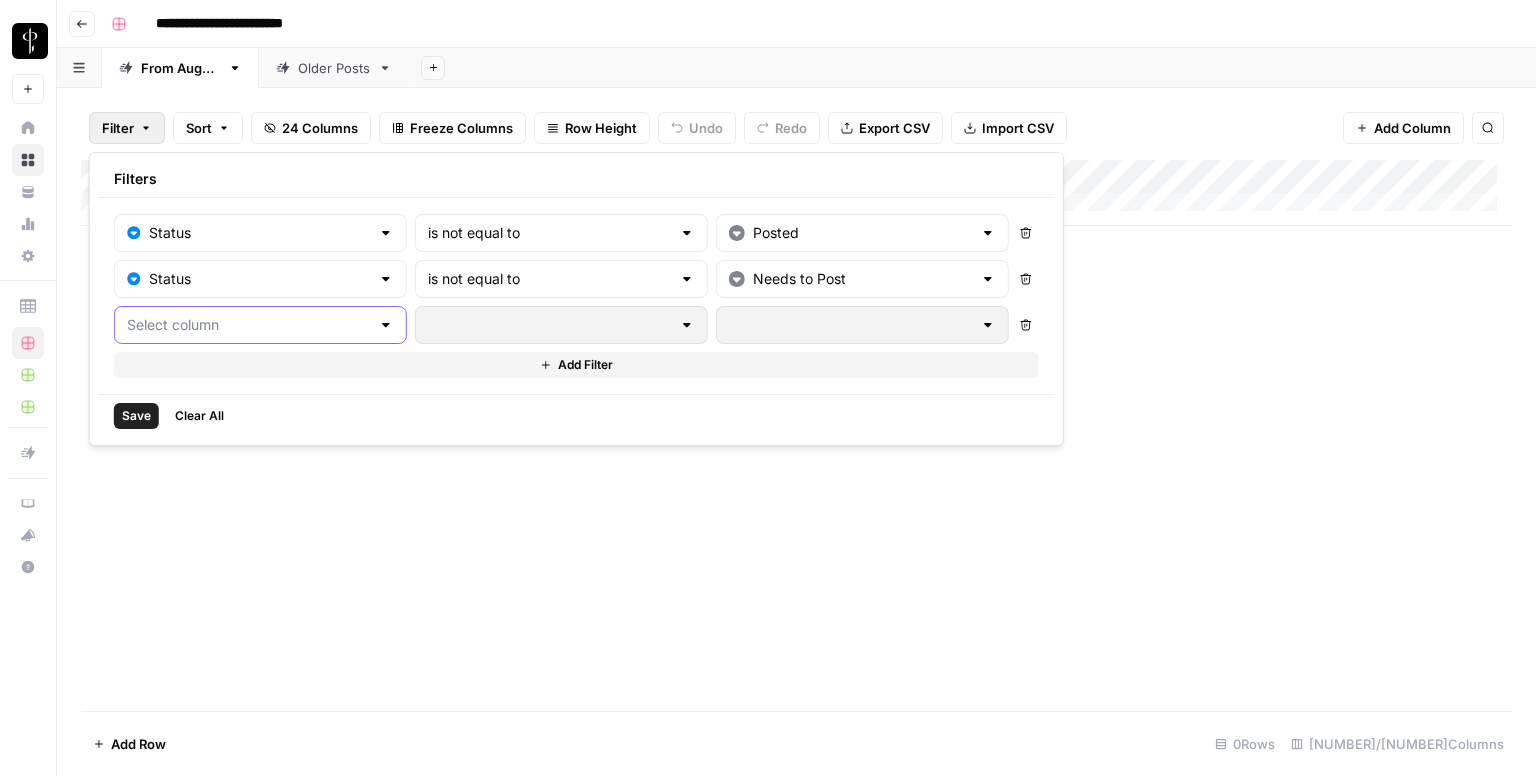 click at bounding box center (248, 325) 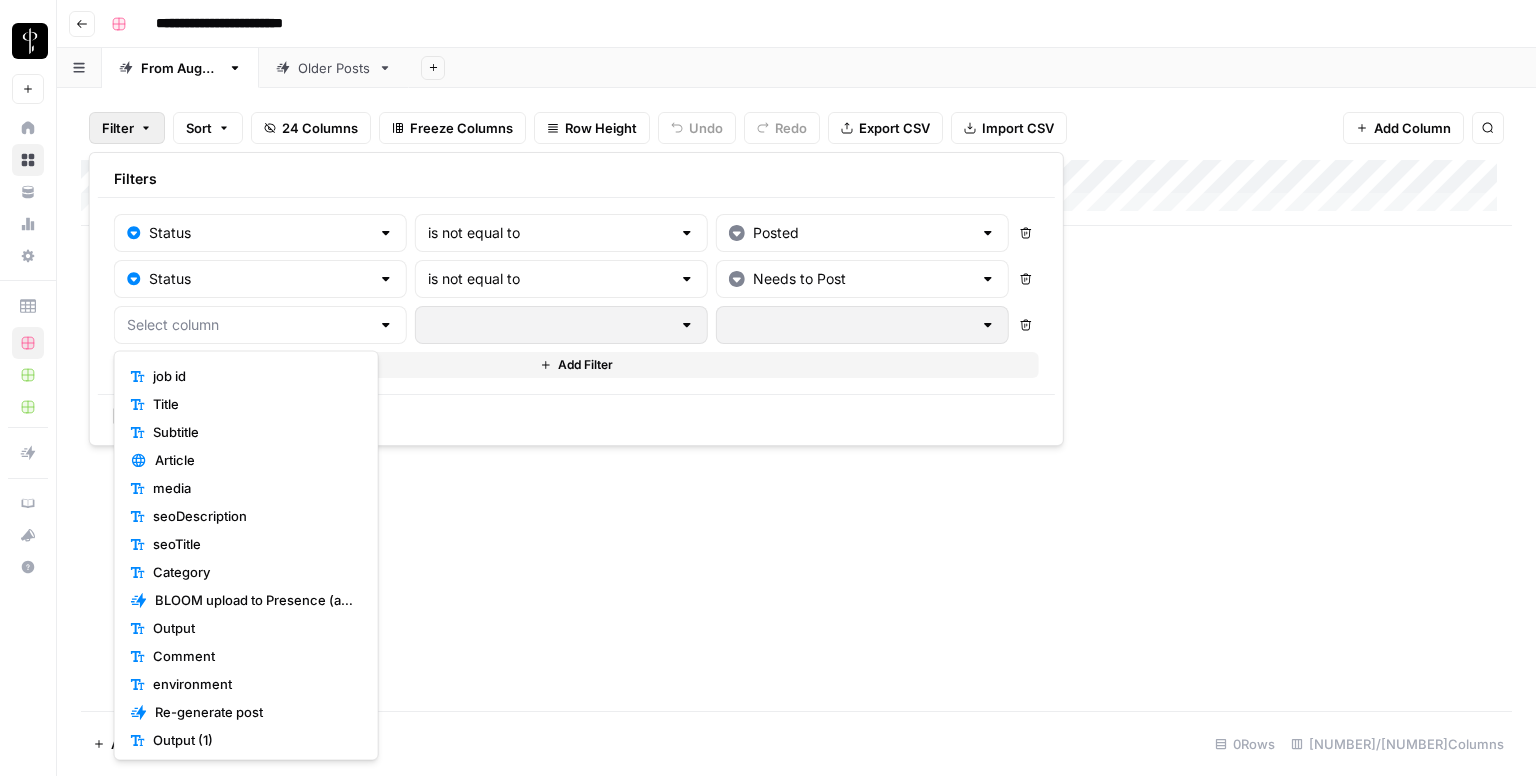 scroll, scrollTop: 100, scrollLeft: 0, axis: vertical 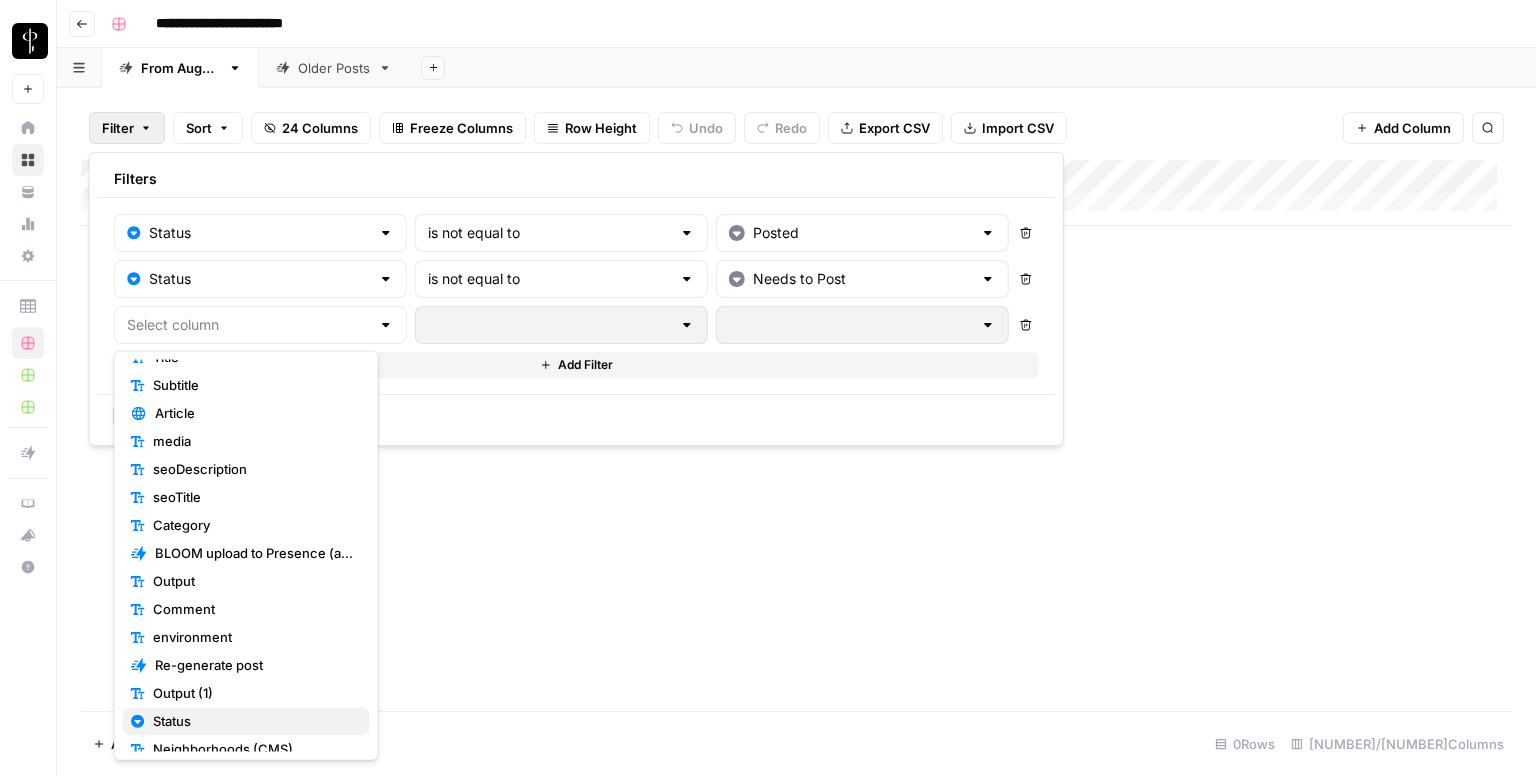 click on "Status" at bounding box center [253, 721] 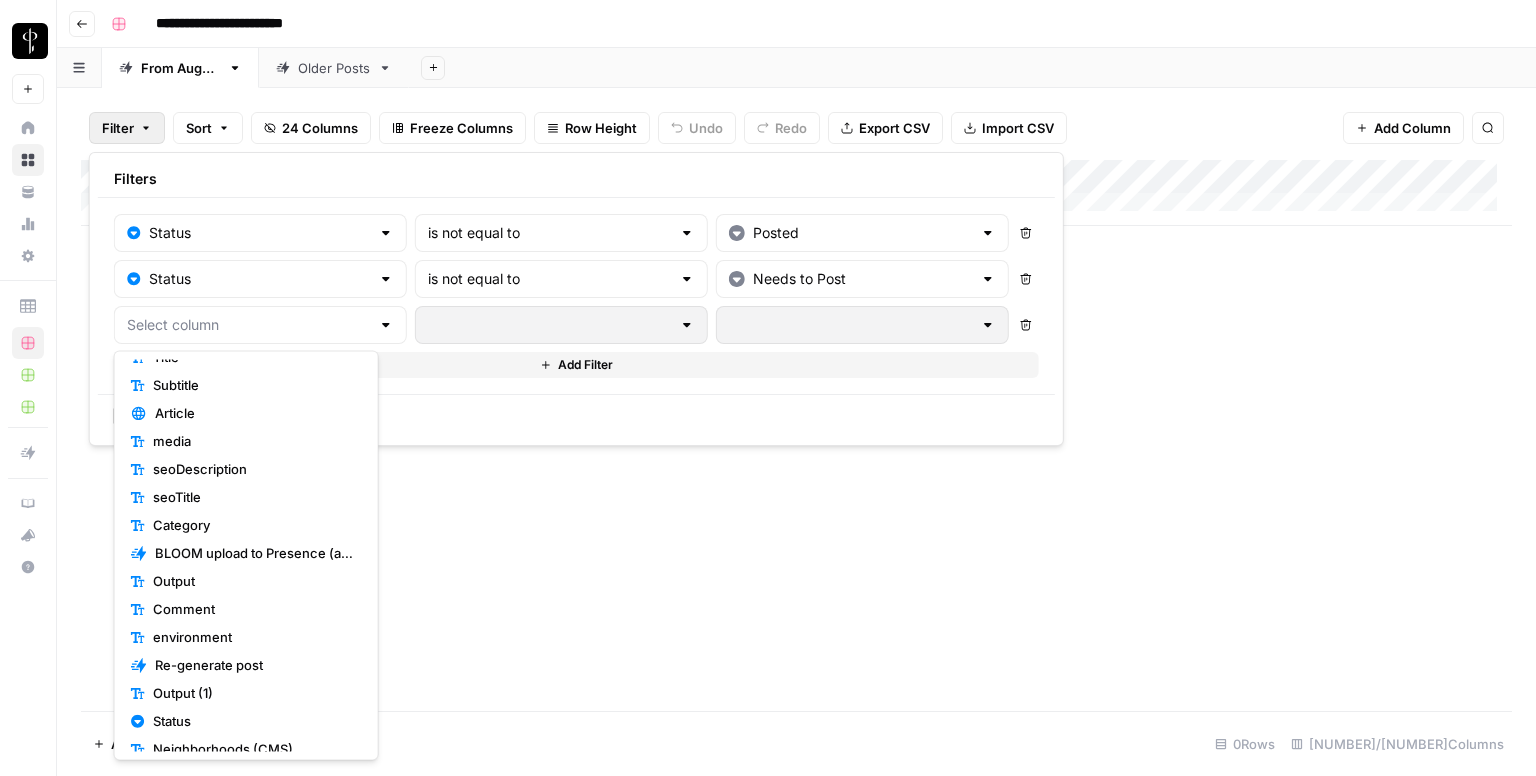 type on "Status" 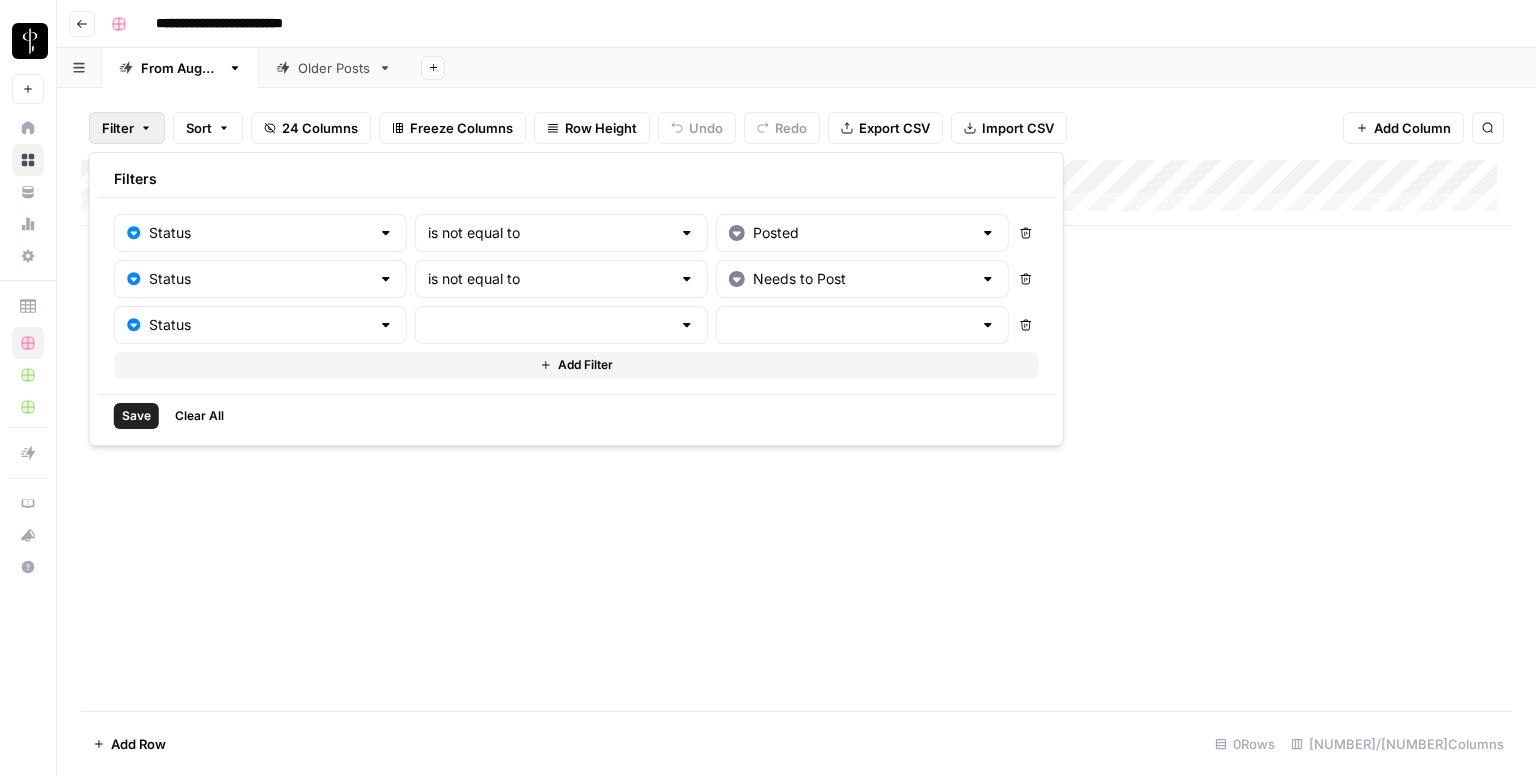 click at bounding box center (561, 325) 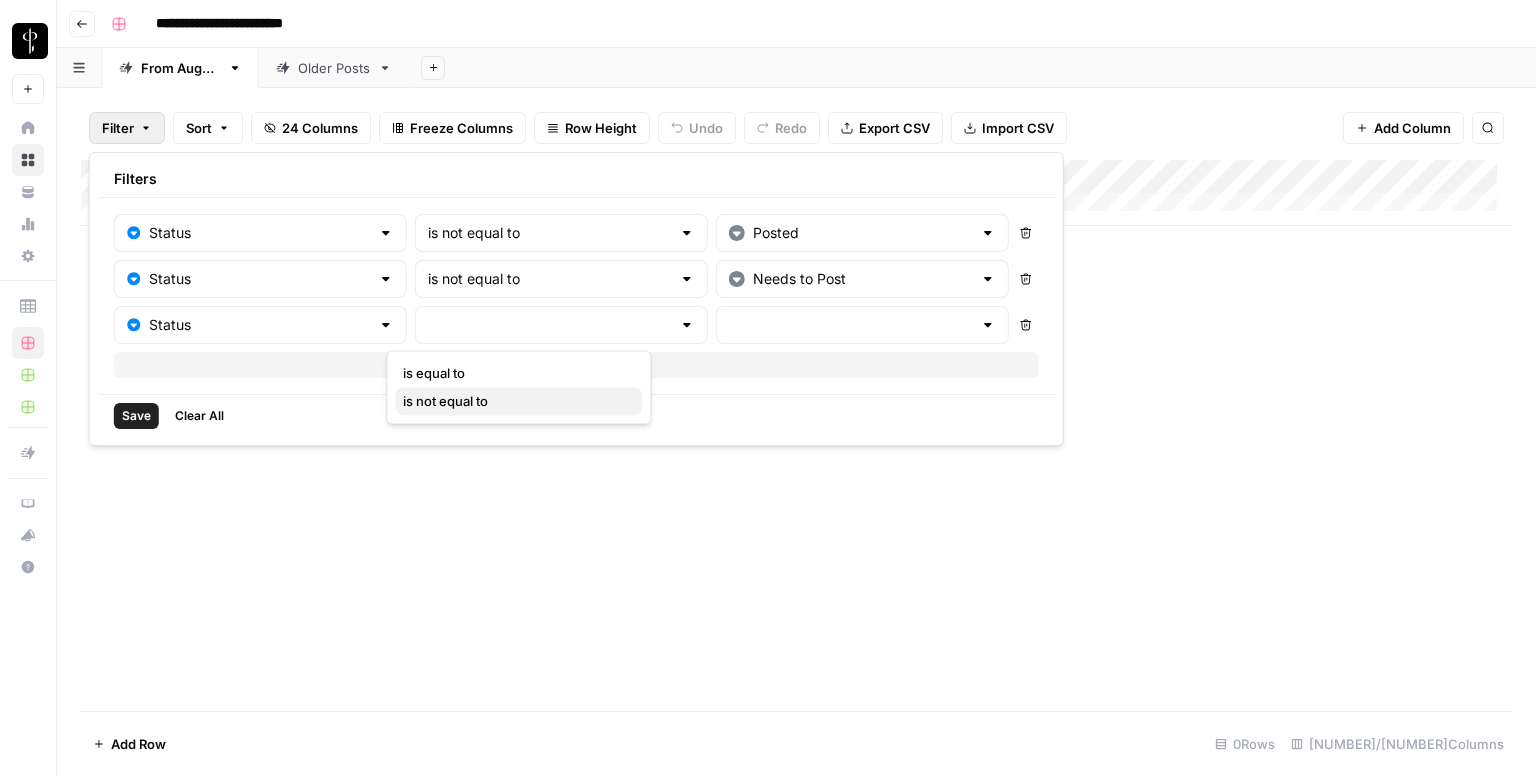 click on "is not equal to" at bounding box center [514, 401] 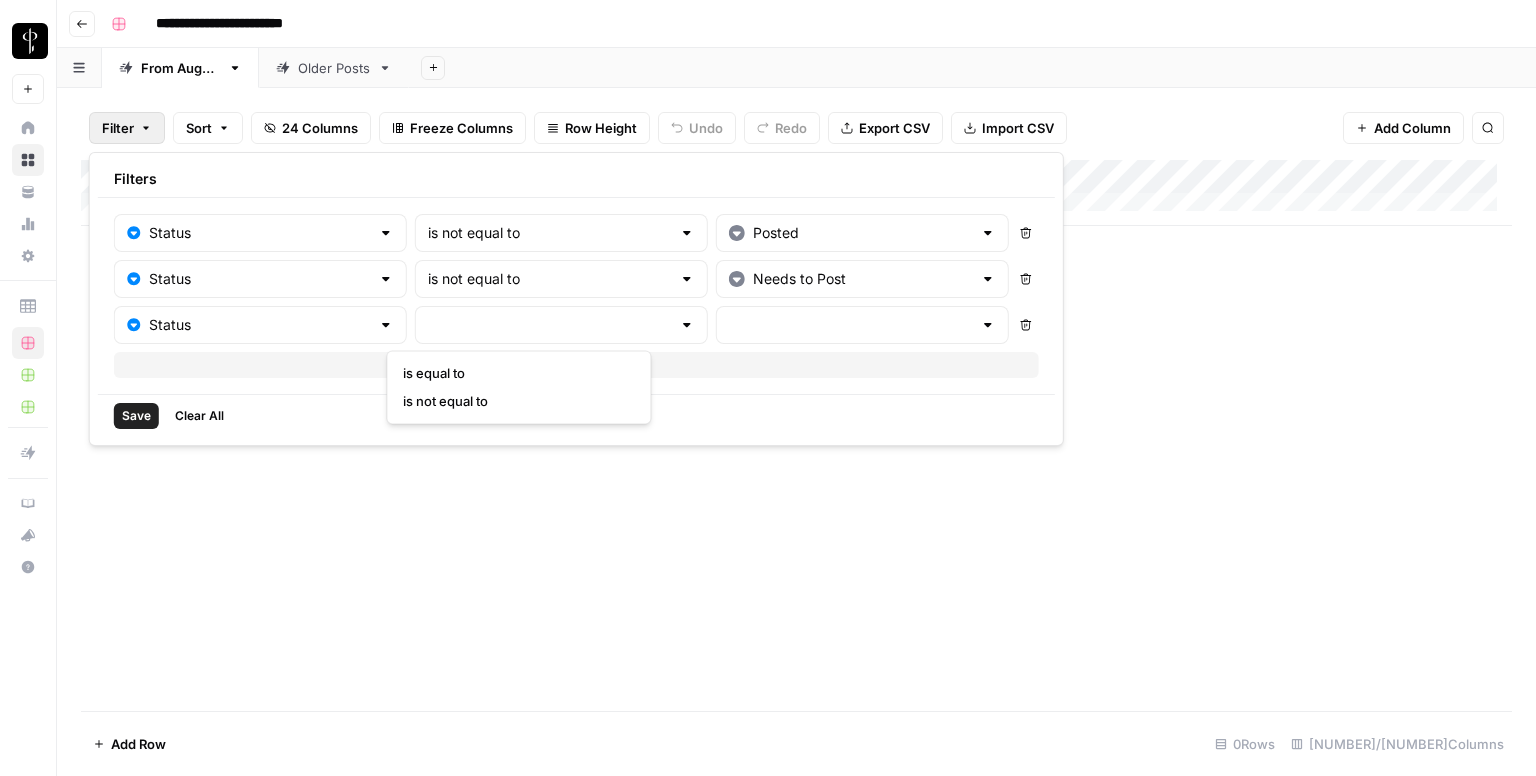 type on "is not equal to" 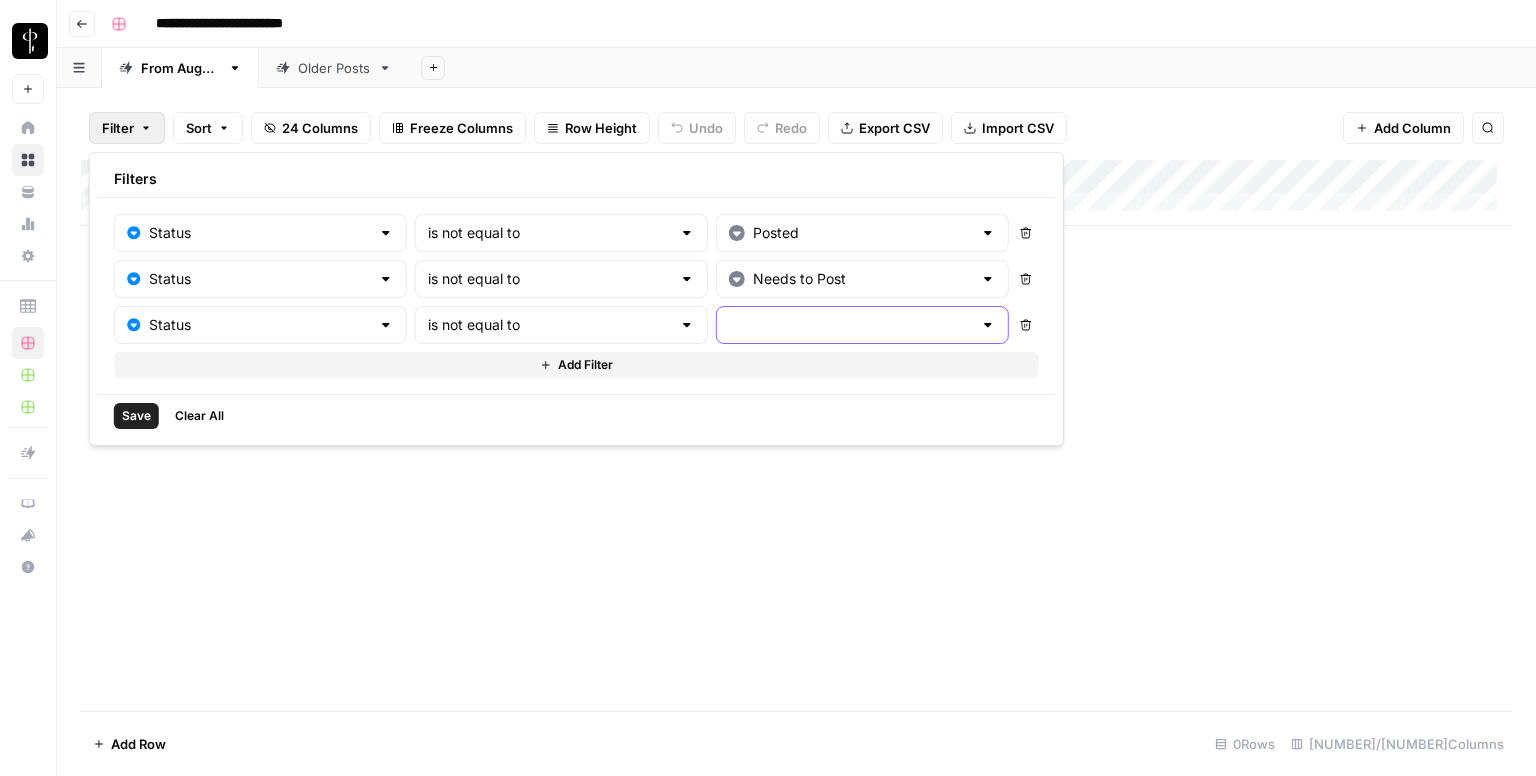 click at bounding box center [850, 325] 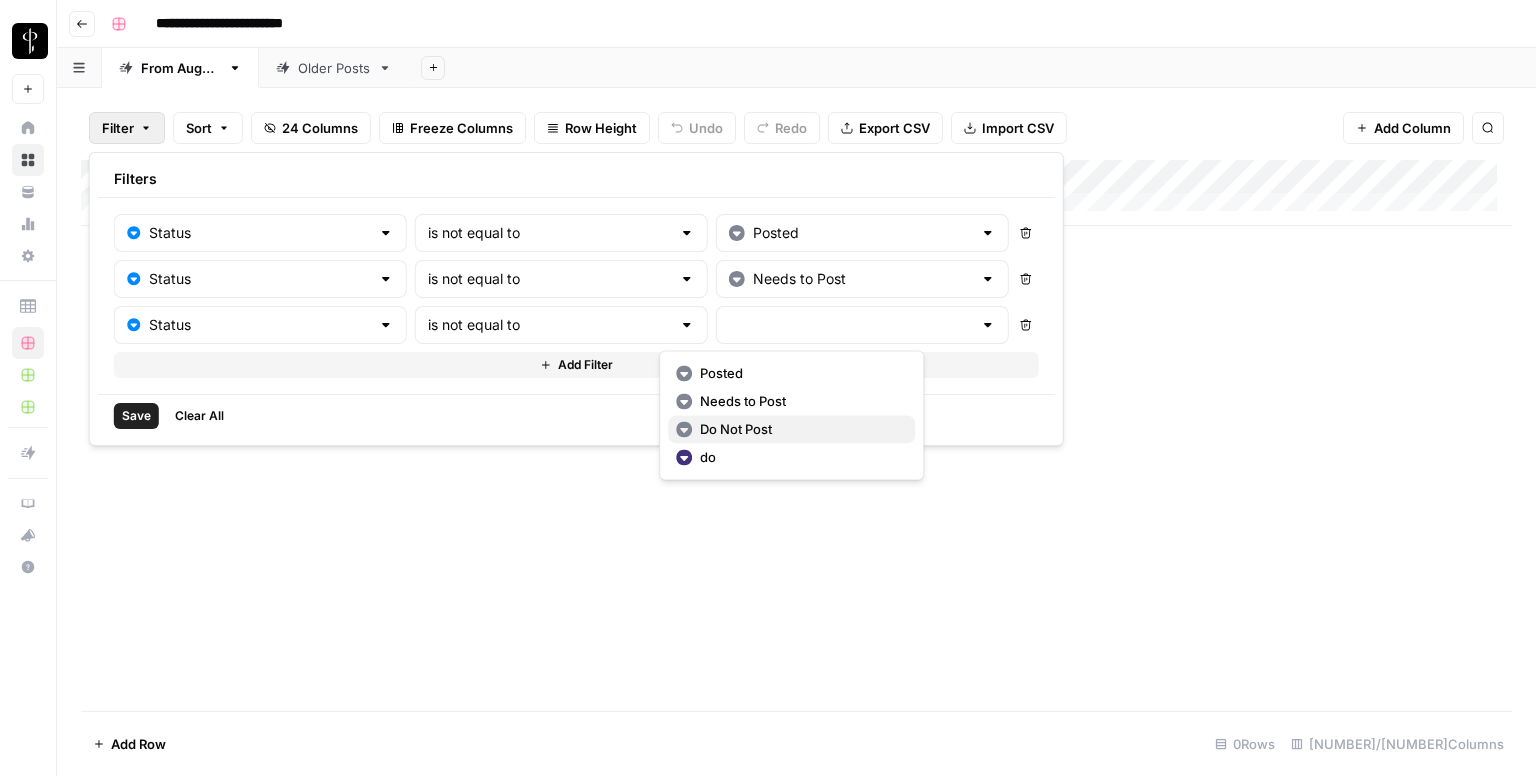 click on "Do Not Post" at bounding box center (799, 429) 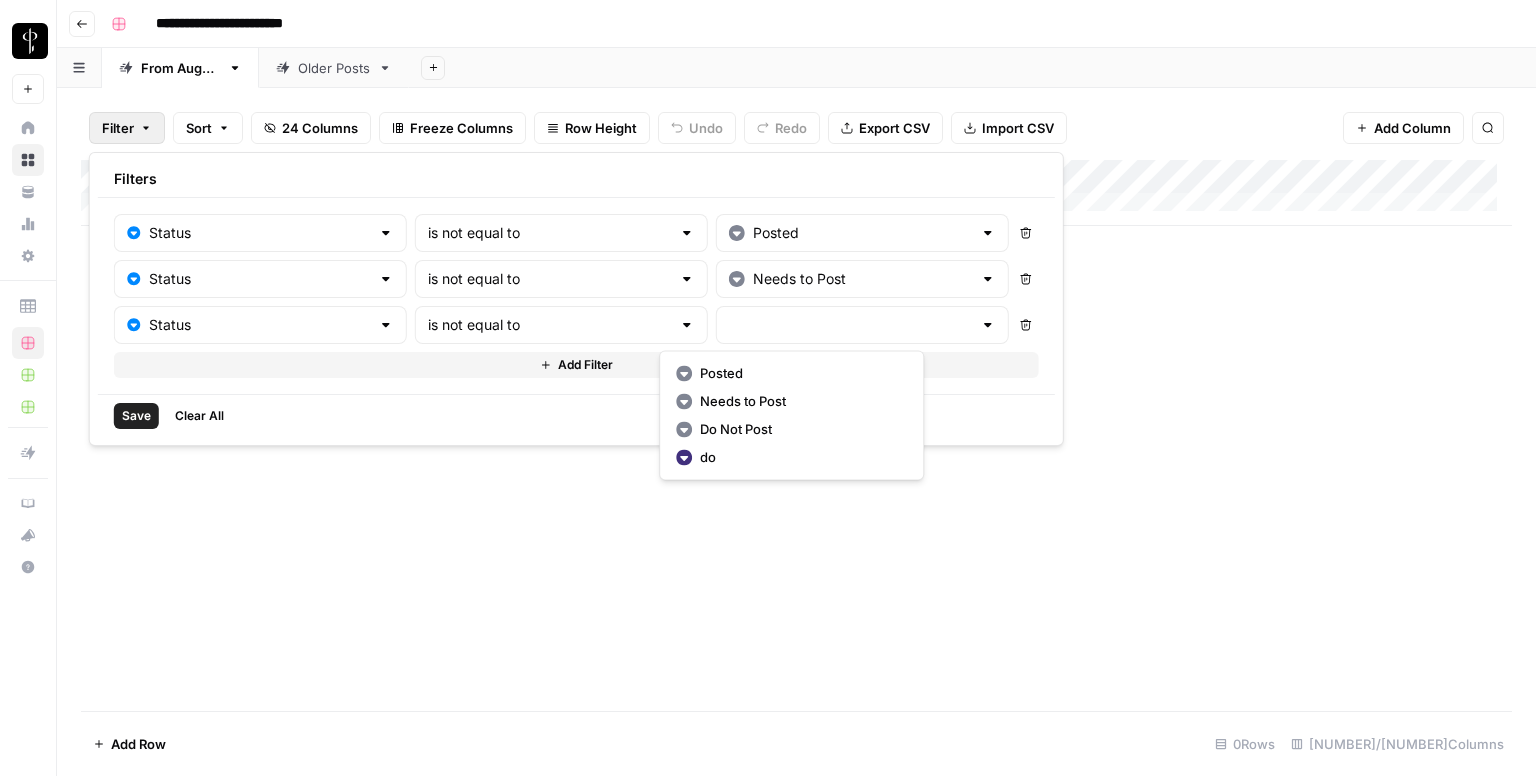 type on "Do Not Post" 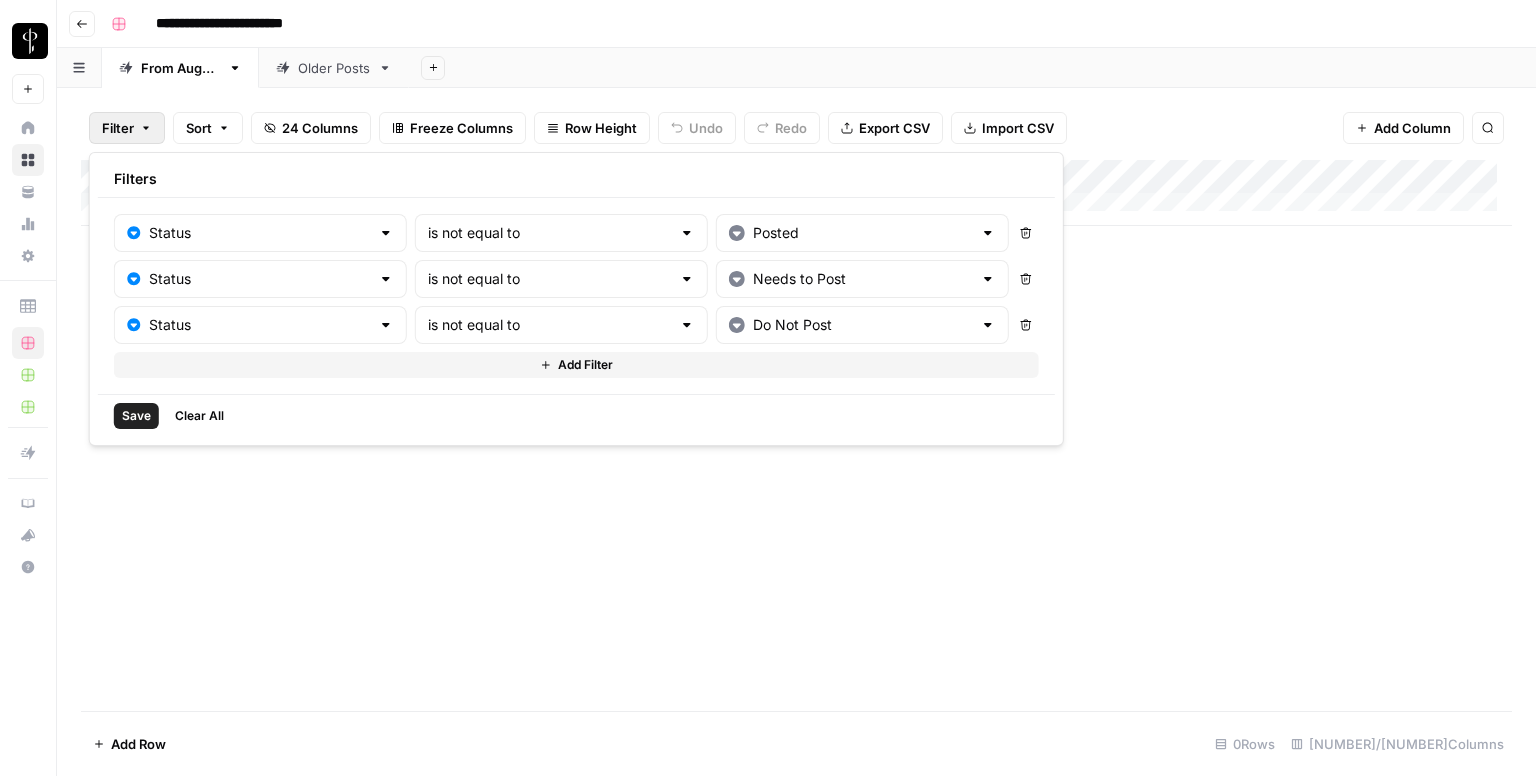 click on "Save" at bounding box center [136, 416] 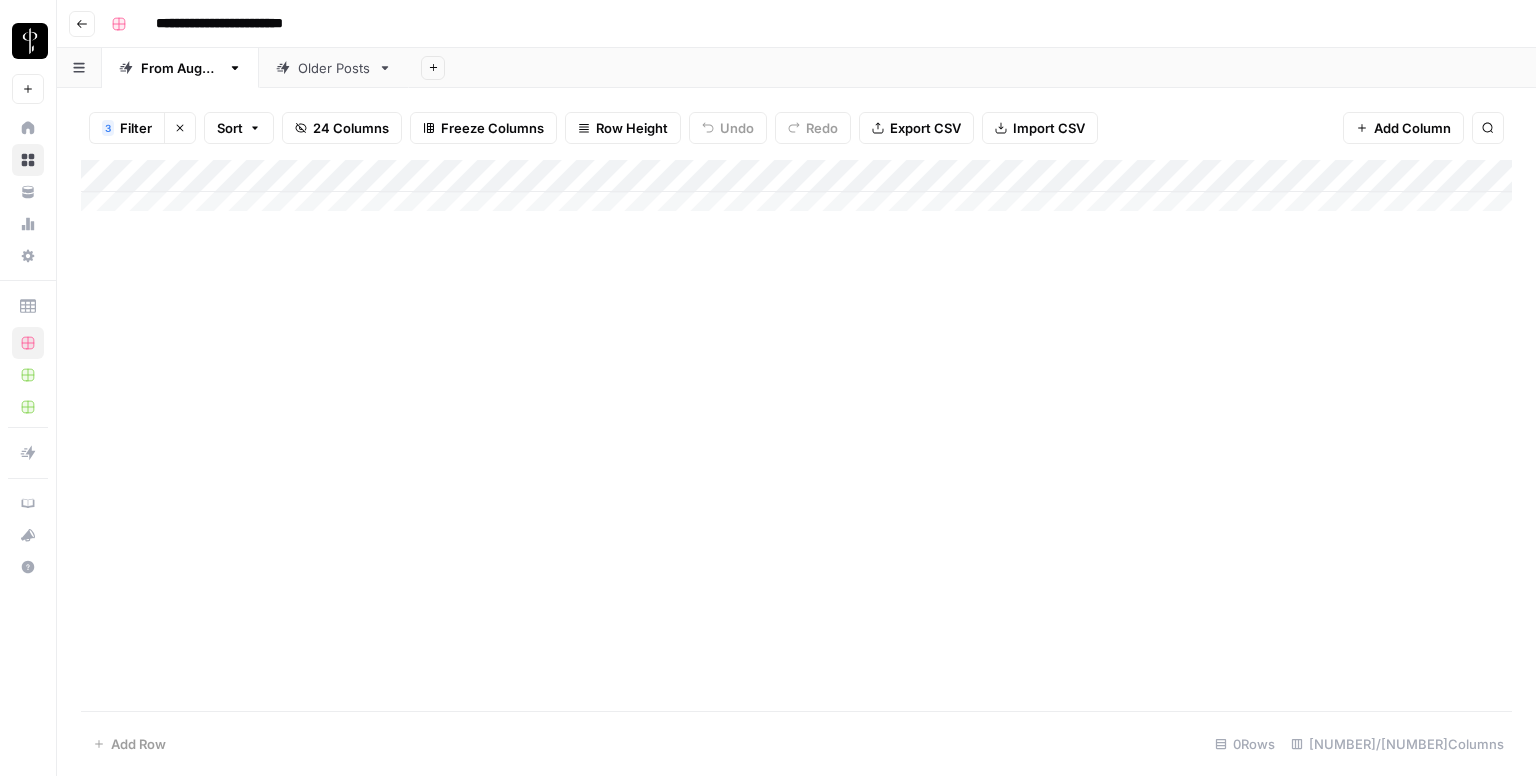 click on "Older Posts" at bounding box center [334, 68] 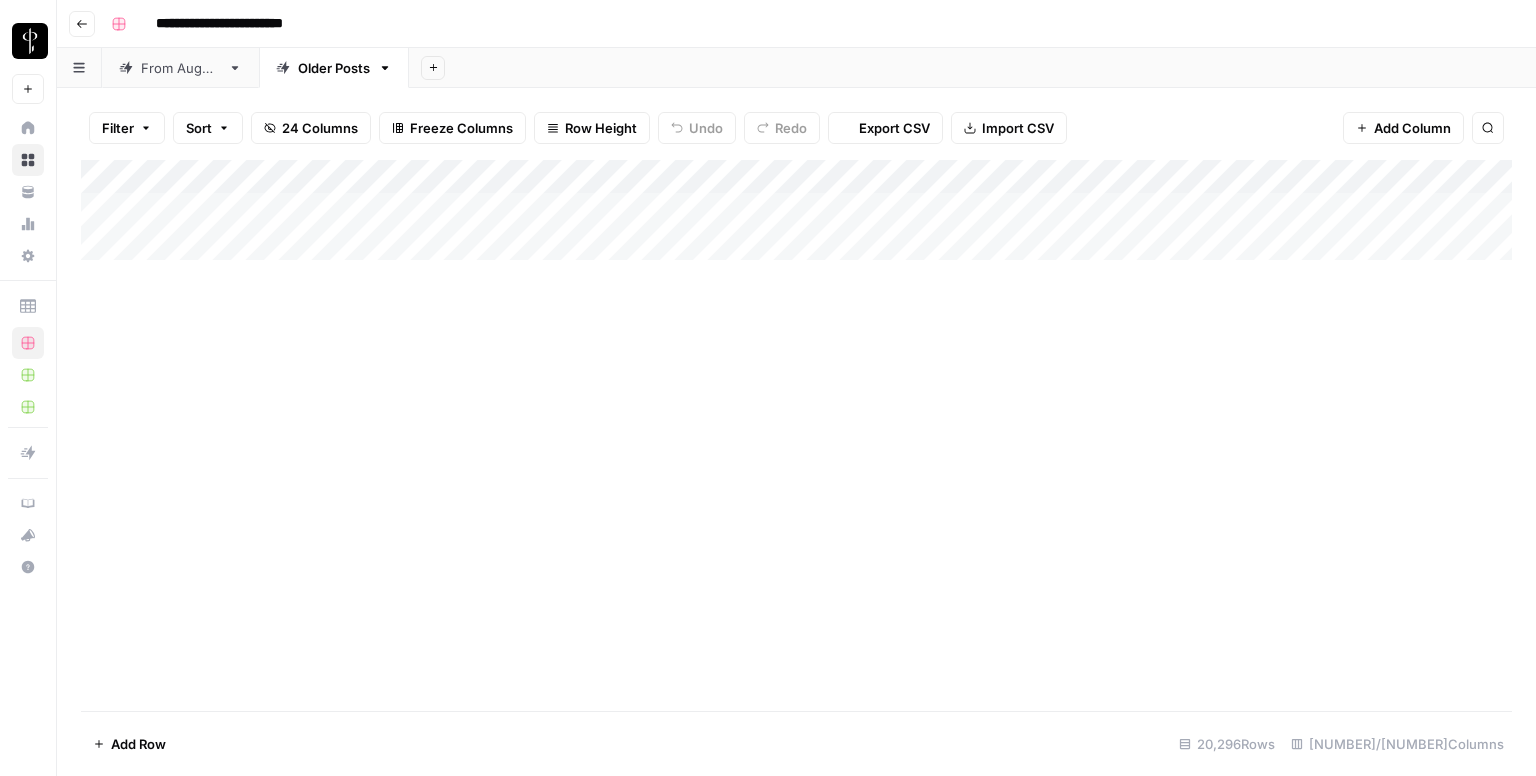 click on "Filter" at bounding box center [118, 128] 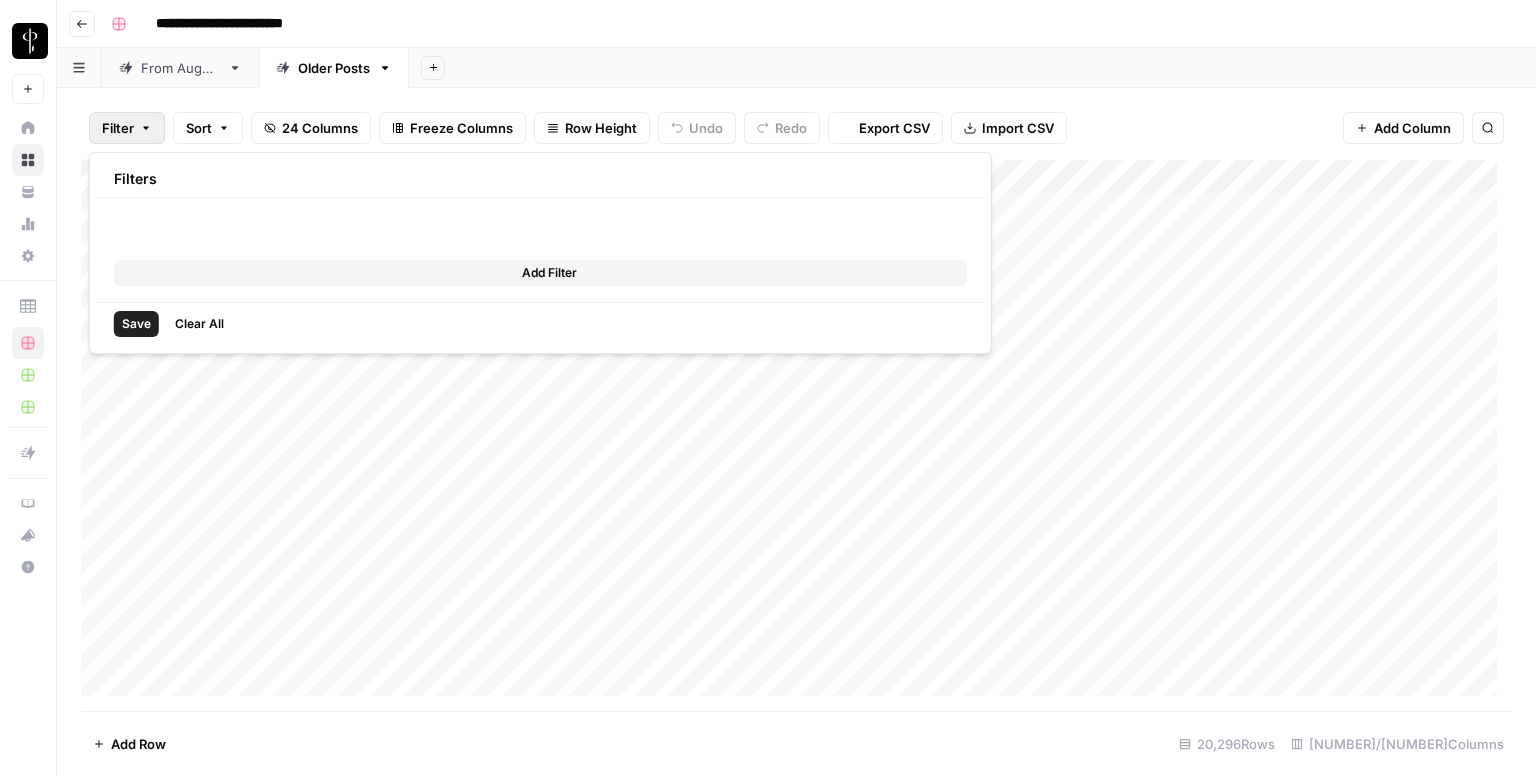 click at bounding box center (147, 81) 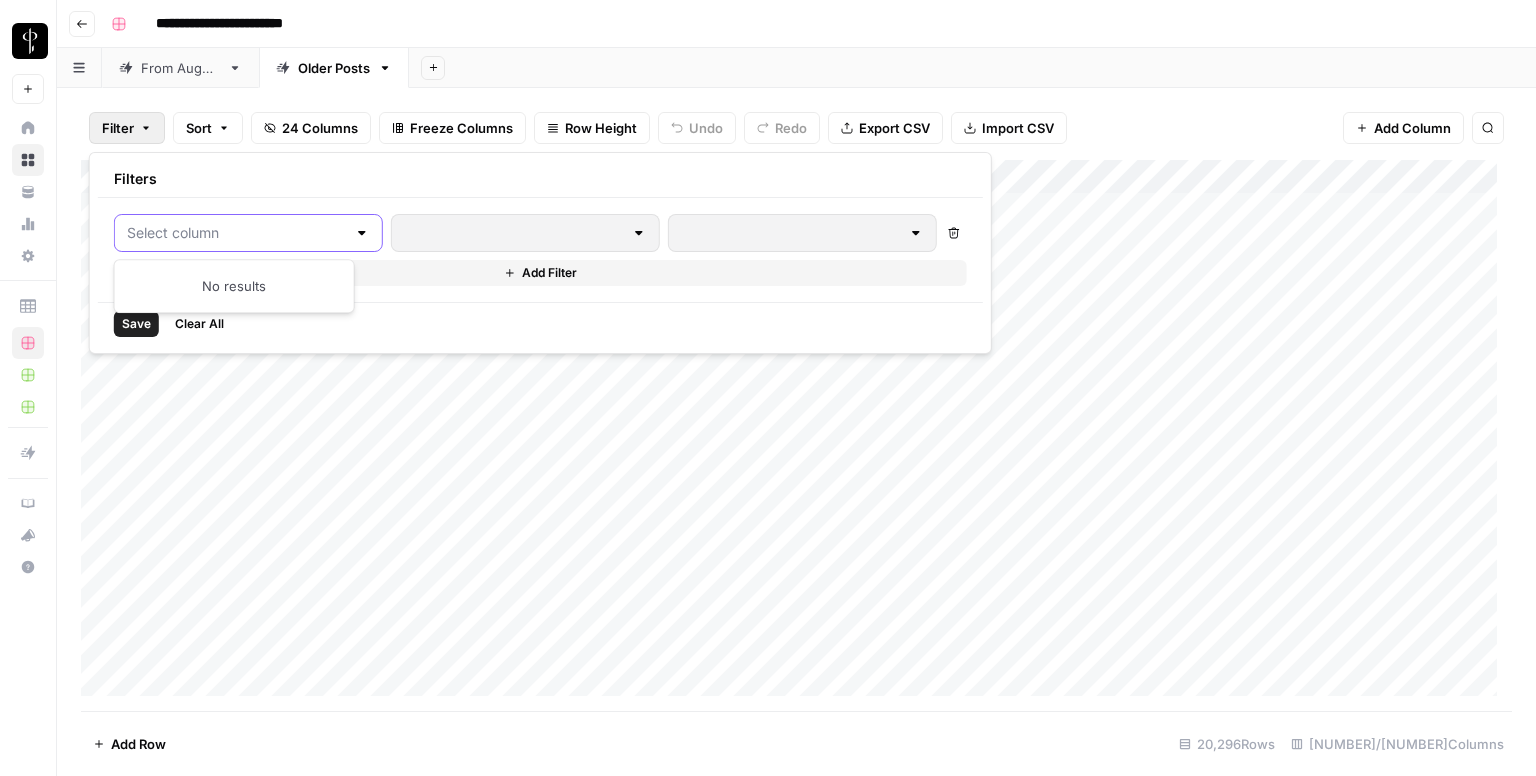 click at bounding box center (236, 233) 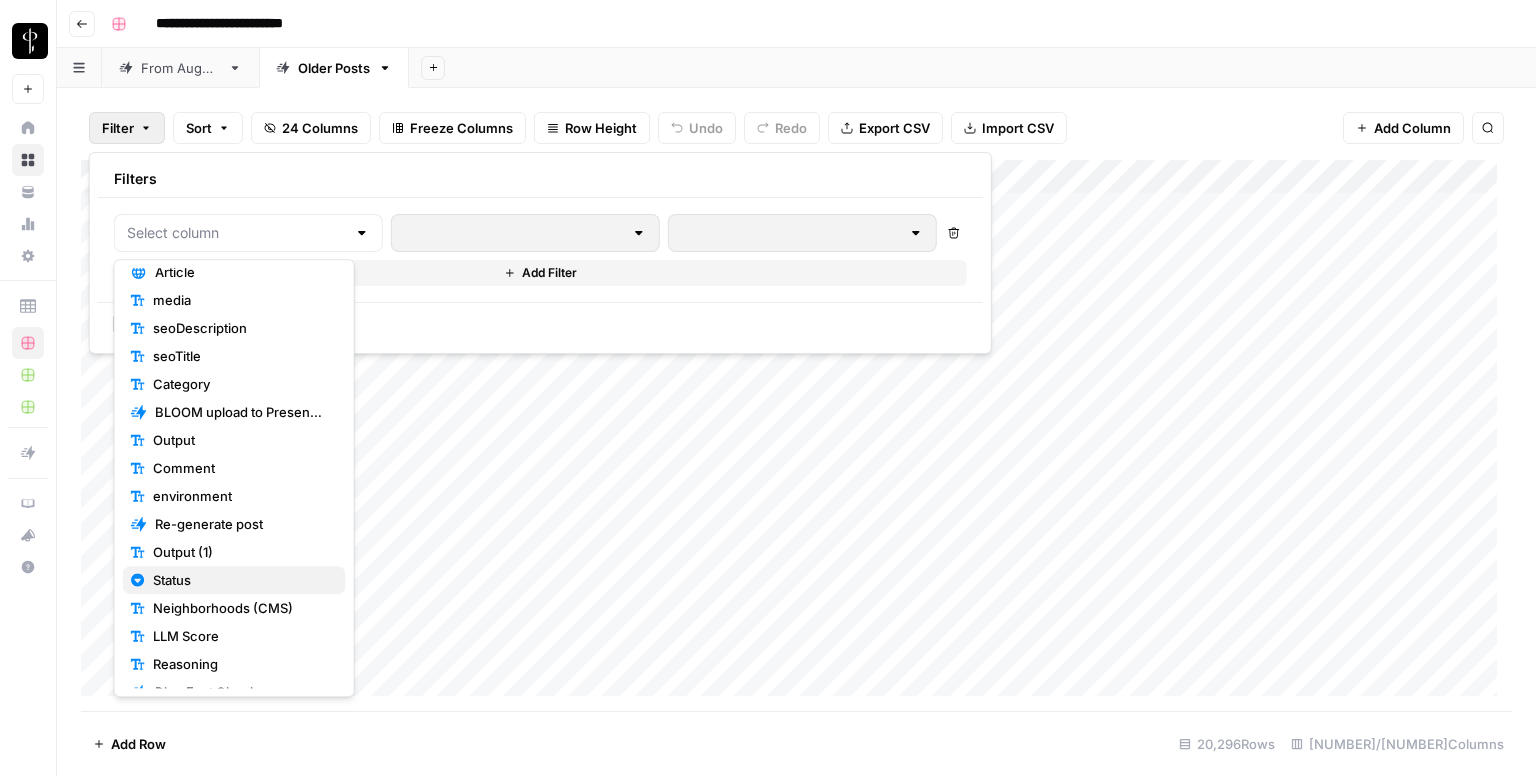 scroll, scrollTop: 196, scrollLeft: 0, axis: vertical 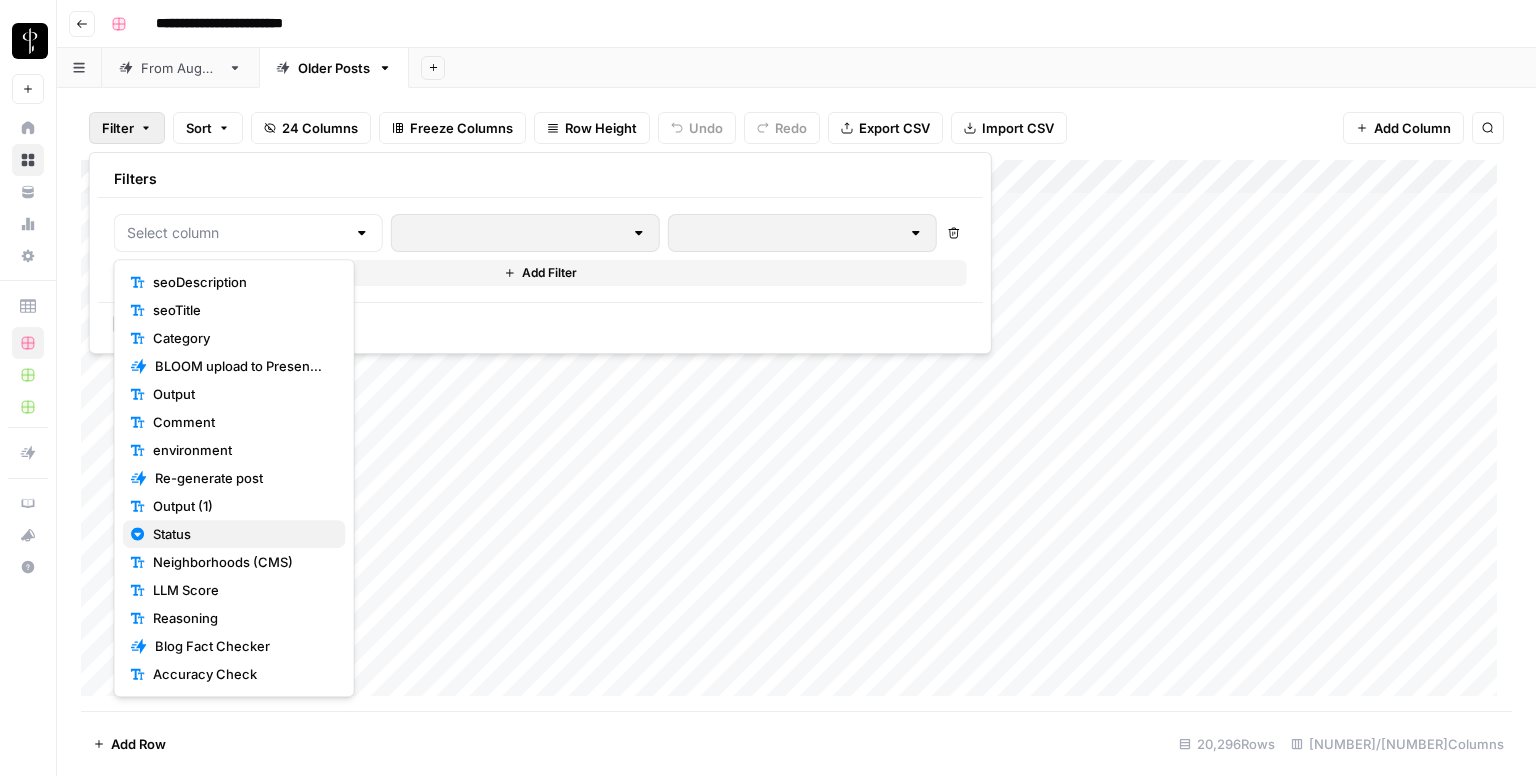 click on "Status" at bounding box center (234, 534) 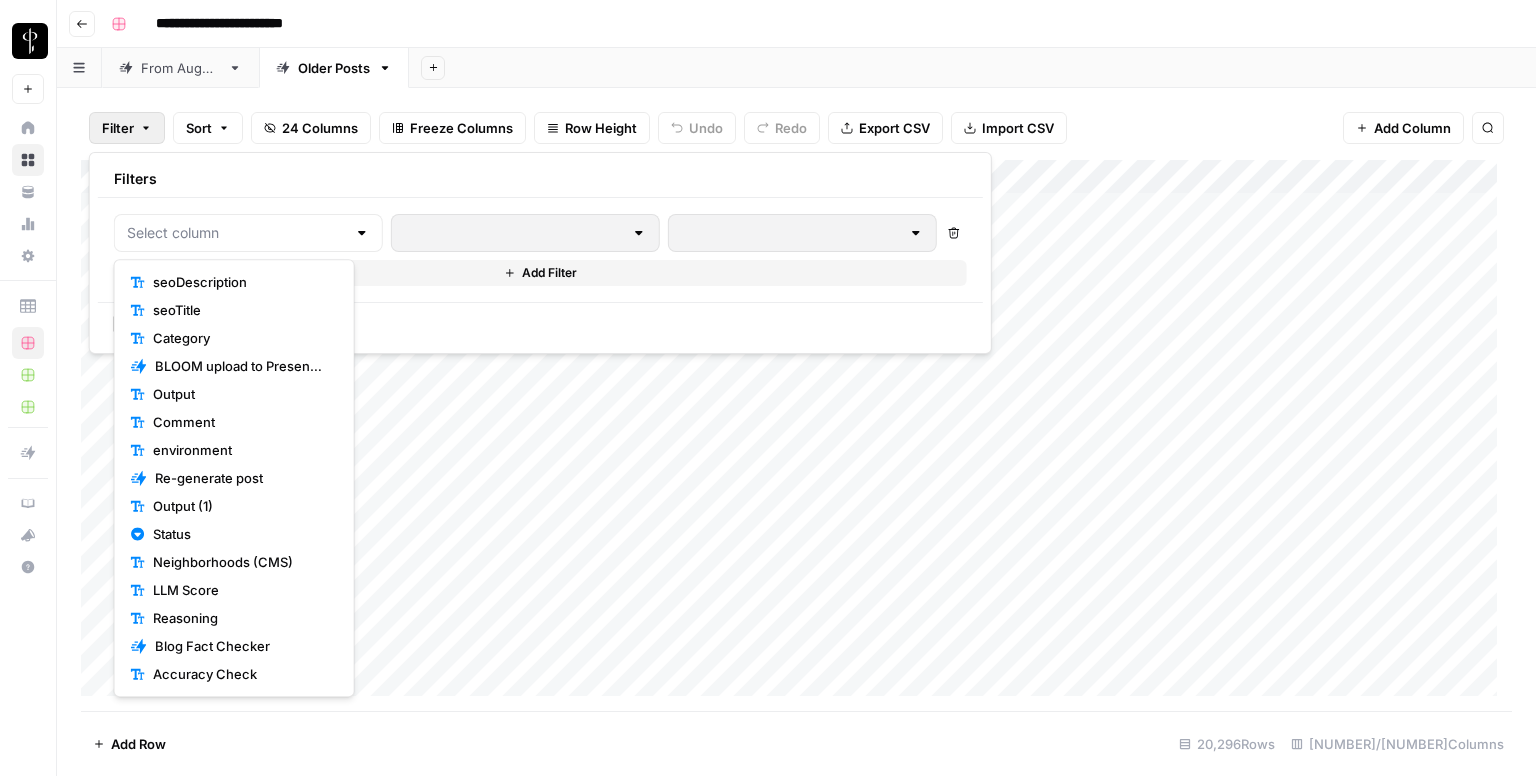 type on "Status" 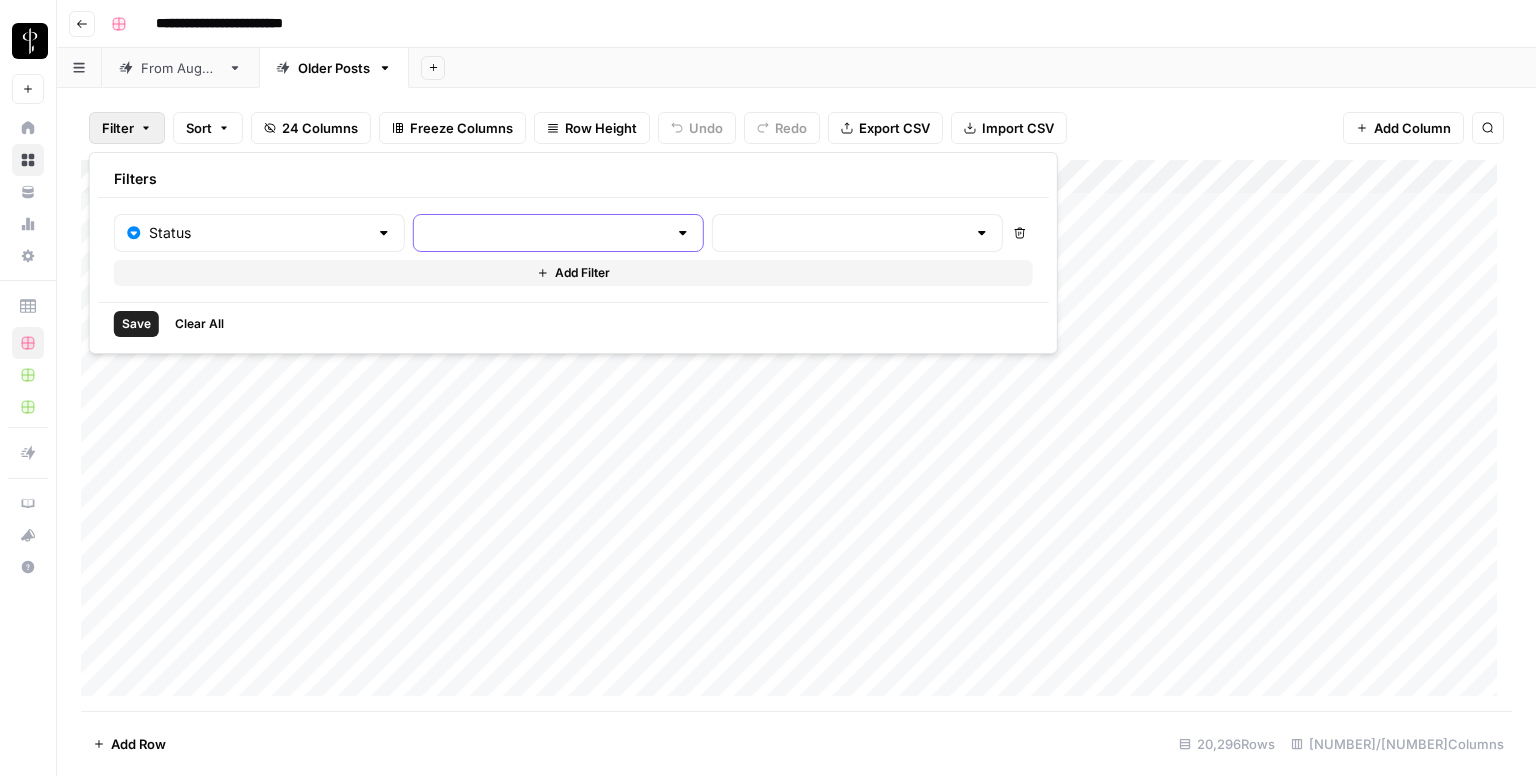click at bounding box center (546, 233) 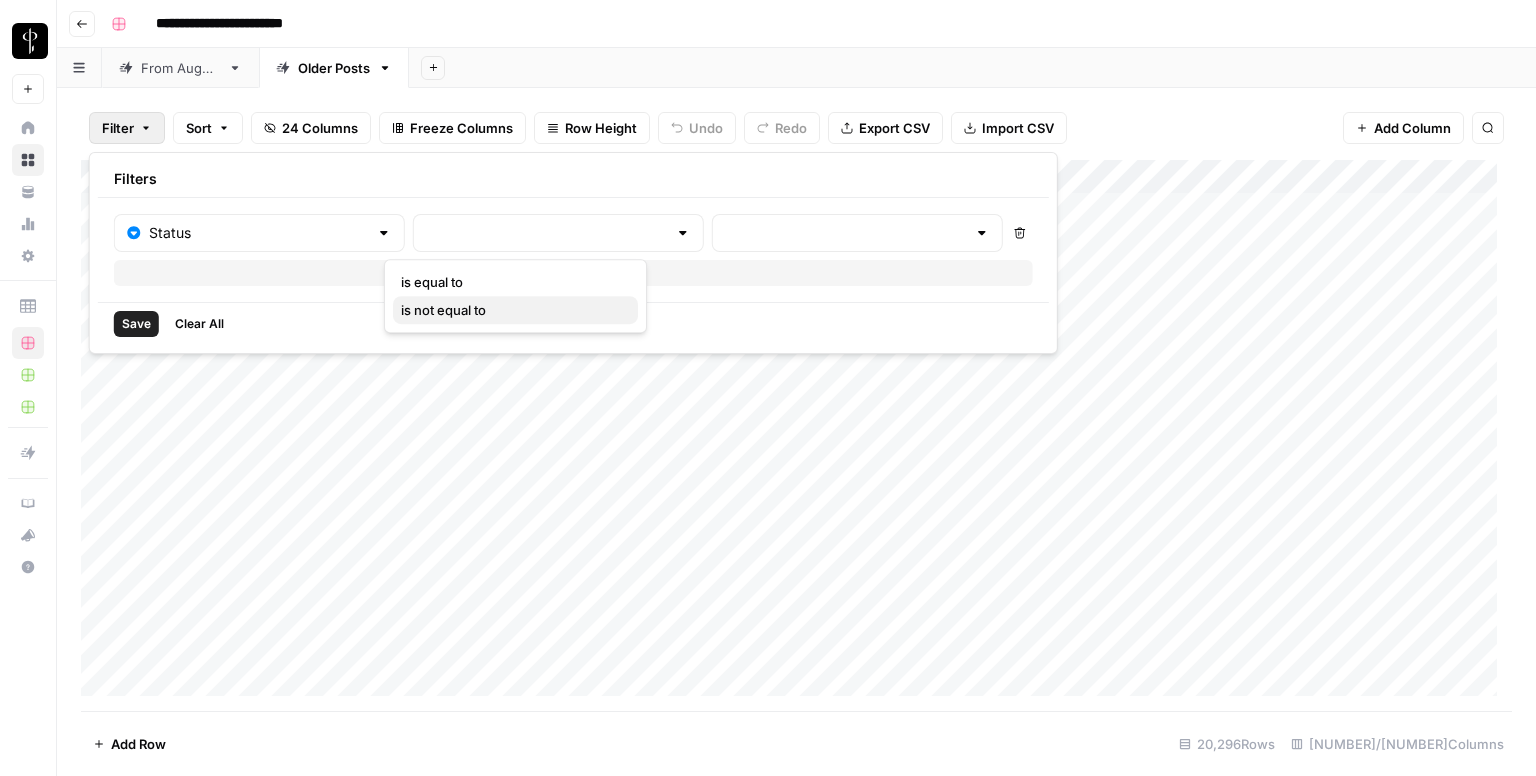 click on "is not equal to" at bounding box center (511, 310) 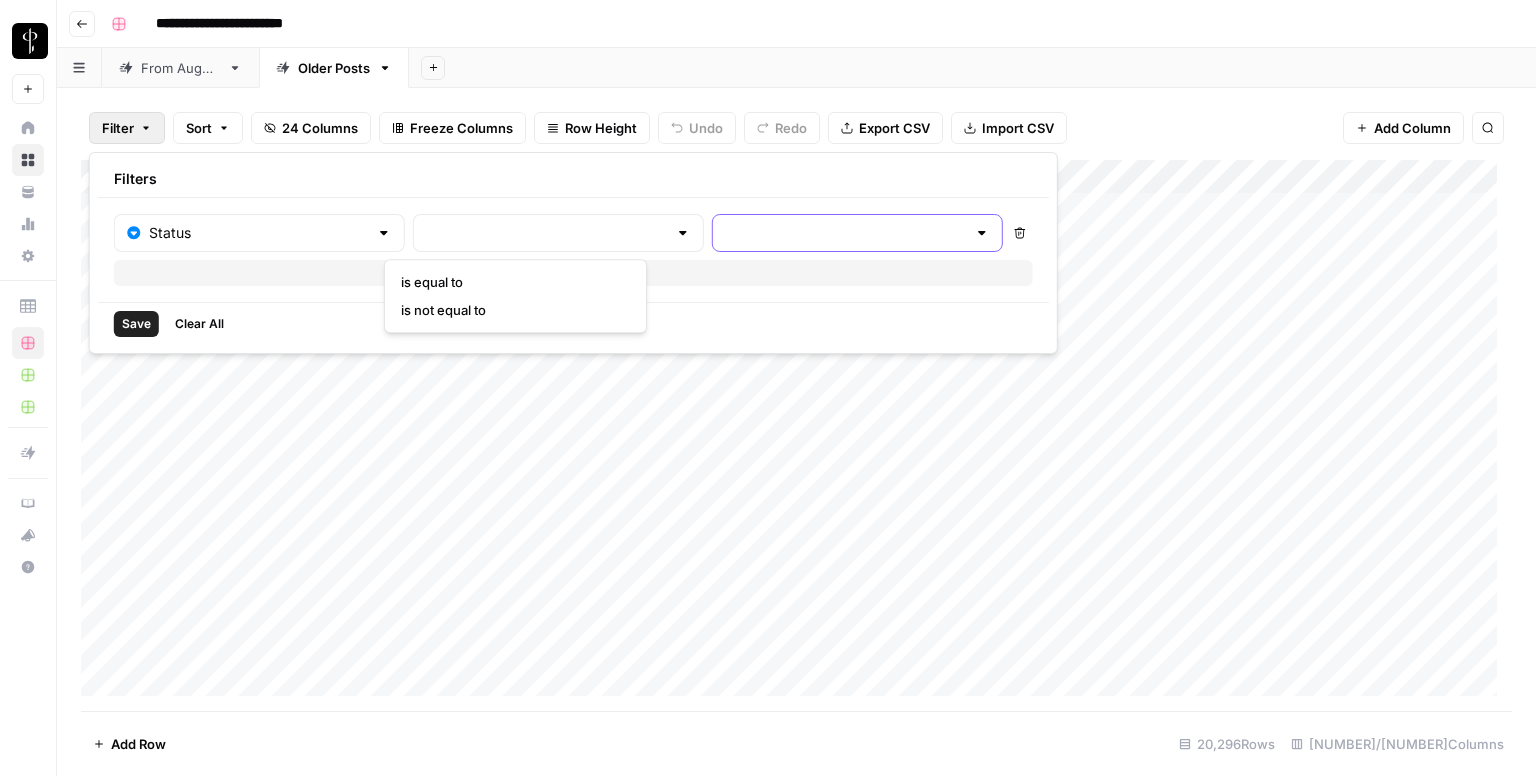 click at bounding box center (845, 233) 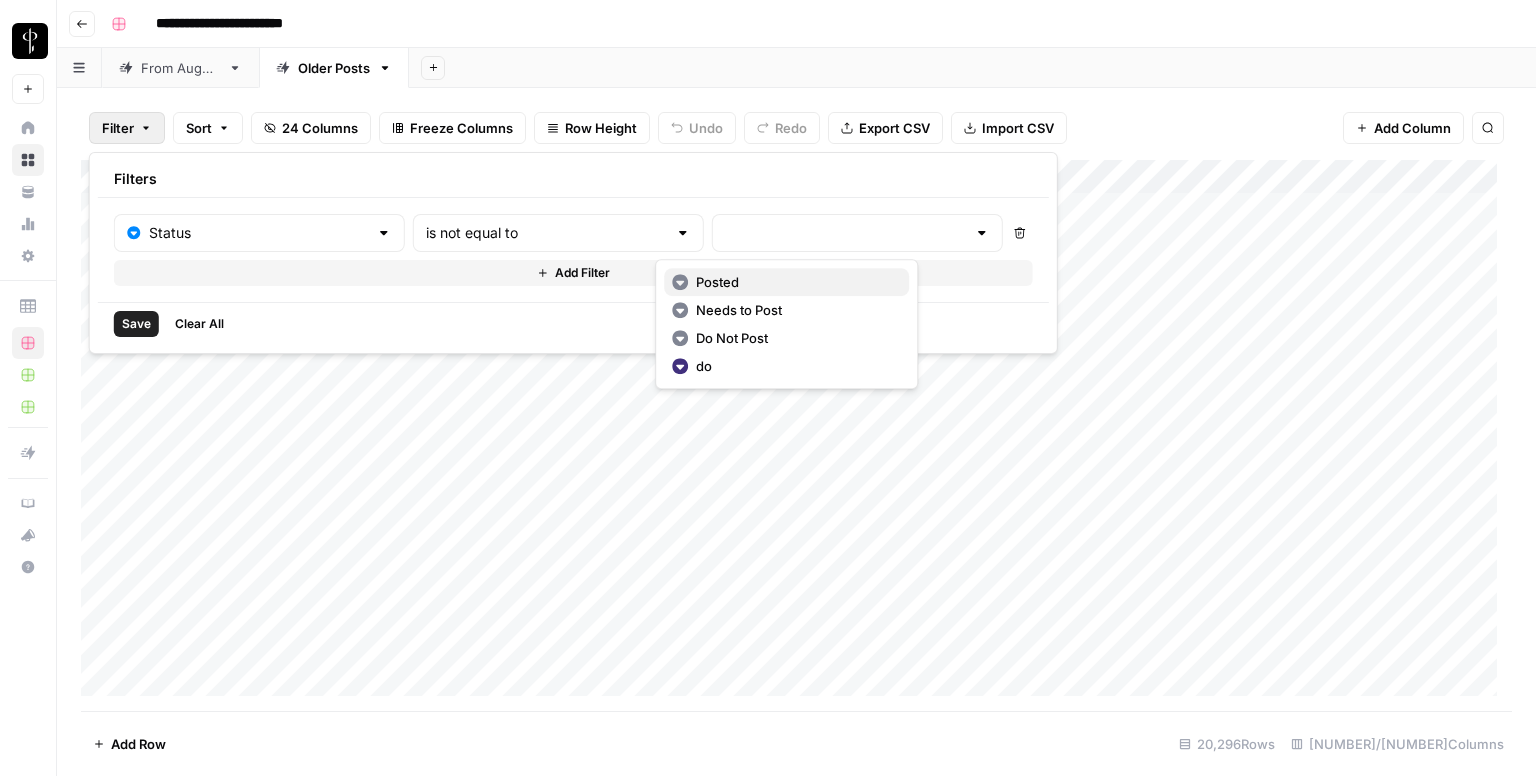 click on "Posted" at bounding box center (794, 282) 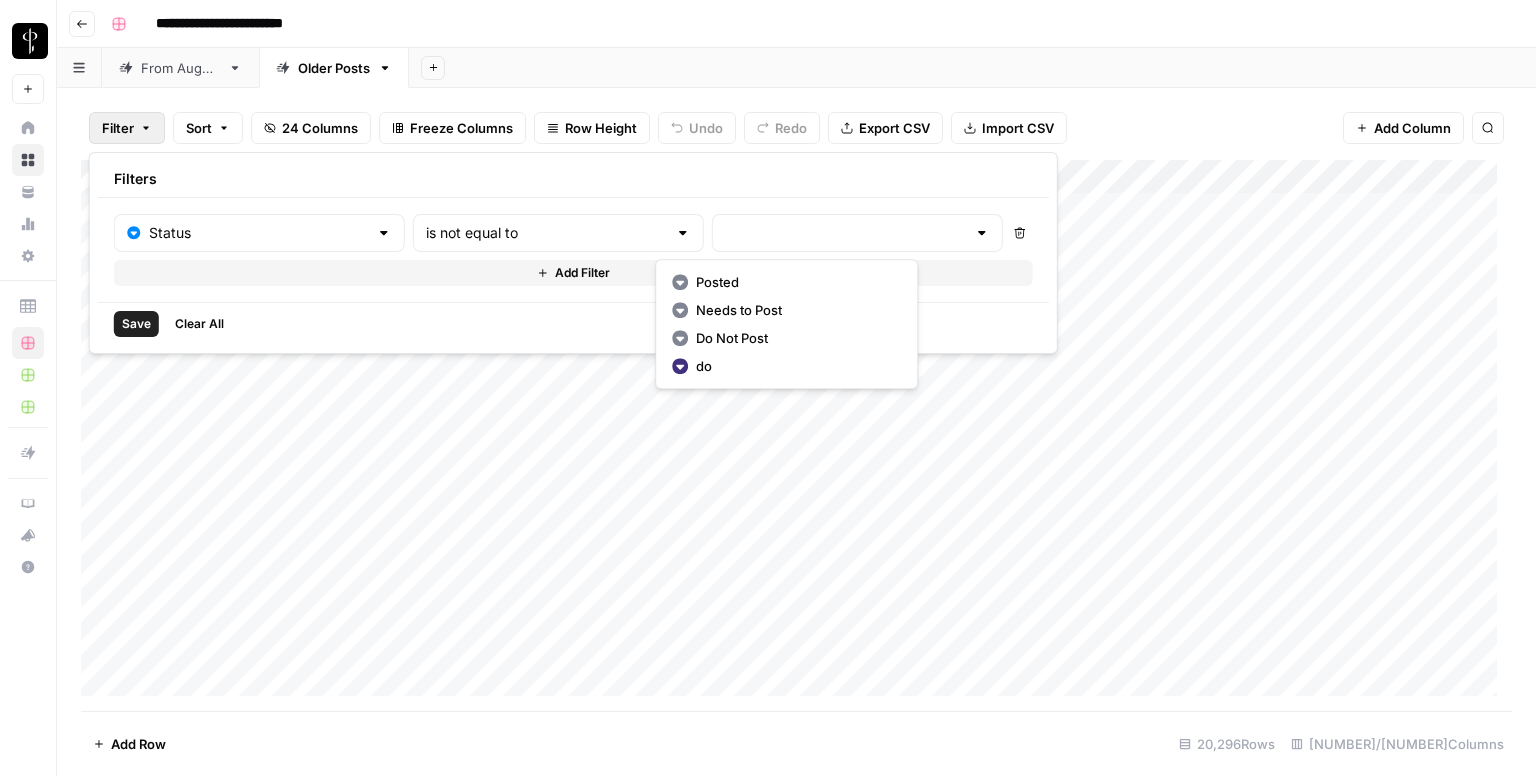 type on "Posted" 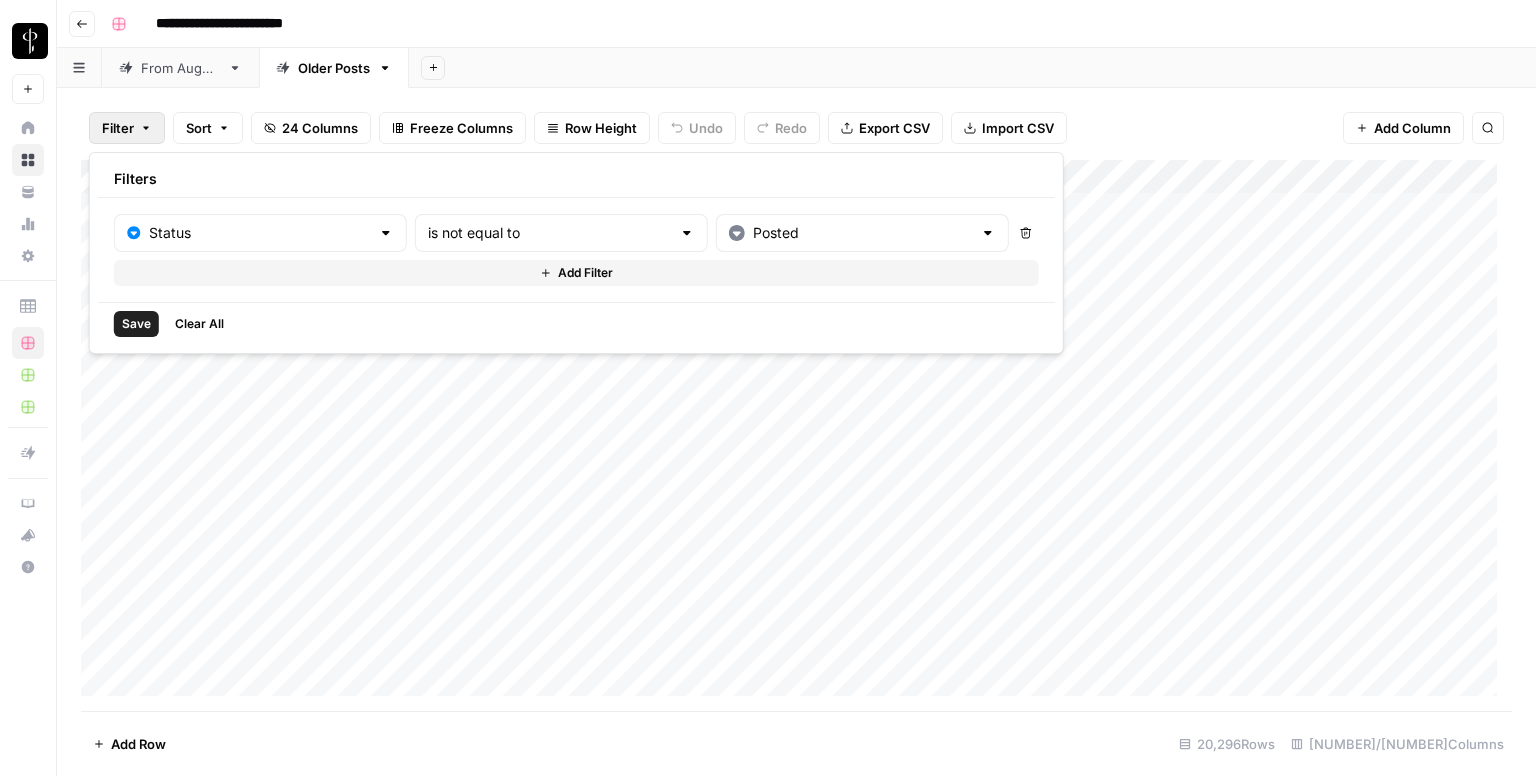 click on "Add Filter" at bounding box center [576, 273] 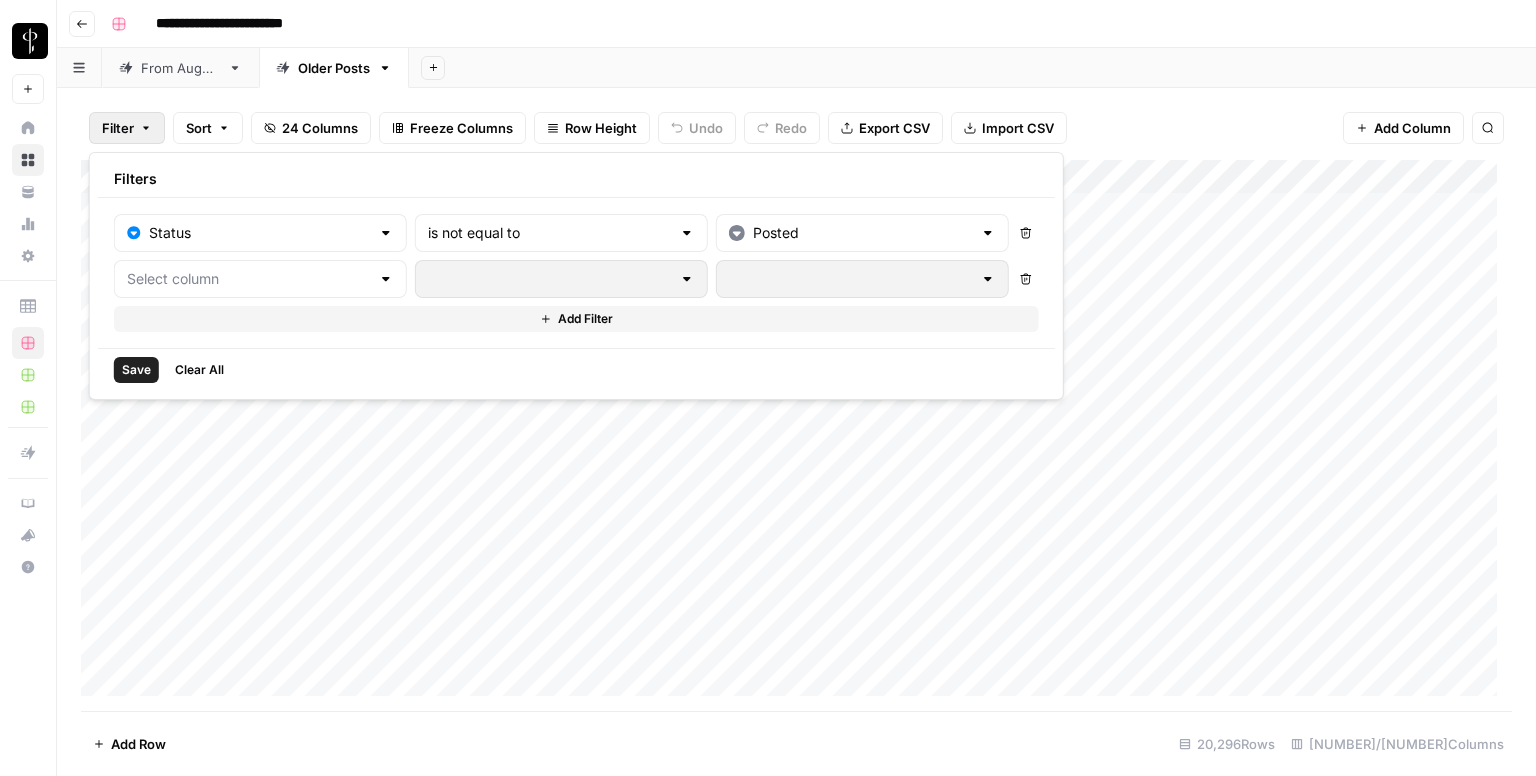 click at bounding box center (260, 279) 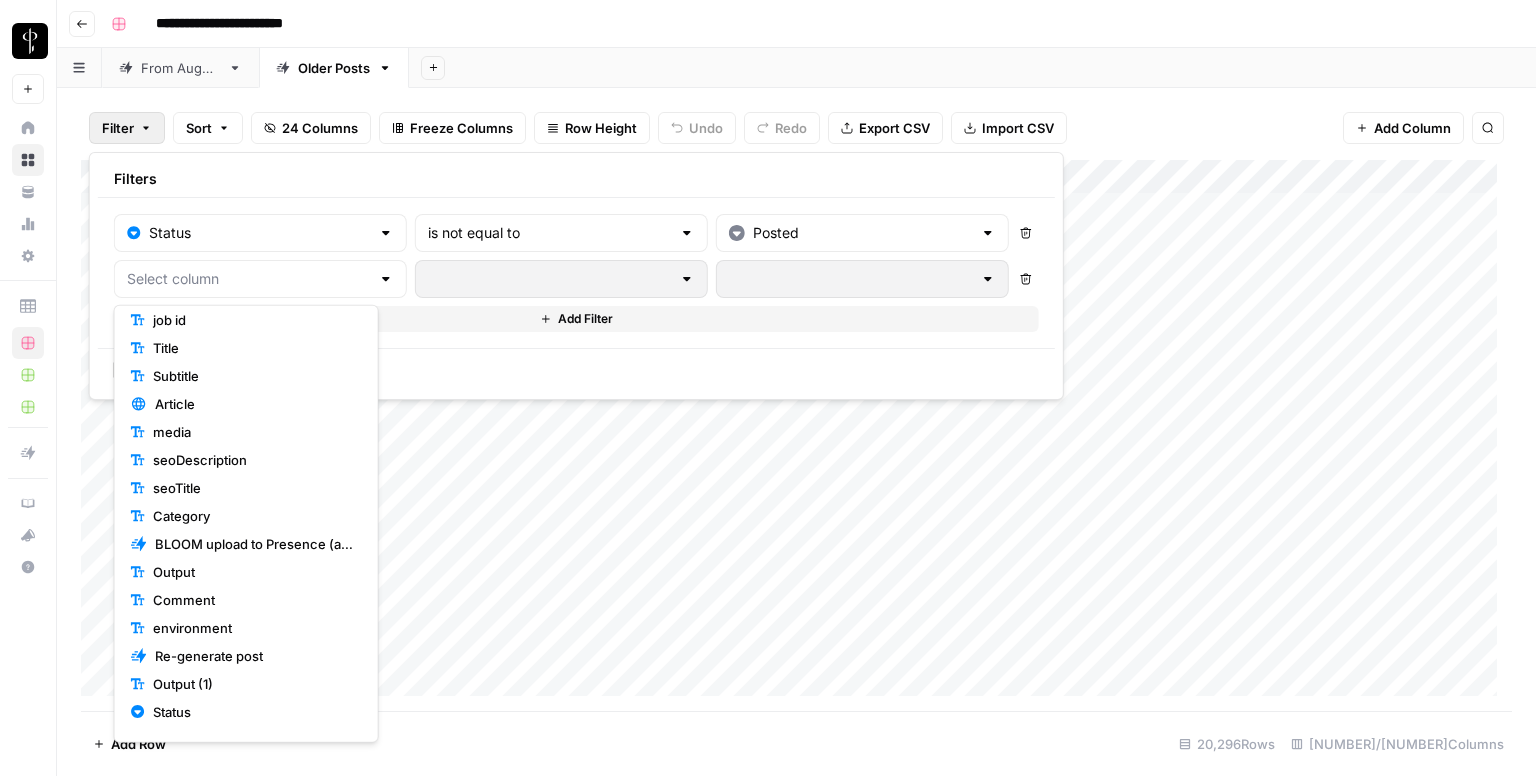 scroll, scrollTop: 196, scrollLeft: 0, axis: vertical 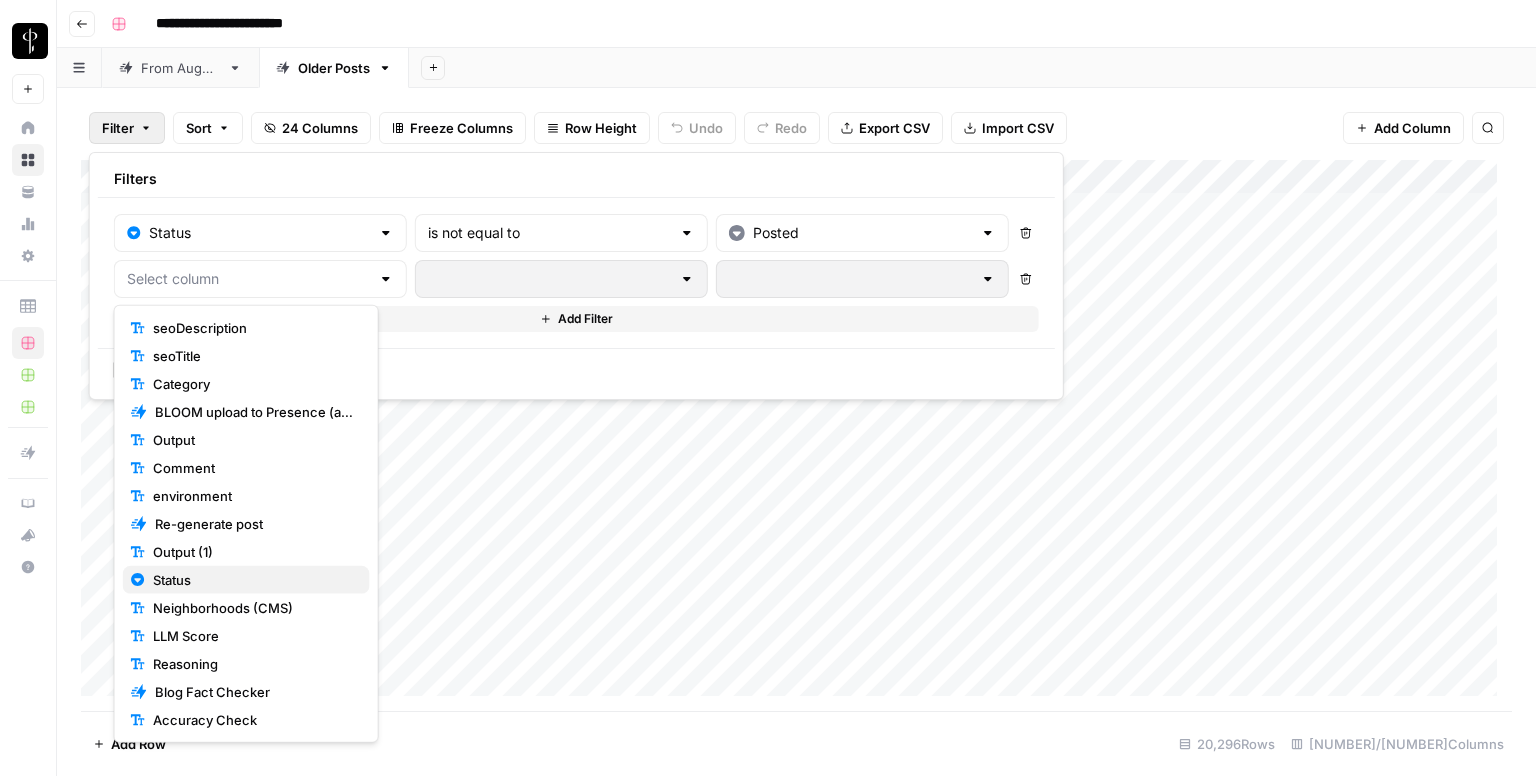 click on "Status" at bounding box center (253, 580) 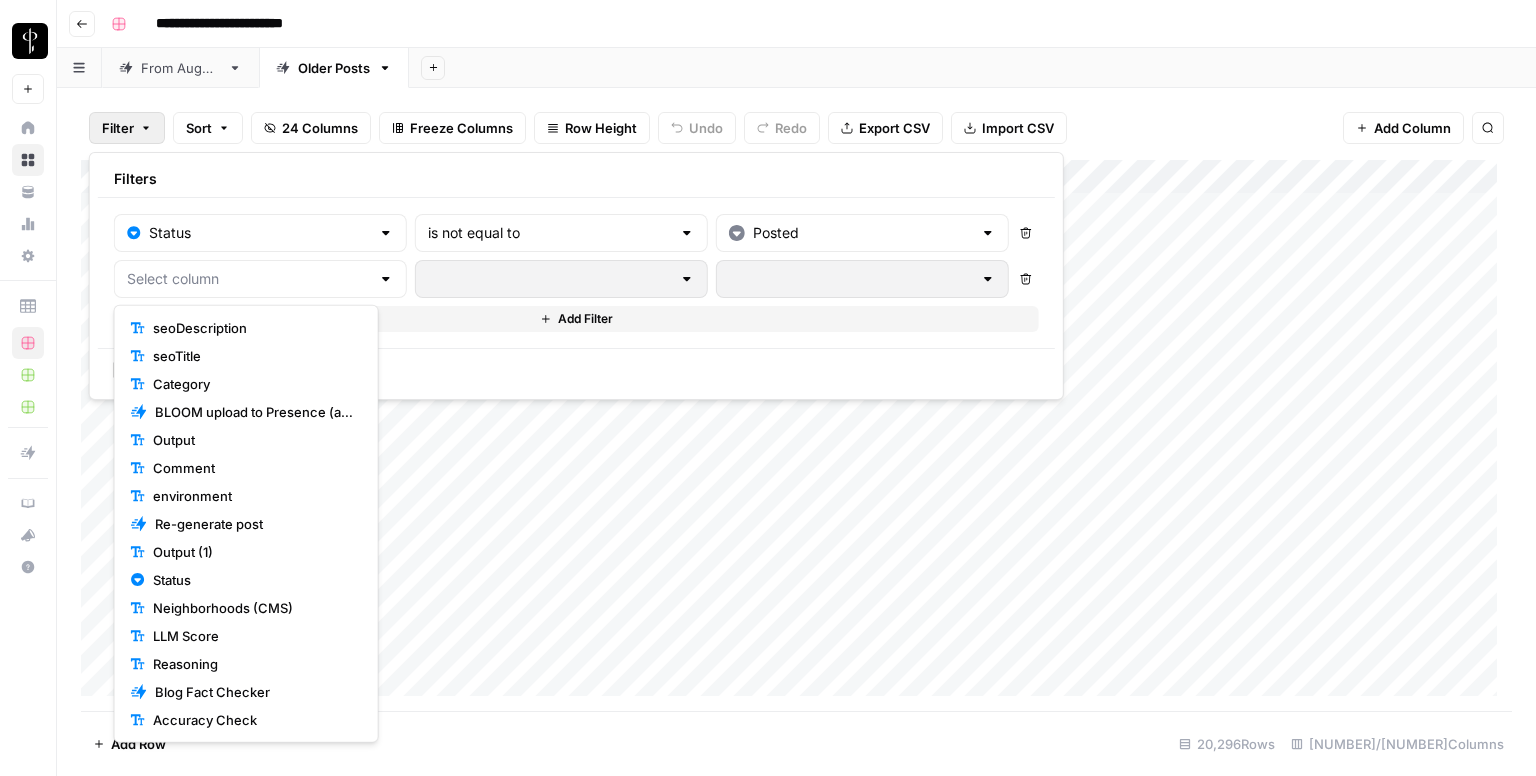 type on "Status" 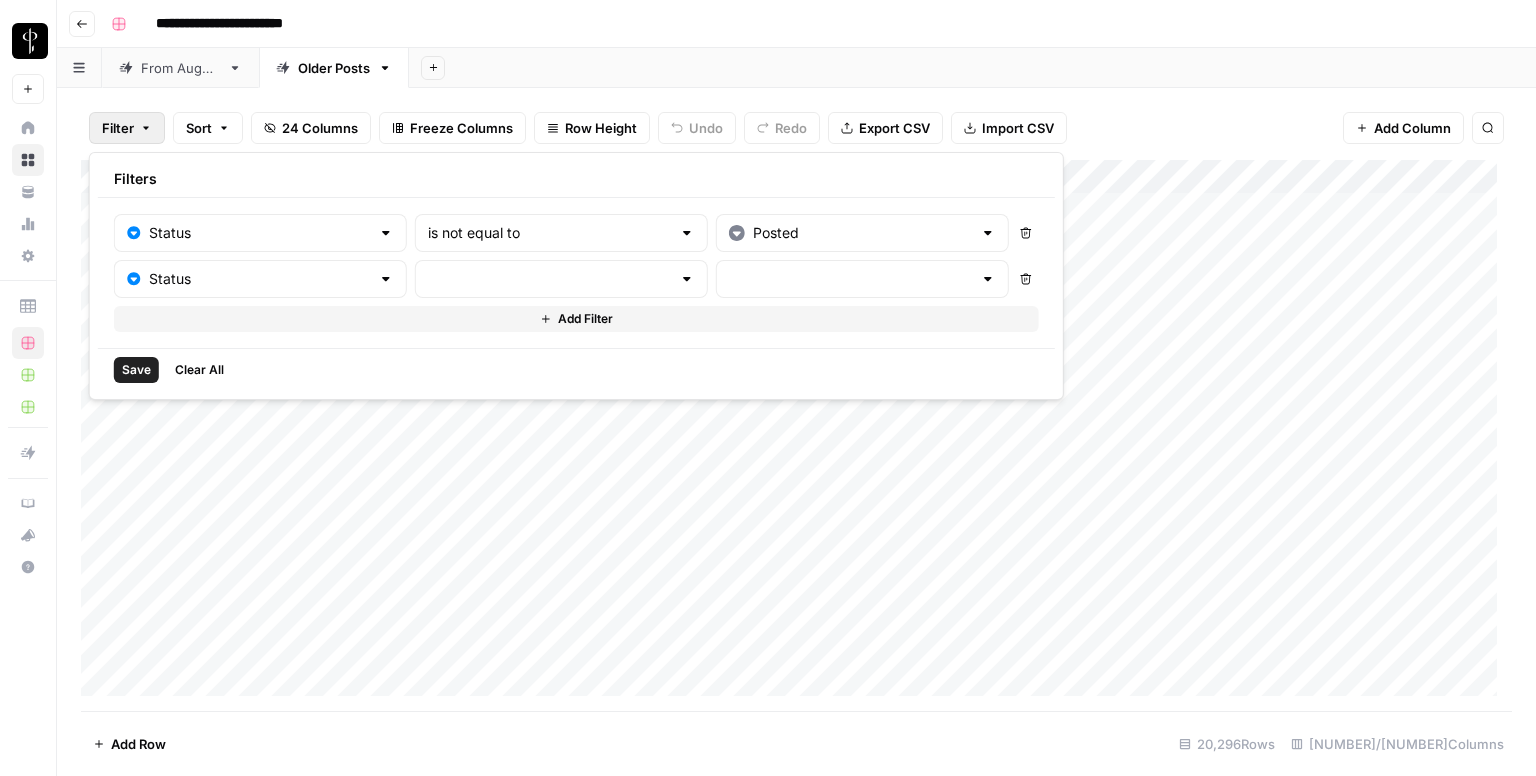 click at bounding box center [561, 279] 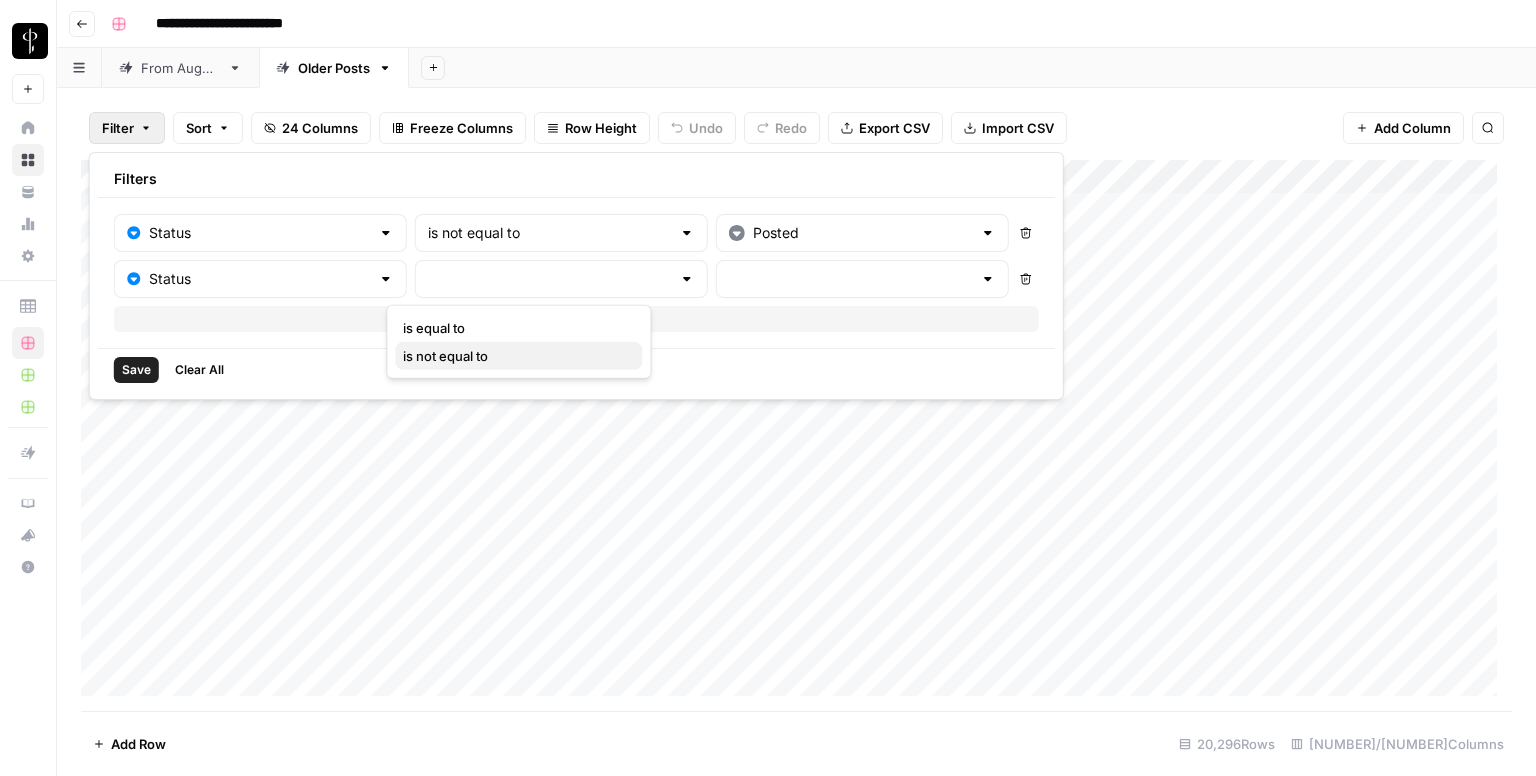 click on "is not equal to" at bounding box center (514, 356) 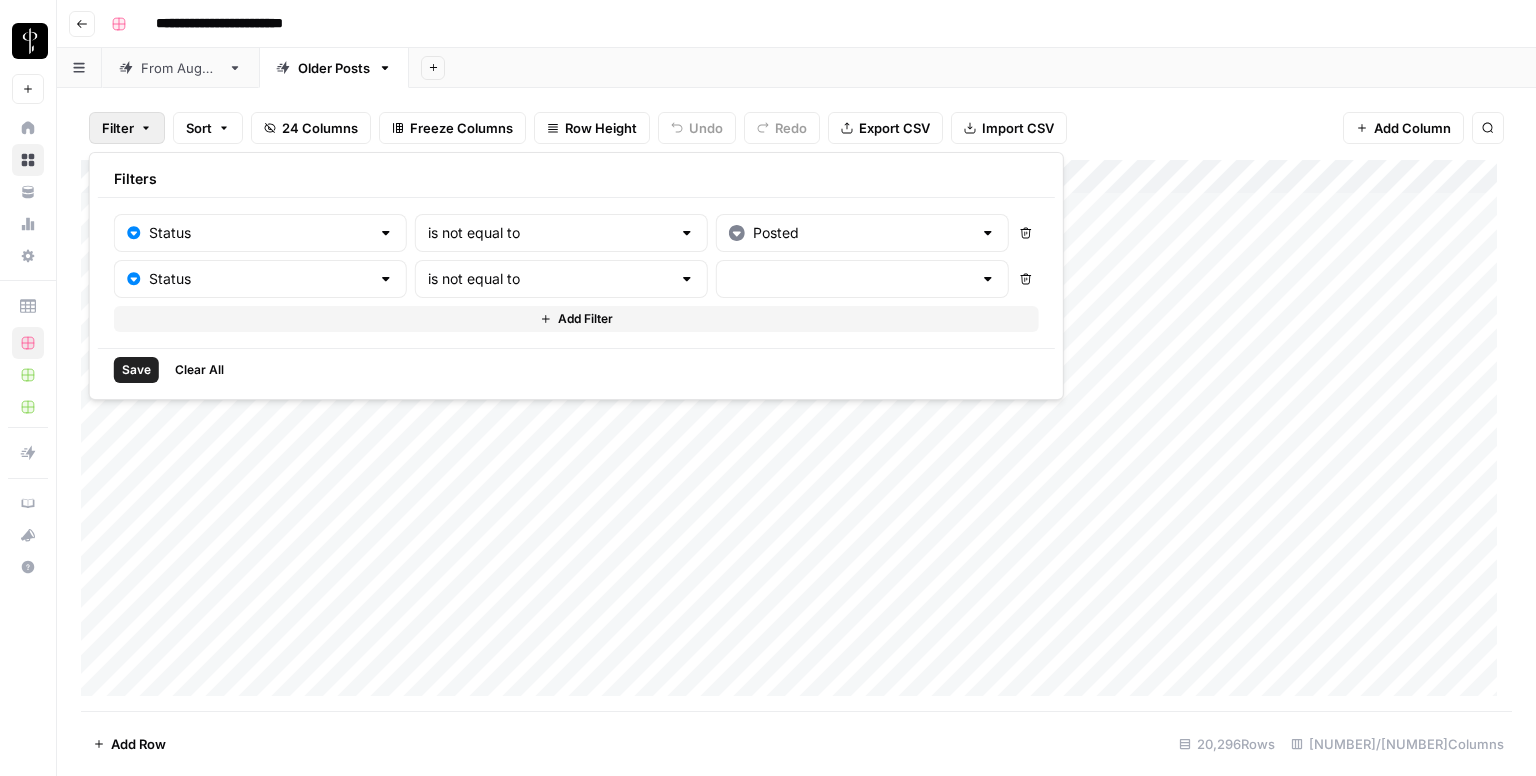 type on "is not equal to" 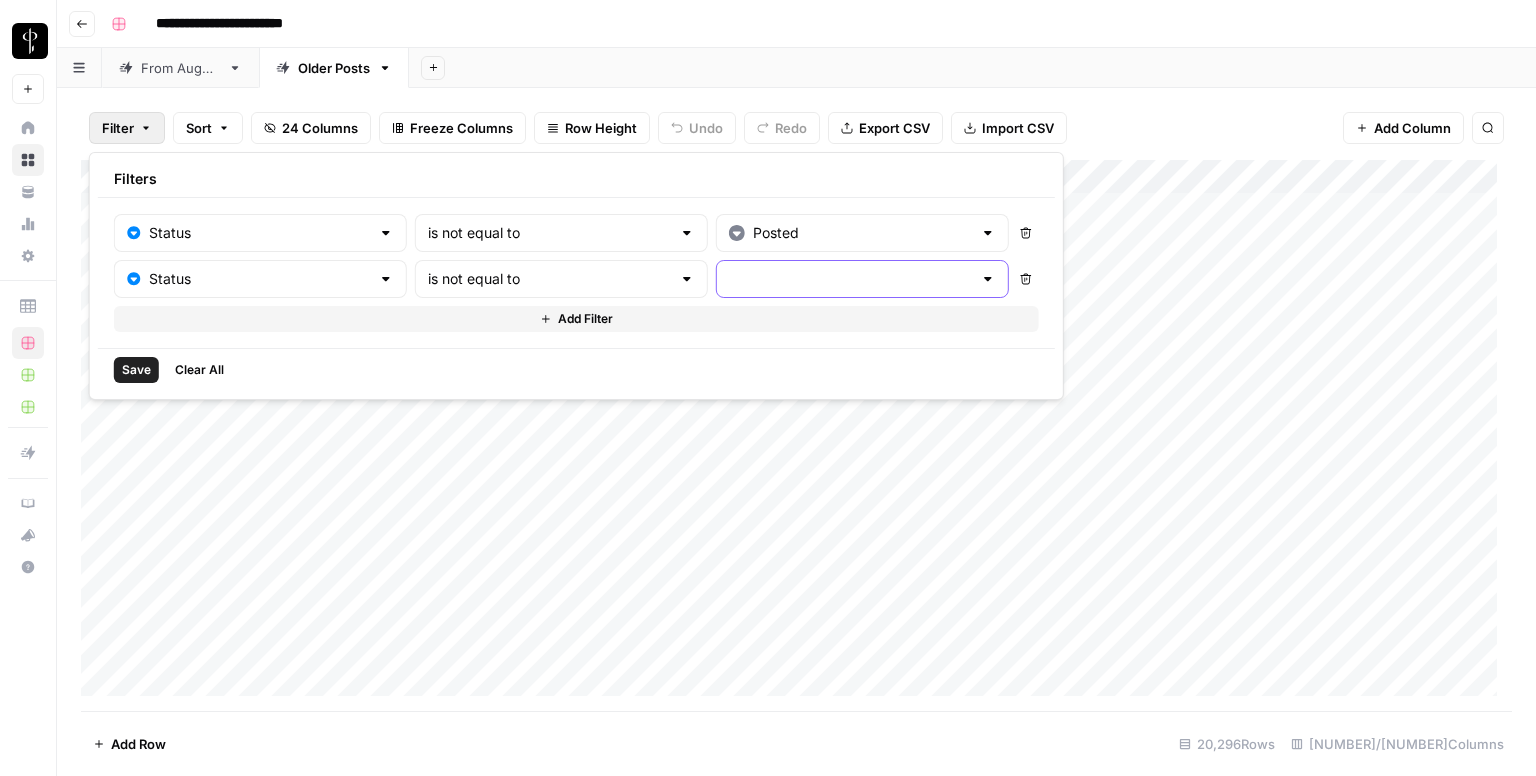 click at bounding box center [850, 279] 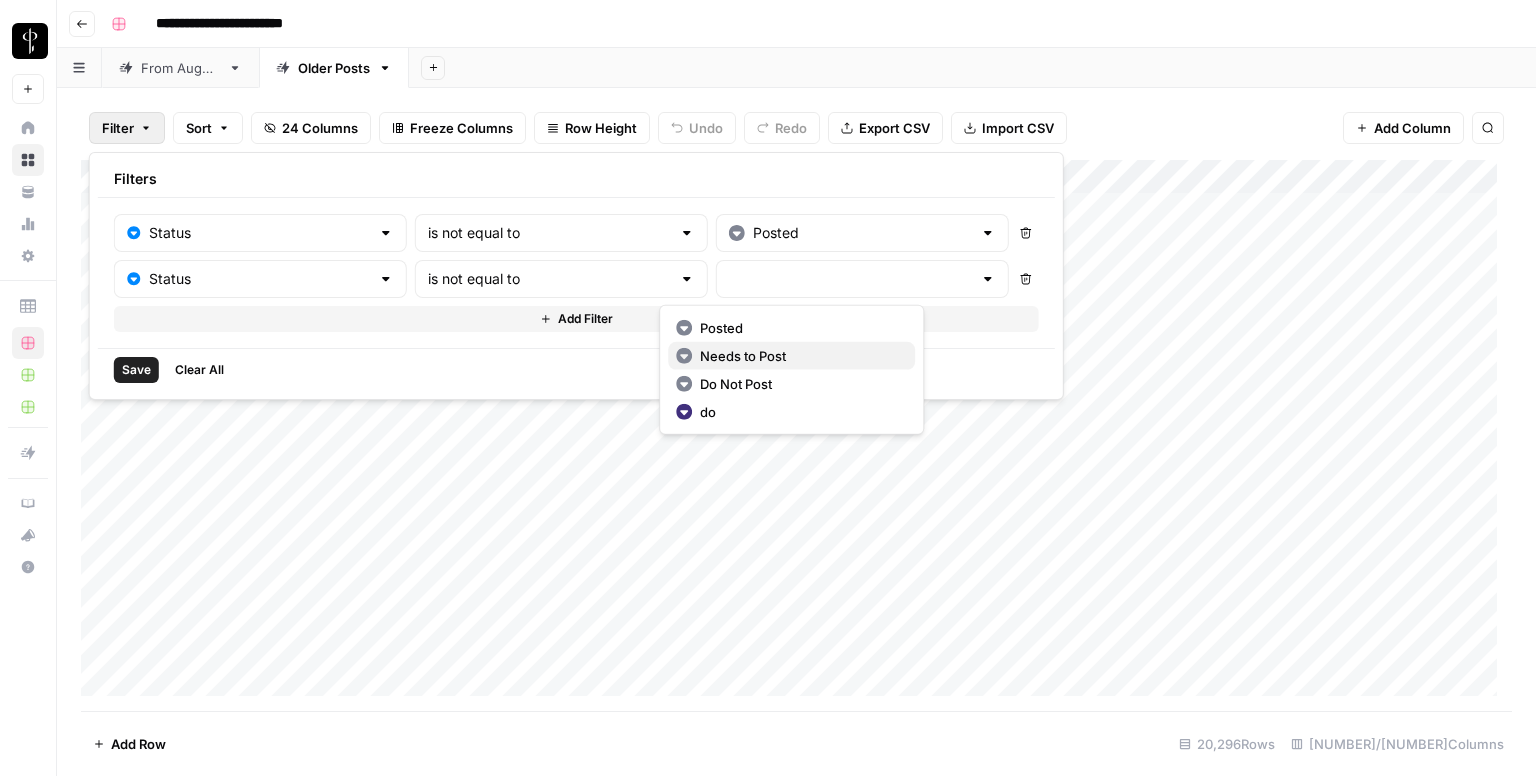 click on "Needs to Post" at bounding box center [799, 356] 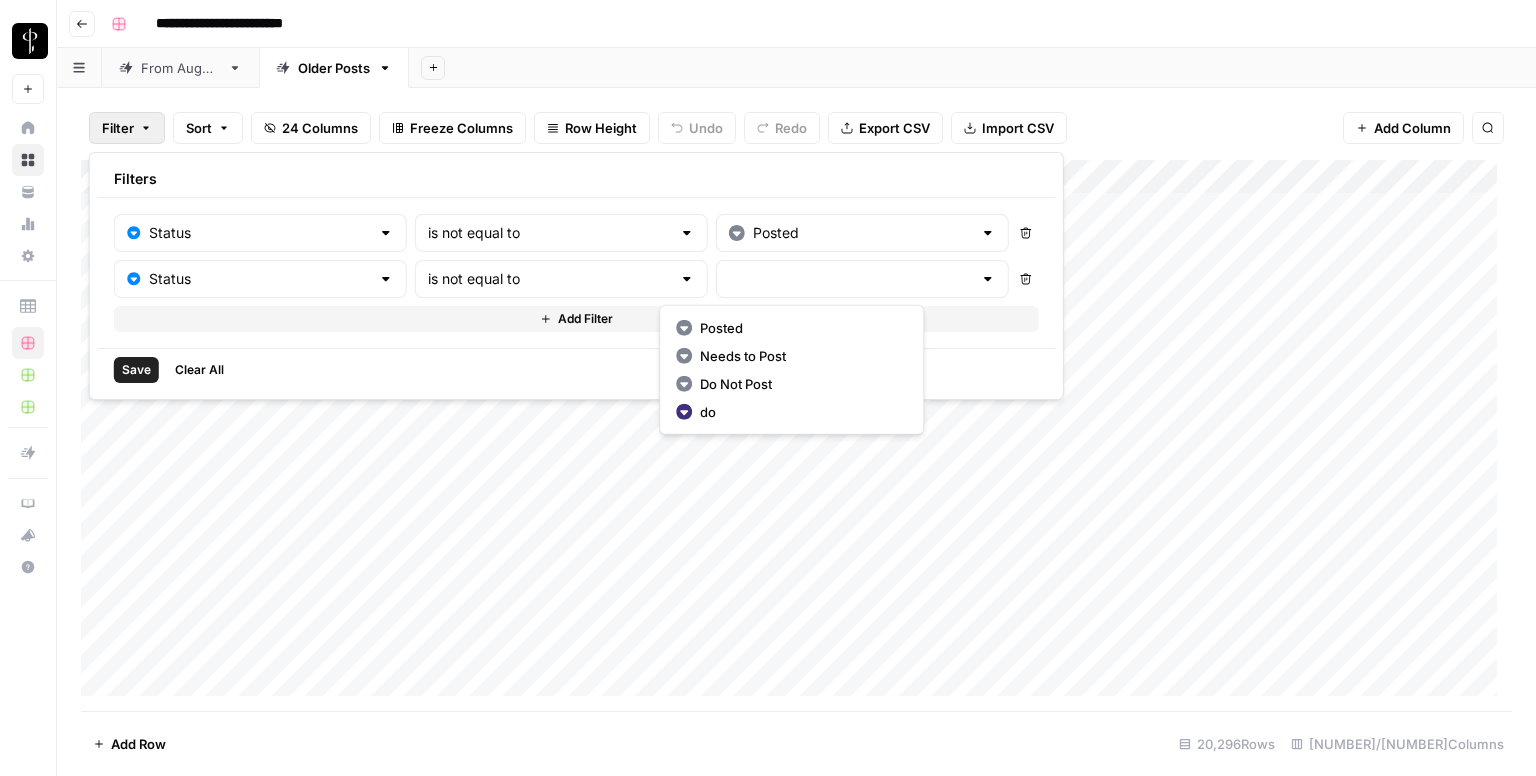 type on "Needs to Post" 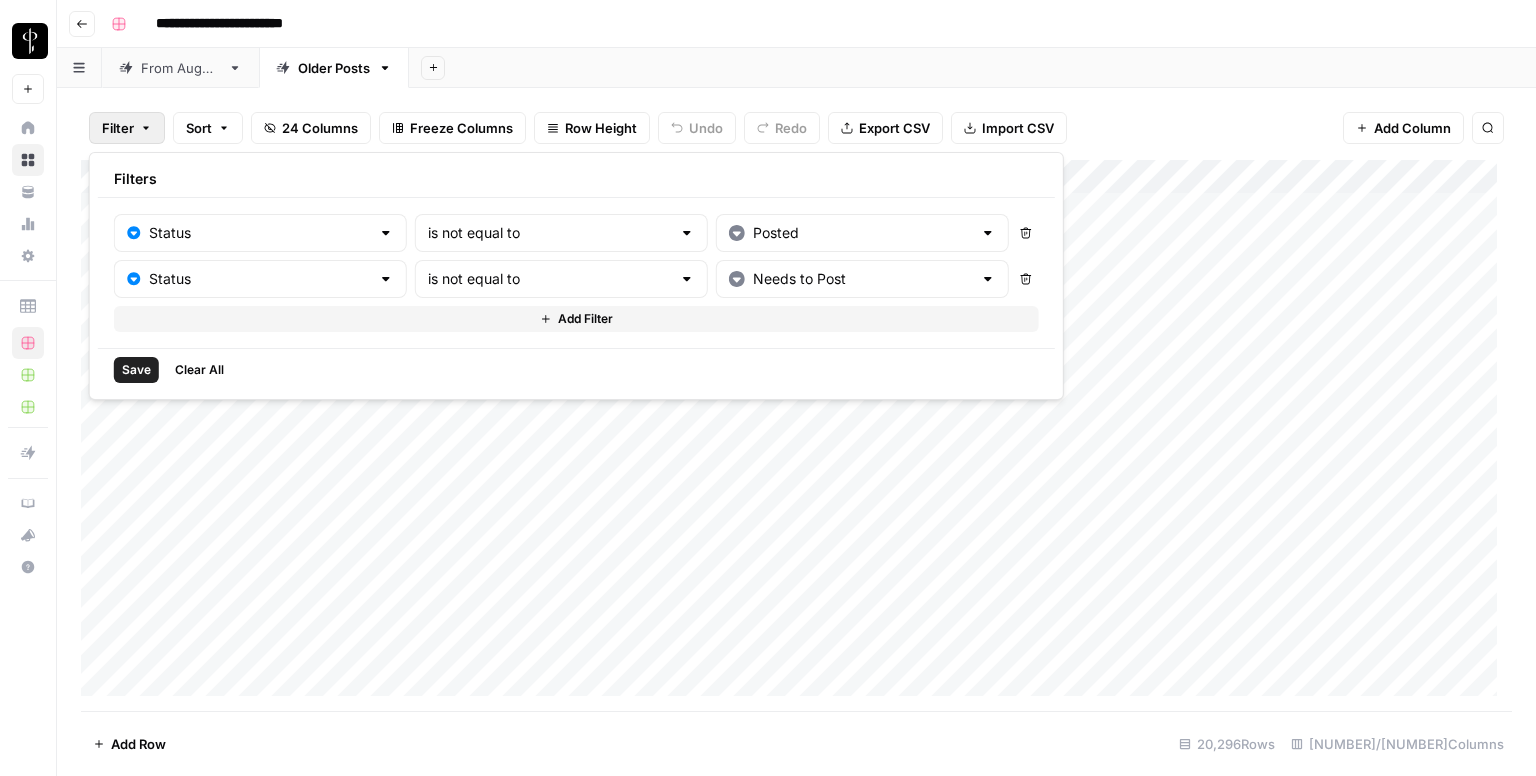 click 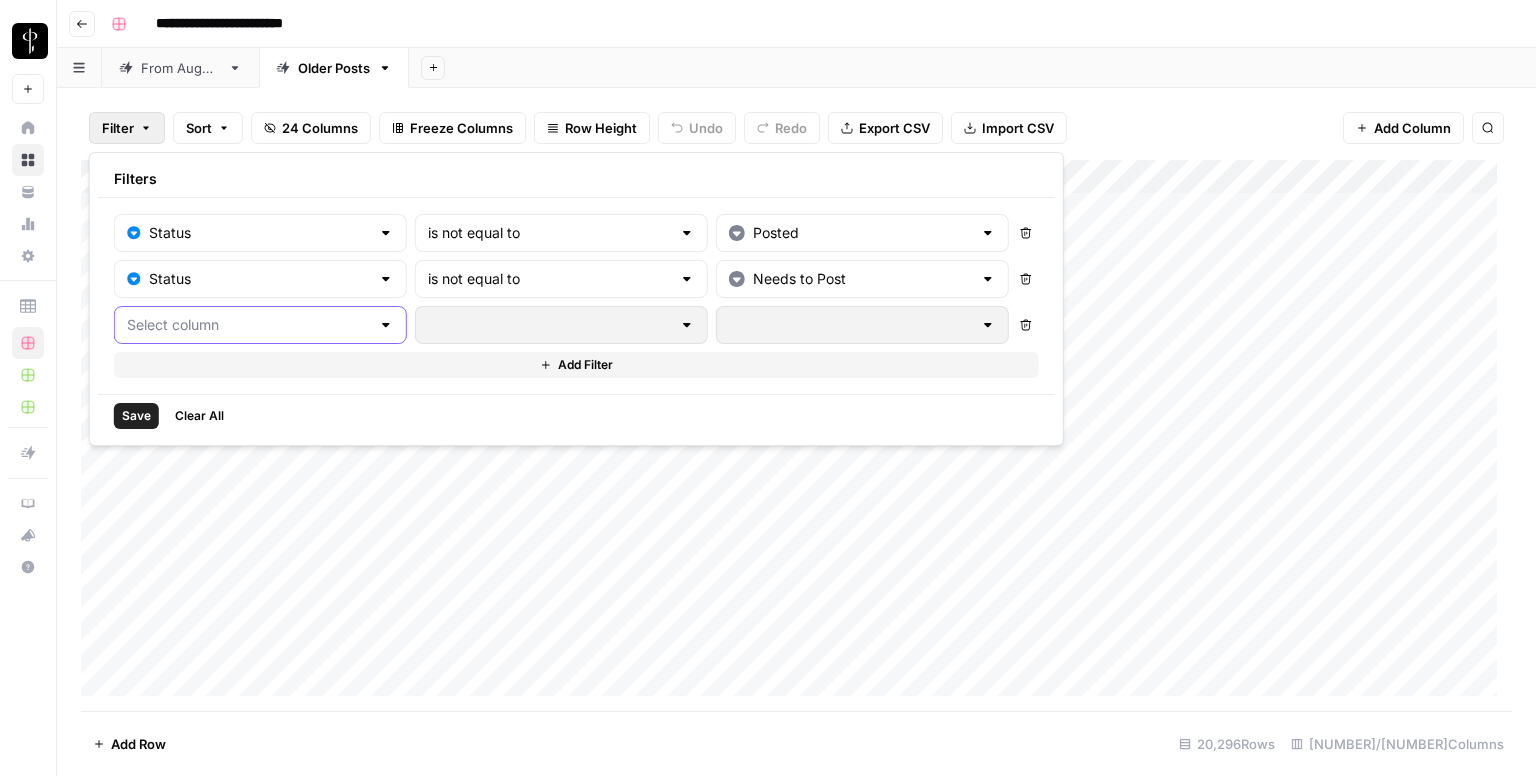 click at bounding box center (248, 325) 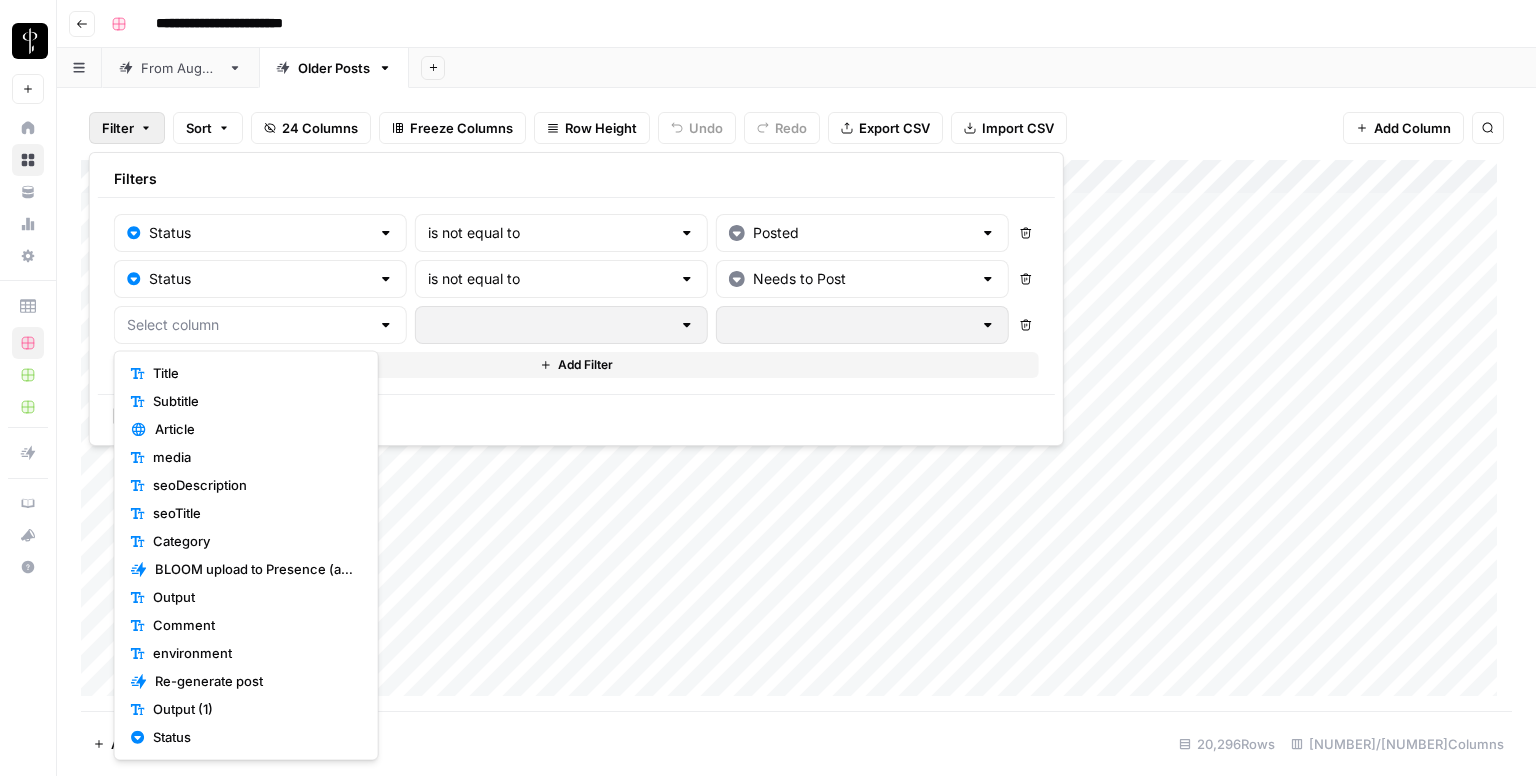 scroll, scrollTop: 200, scrollLeft: 0, axis: vertical 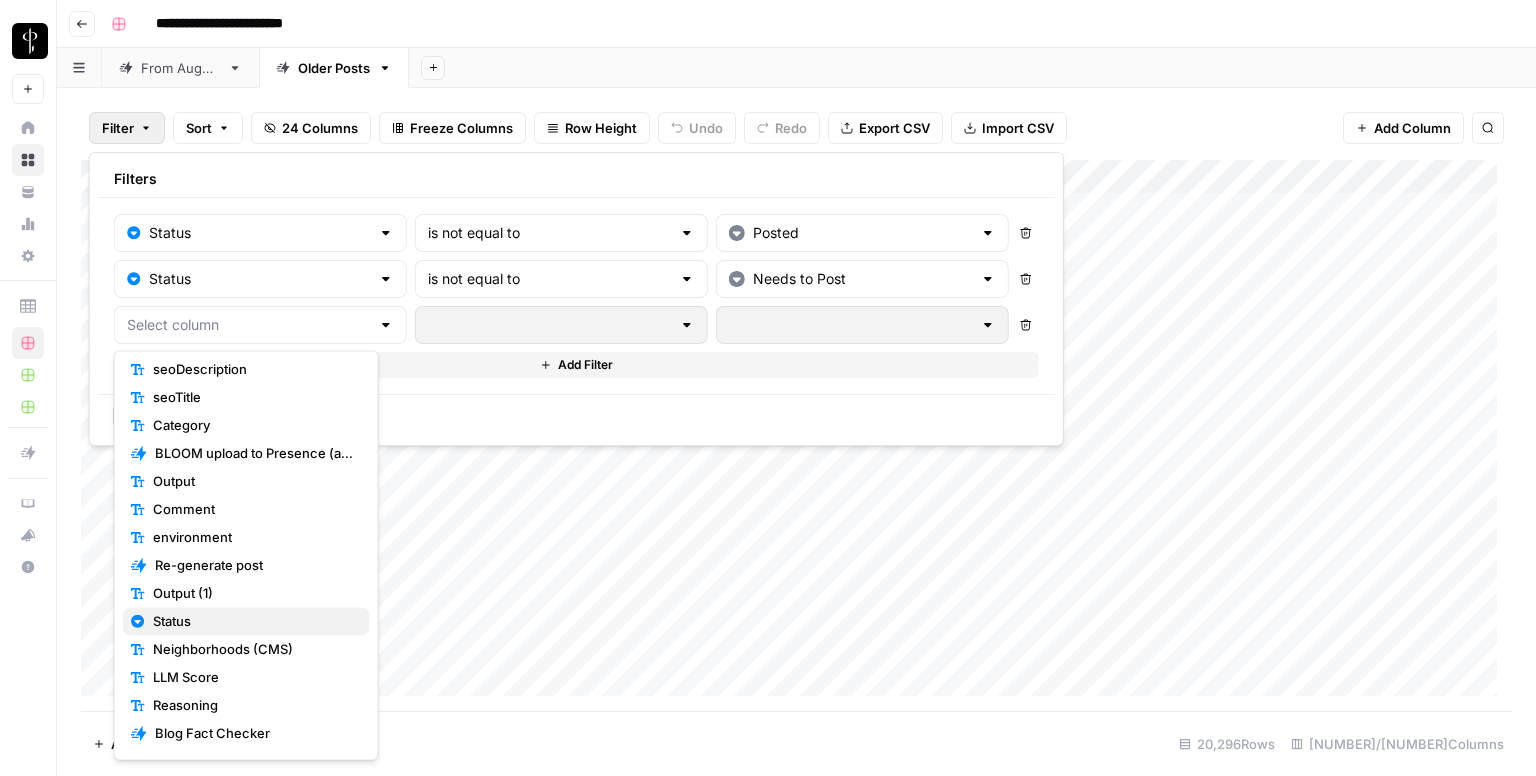 click on "Status" at bounding box center (253, 621) 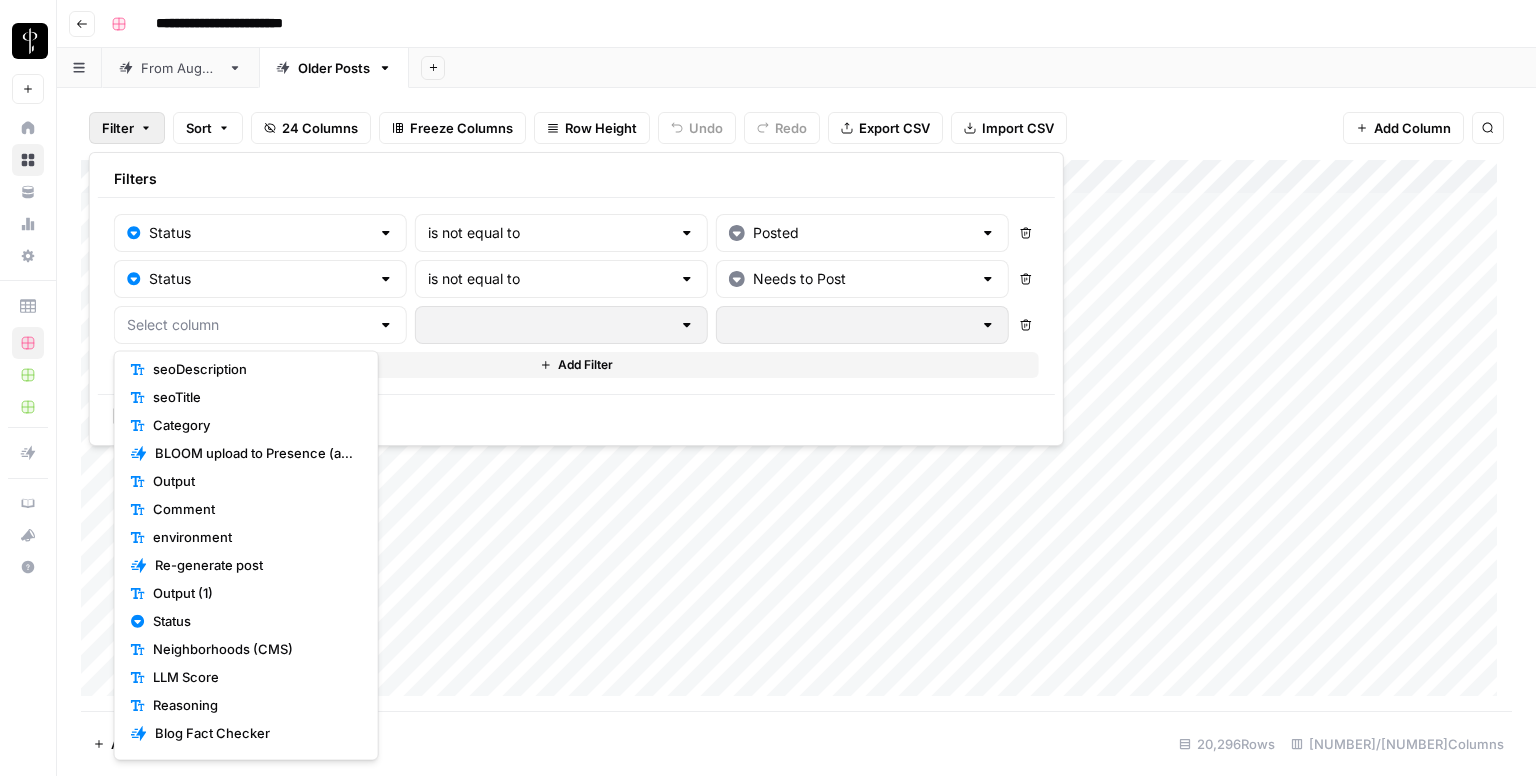 type on "Status" 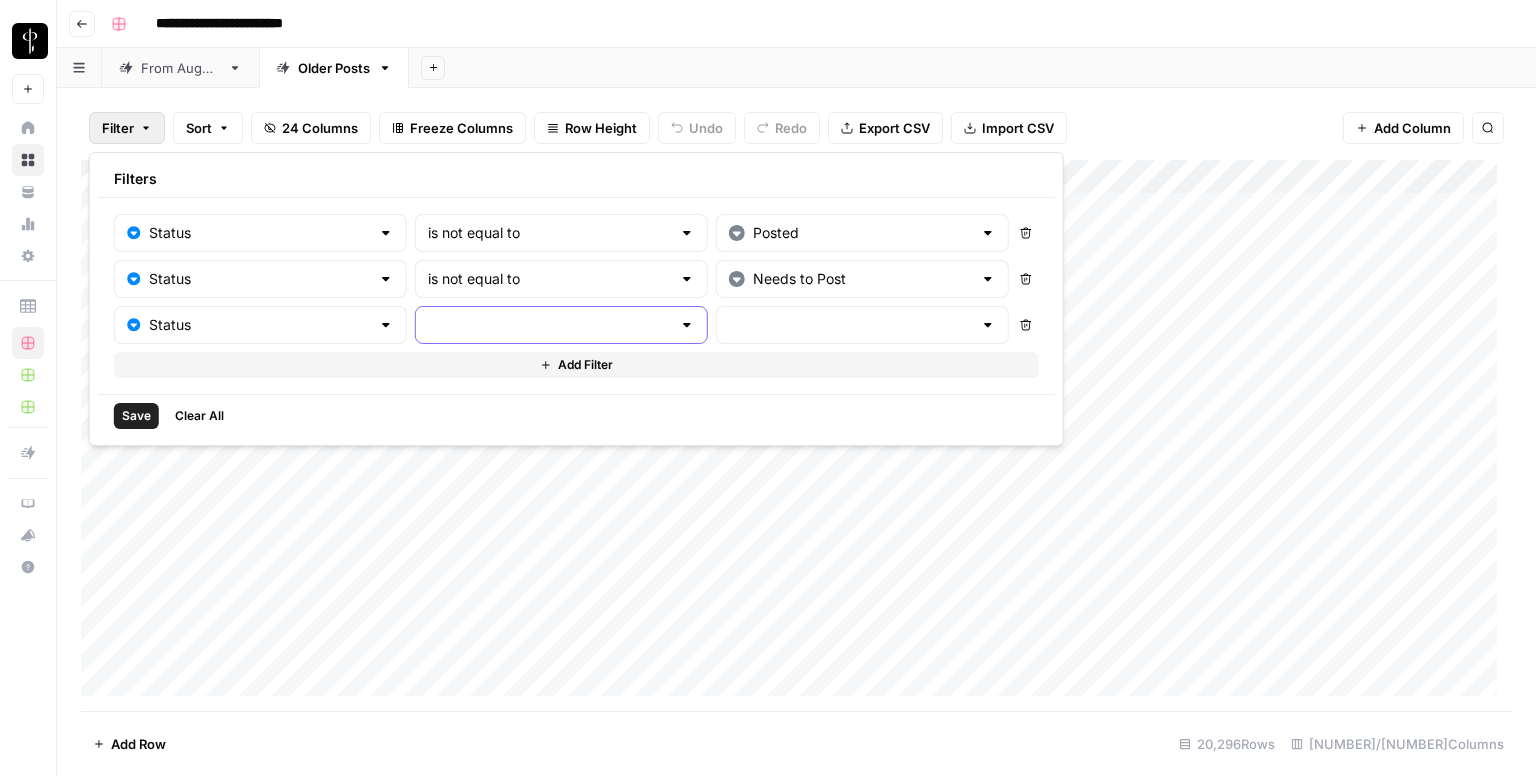 click at bounding box center [549, 325] 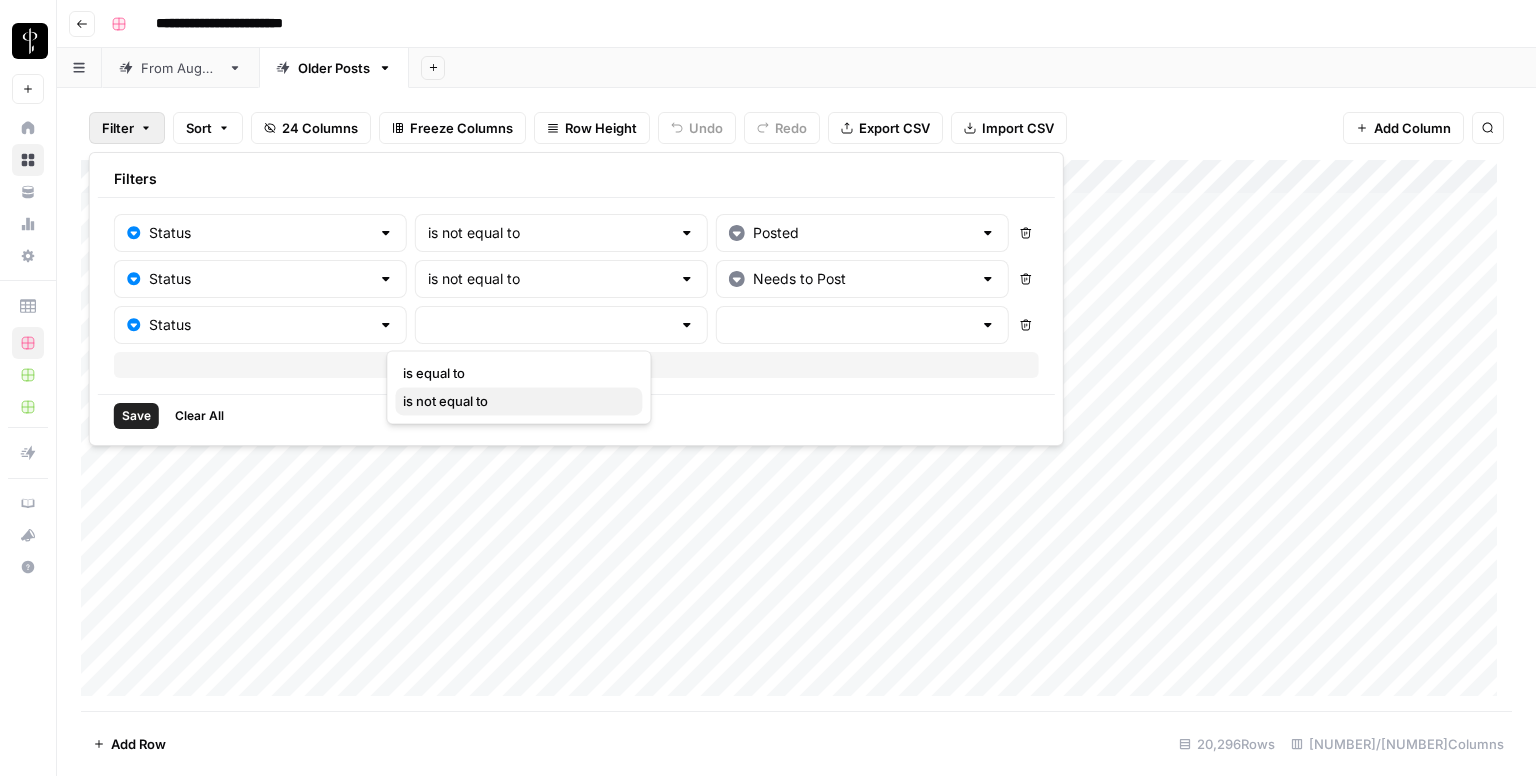 click on "is not equal to" at bounding box center (514, 401) 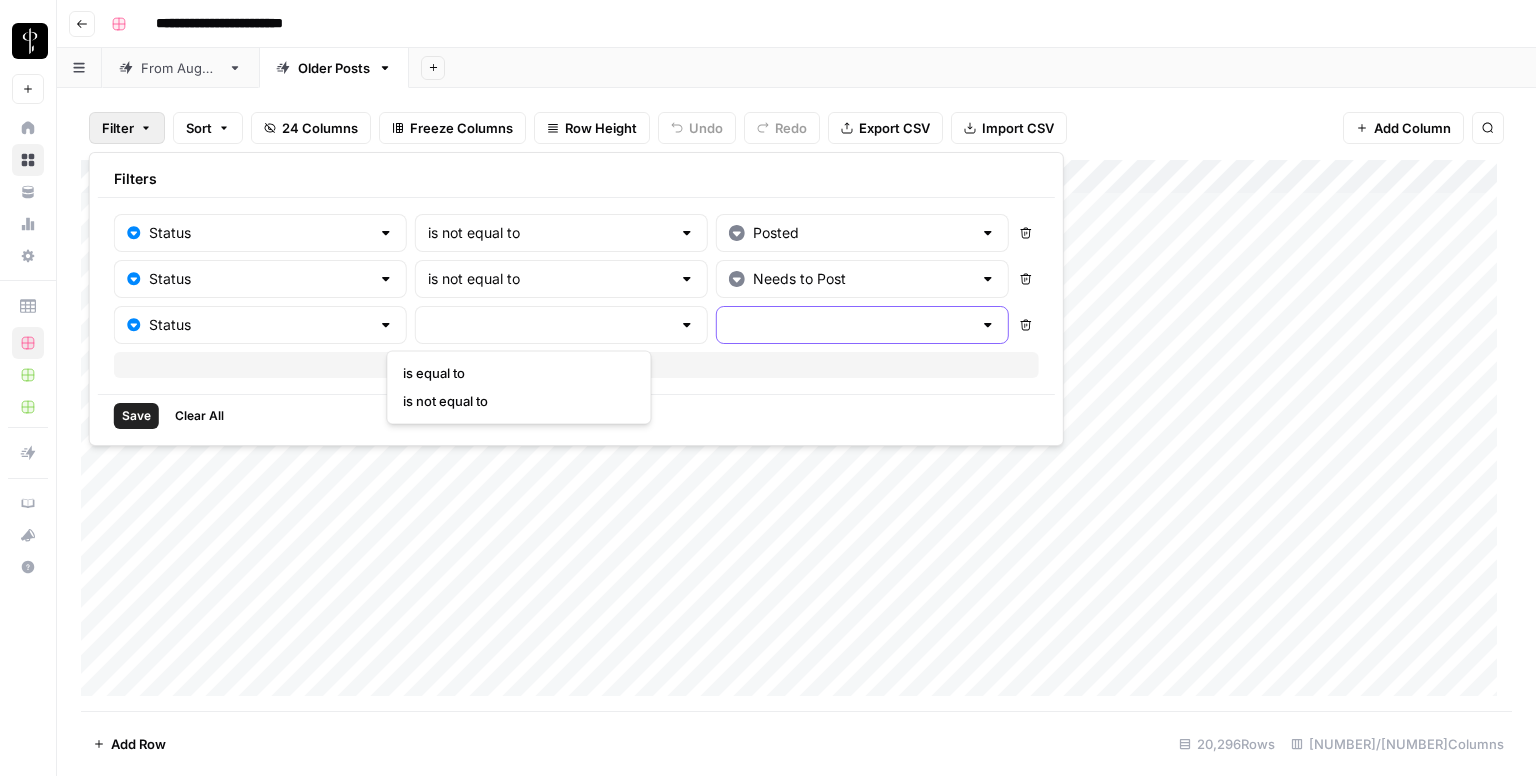 click at bounding box center (850, 325) 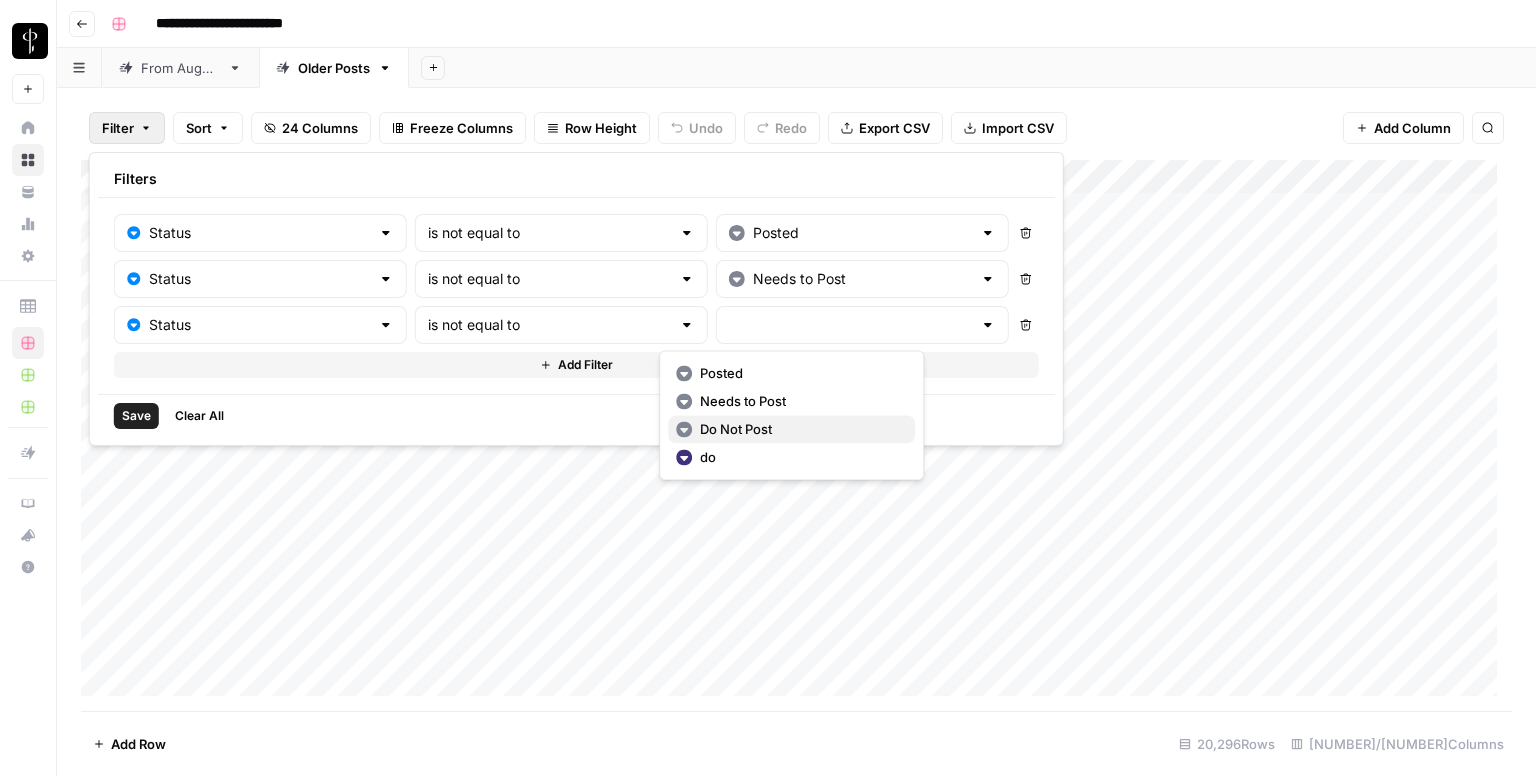click on "Do Not Post" at bounding box center [799, 429] 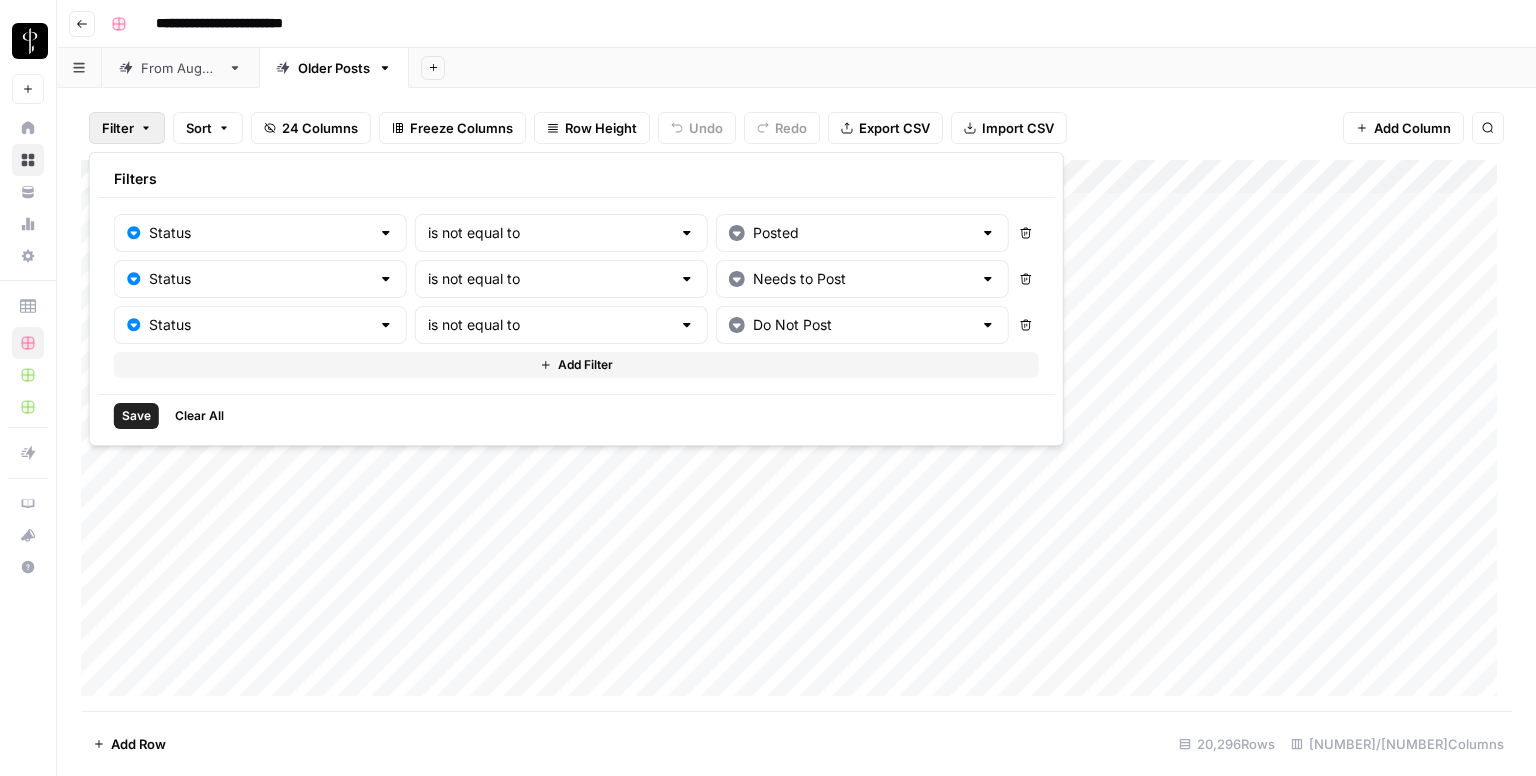 type on "Do Not Post" 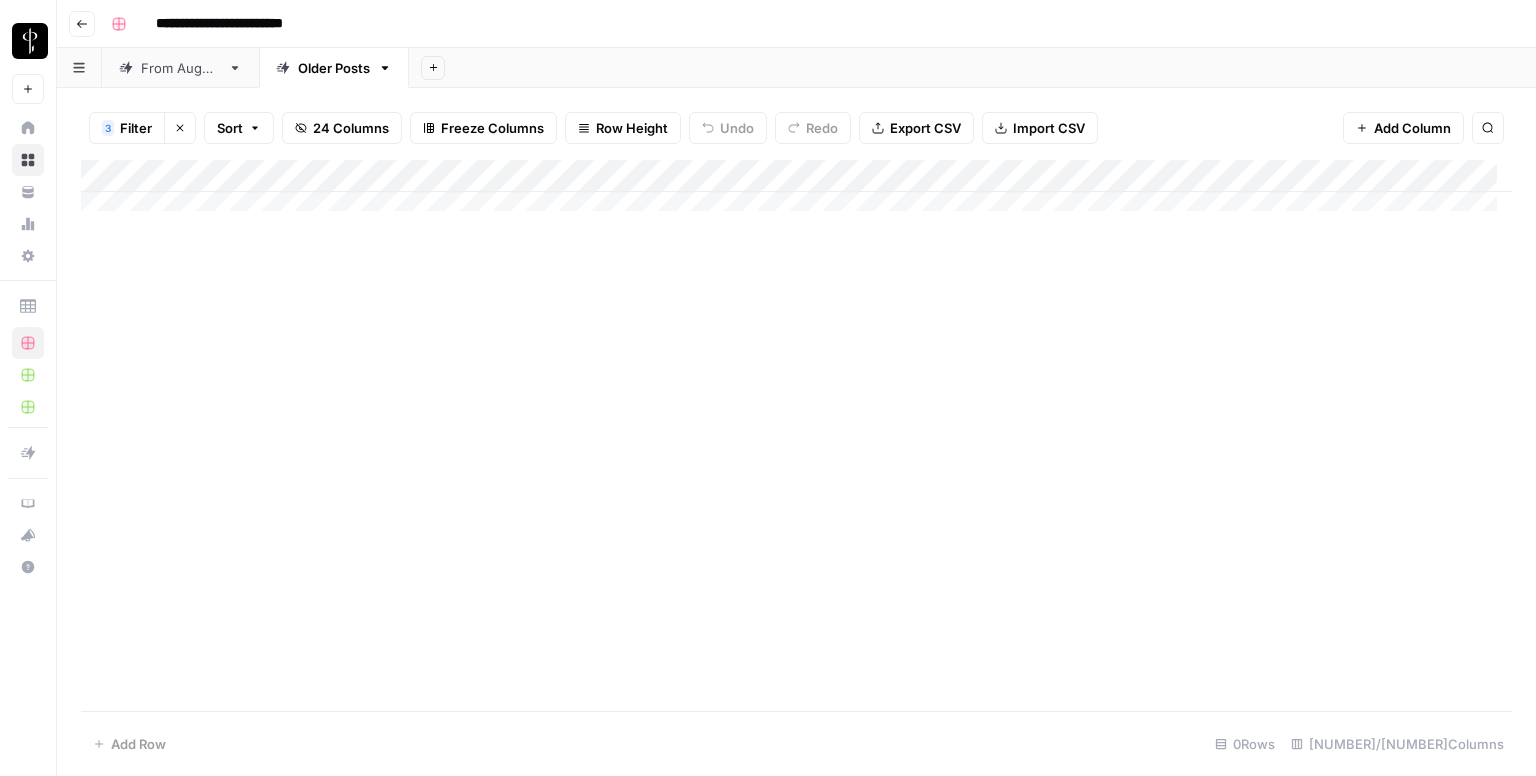 click on "From [DATE]" at bounding box center (180, 68) 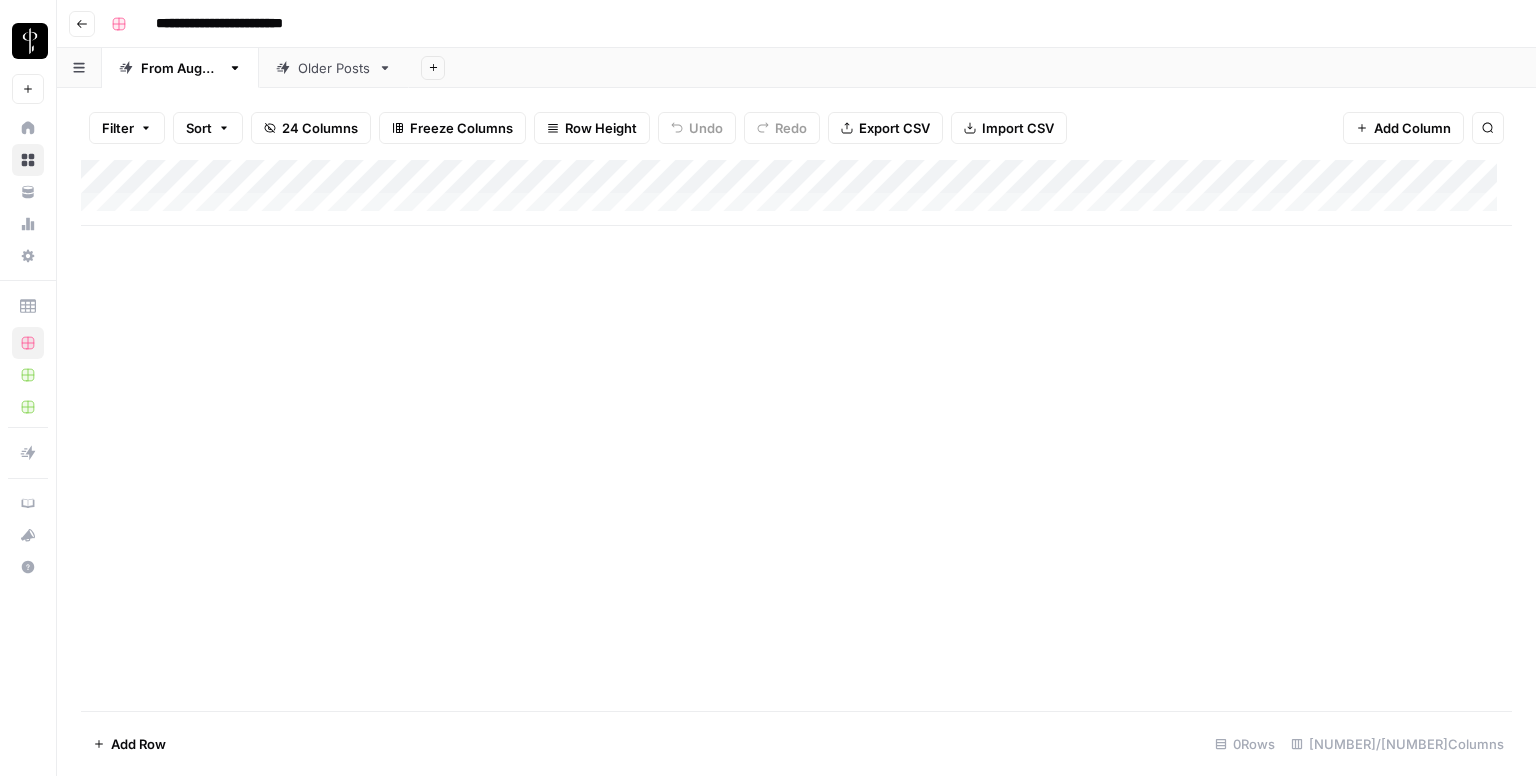 click on "Older Posts" at bounding box center [334, 68] 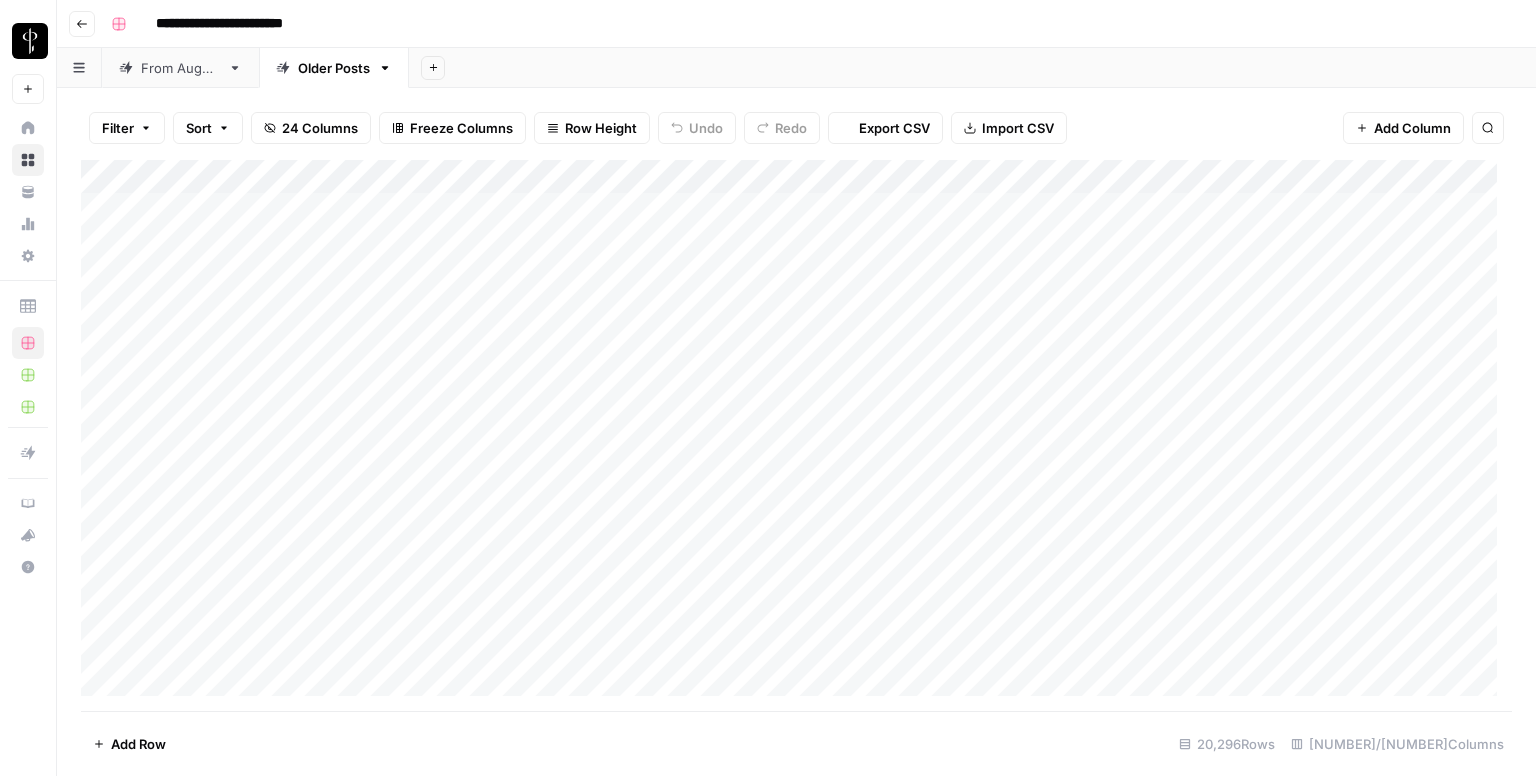click on "Filter" at bounding box center (127, 128) 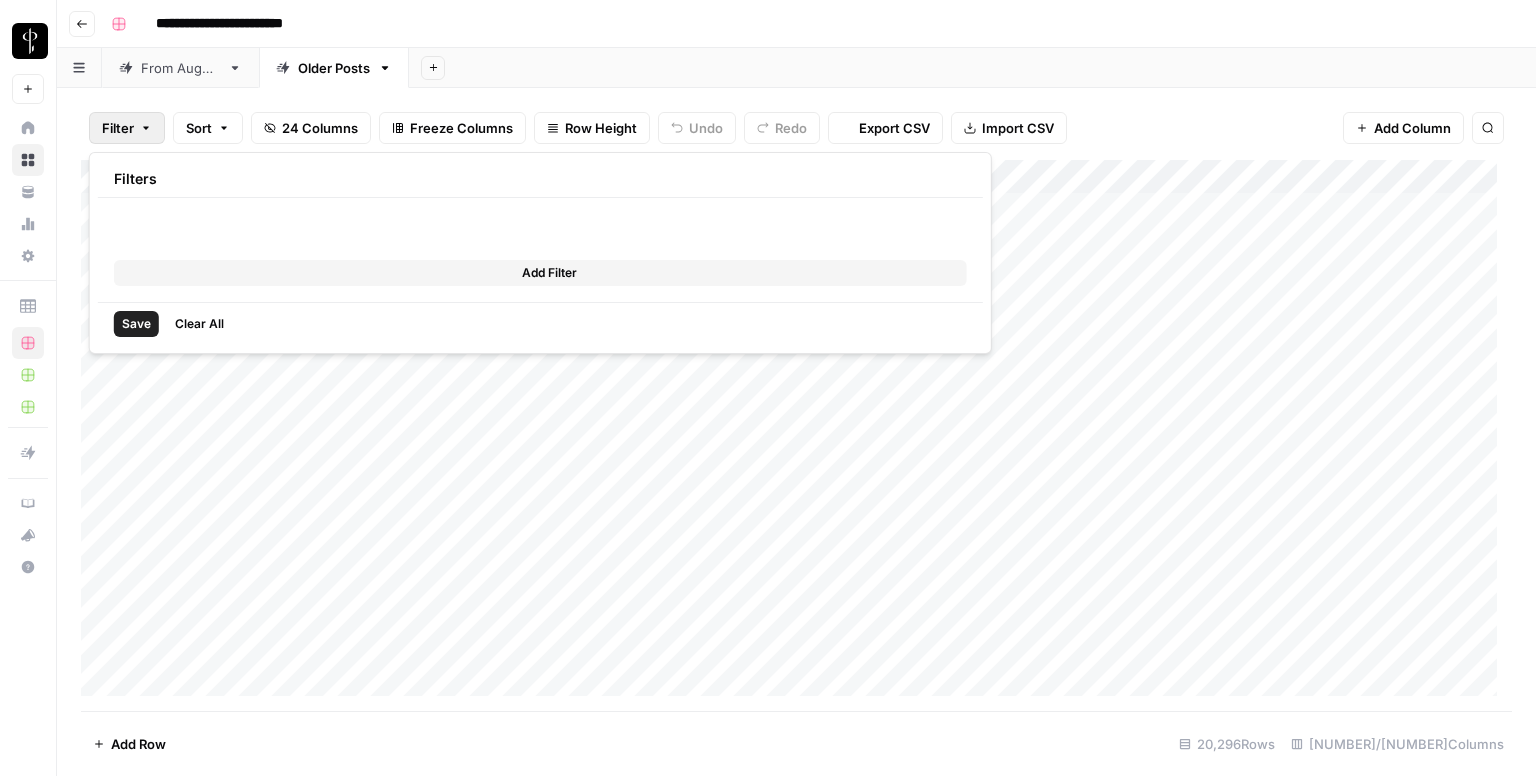 click at bounding box center [147, 81] 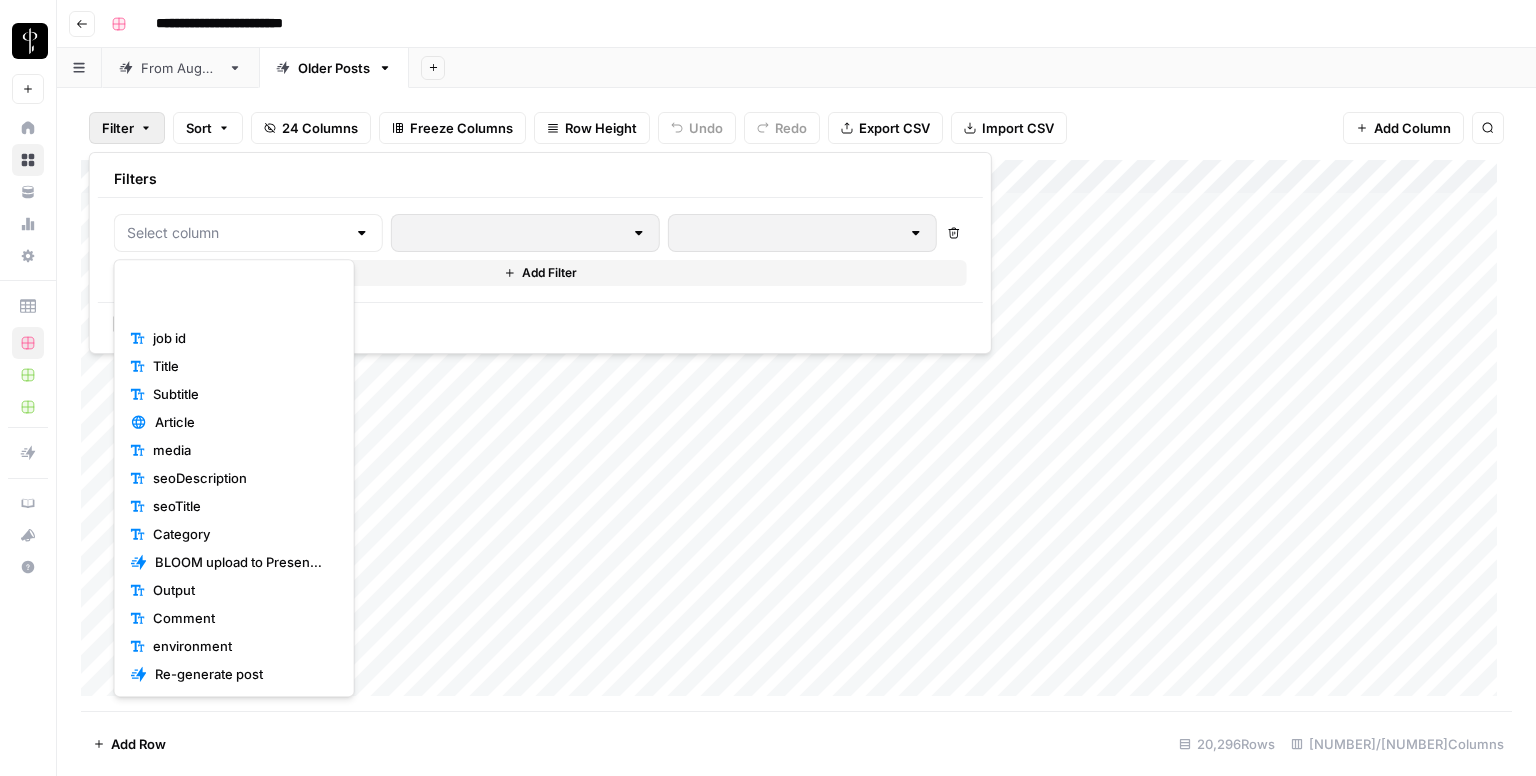 scroll, scrollTop: 196, scrollLeft: 0, axis: vertical 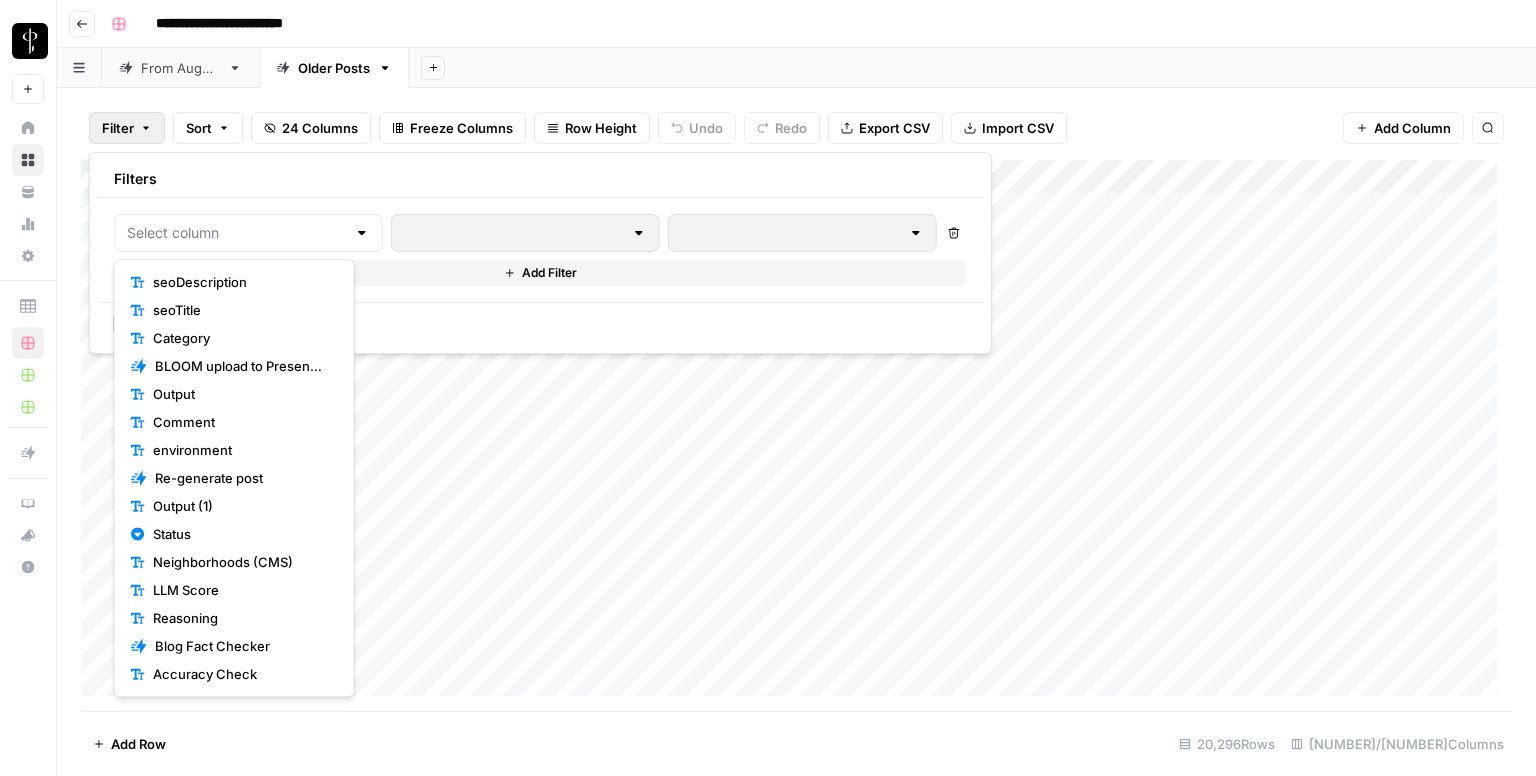click on "Filter" at bounding box center [118, 128] 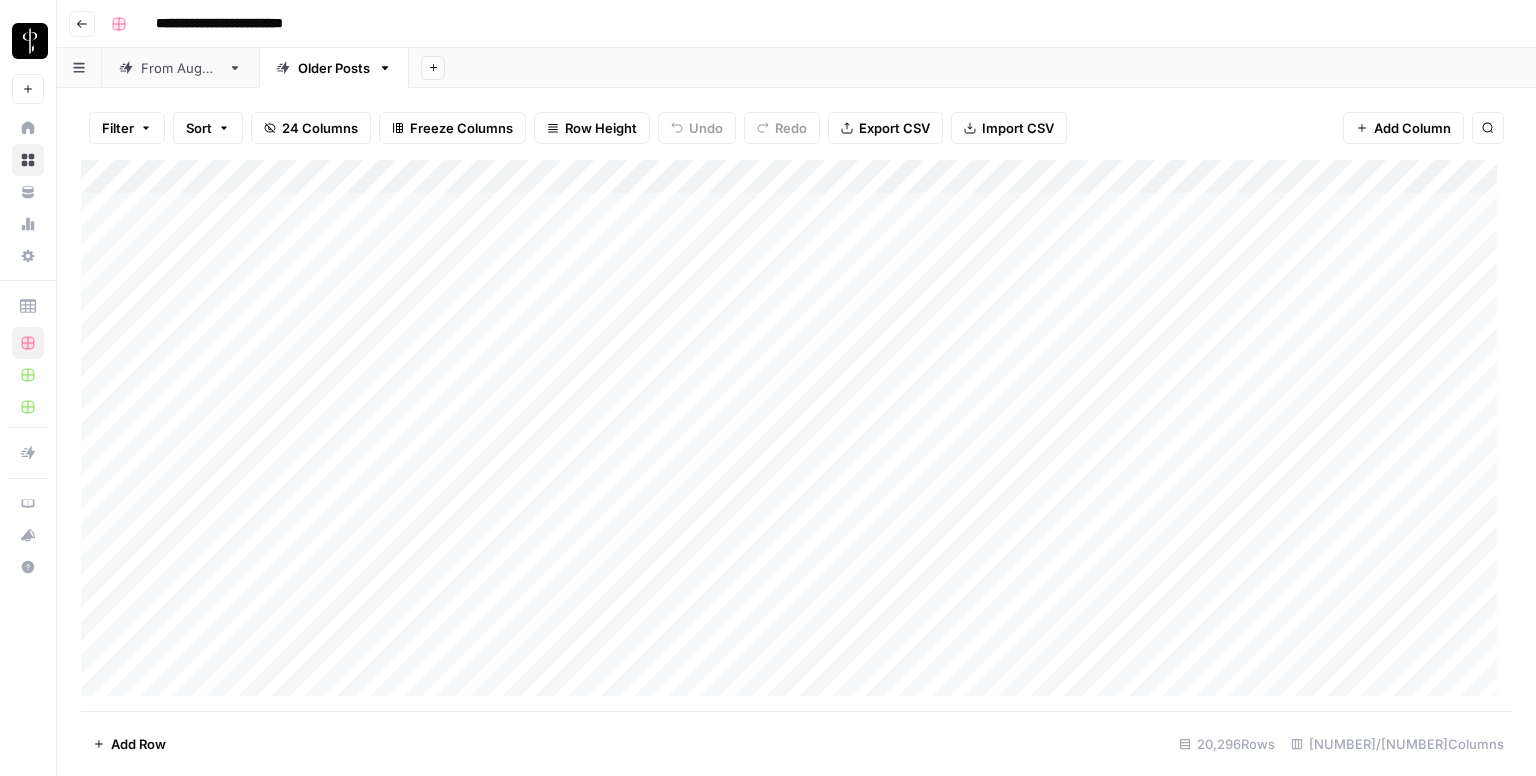click on "From [DATE]" at bounding box center (180, 68) 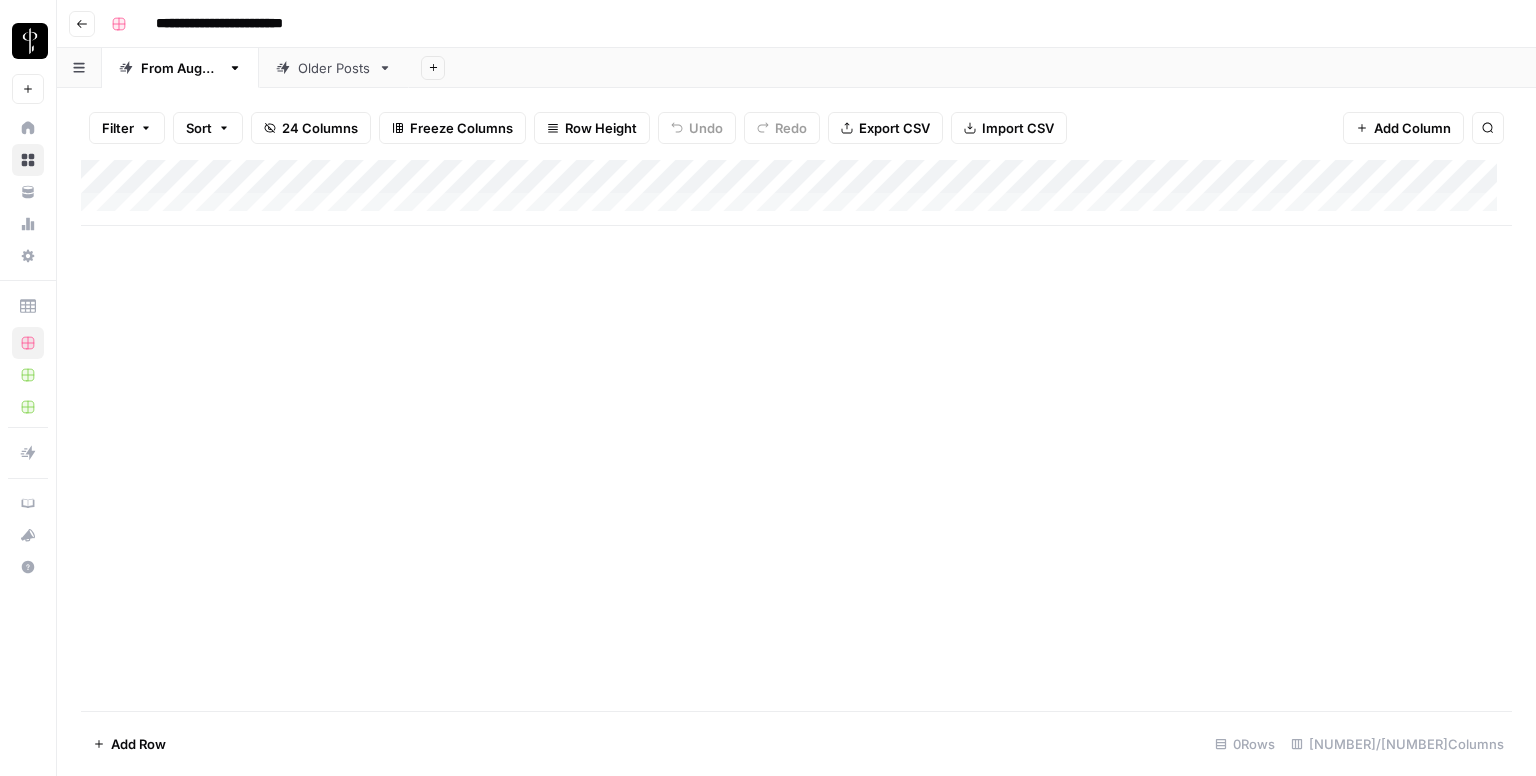click on "Filter" at bounding box center [127, 128] 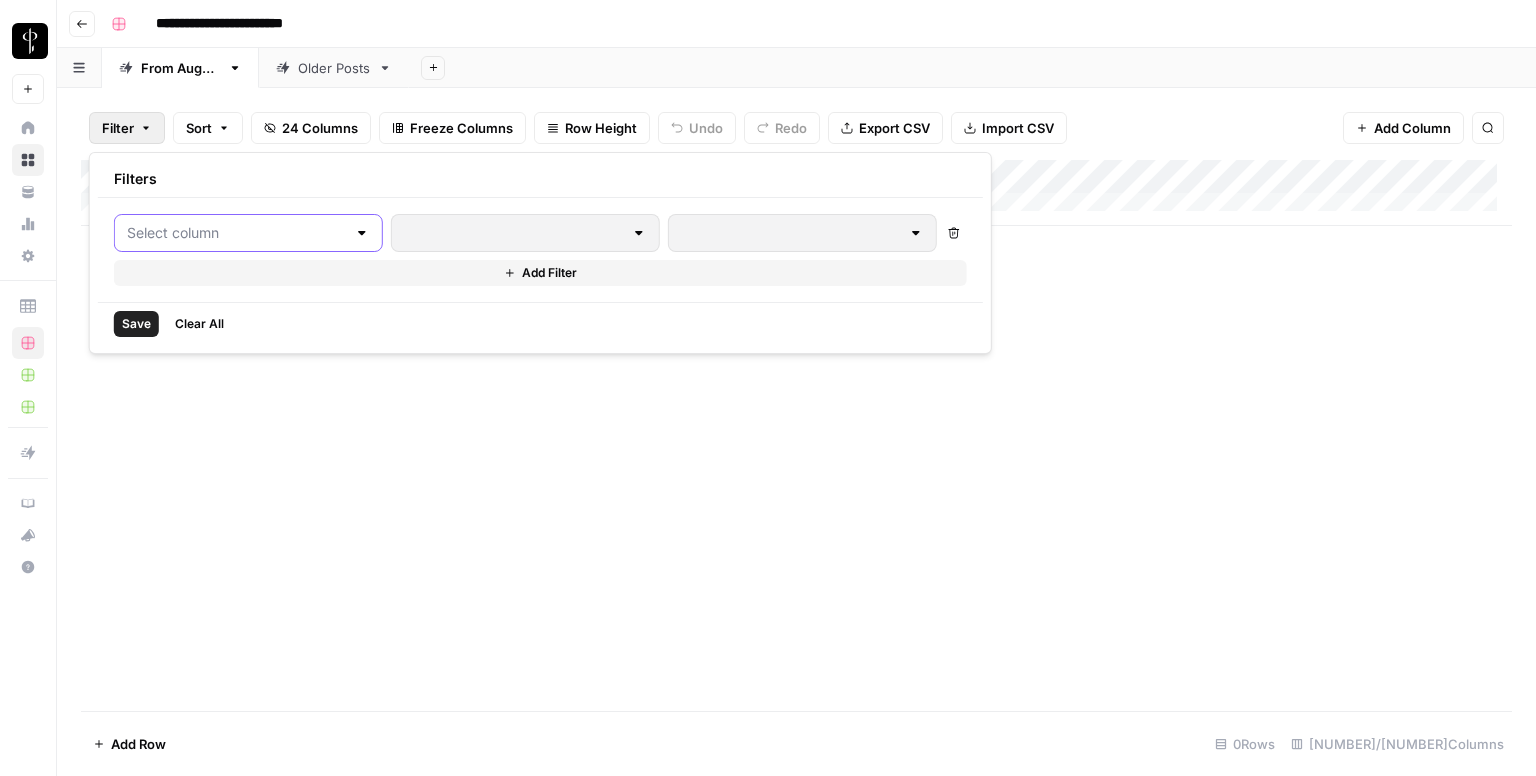 click at bounding box center (236, 233) 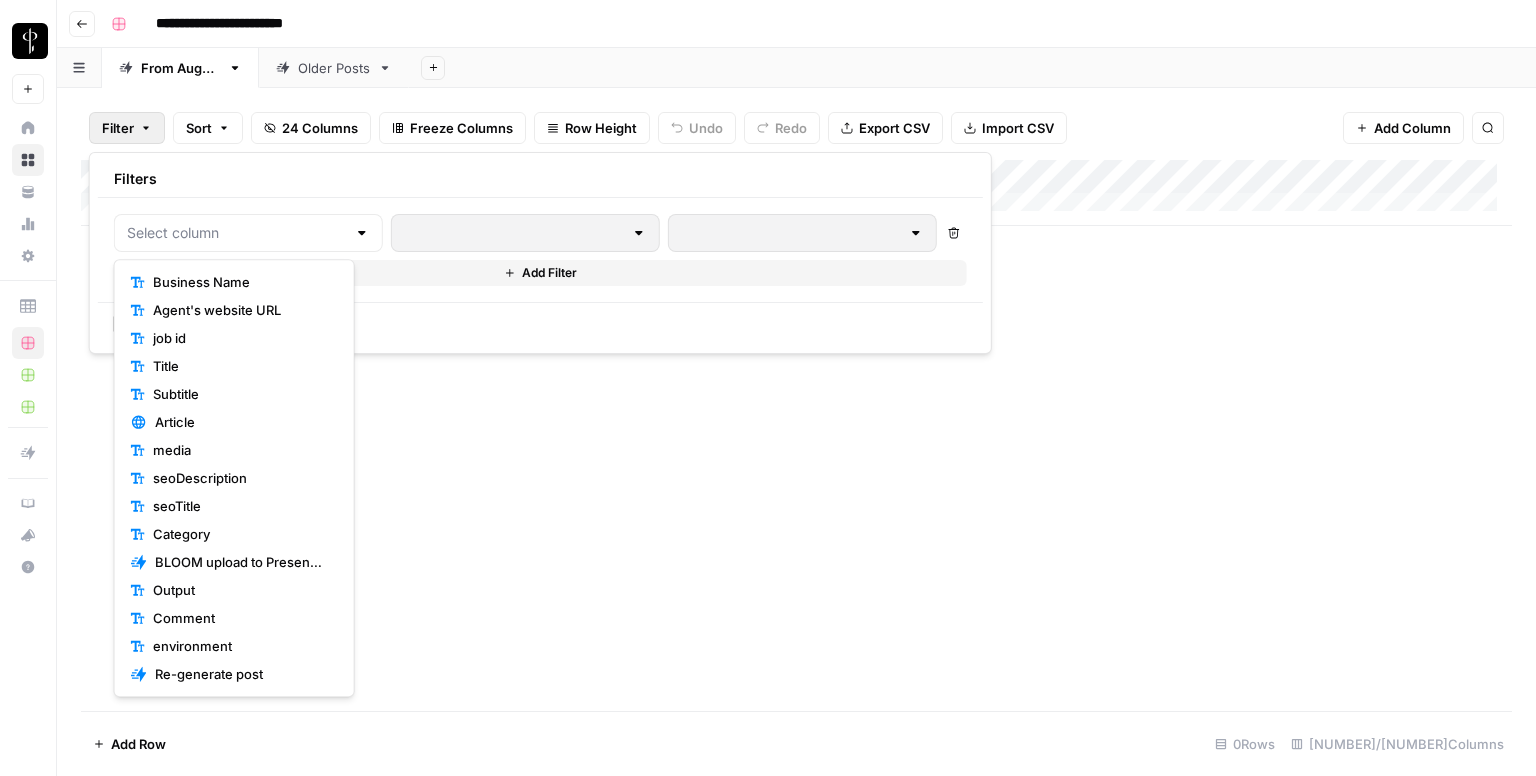 scroll, scrollTop: 196, scrollLeft: 0, axis: vertical 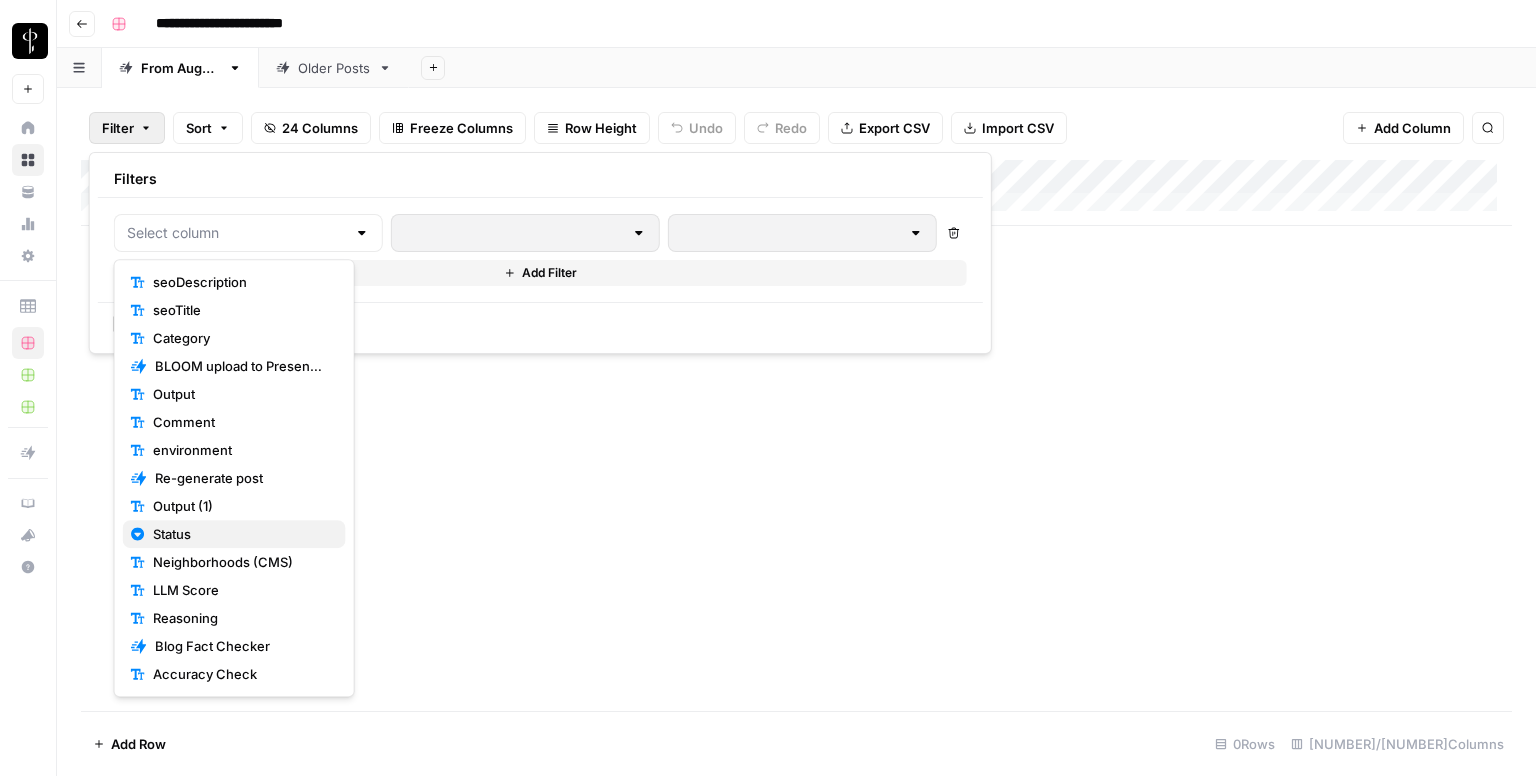 click on "Status" at bounding box center (241, 534) 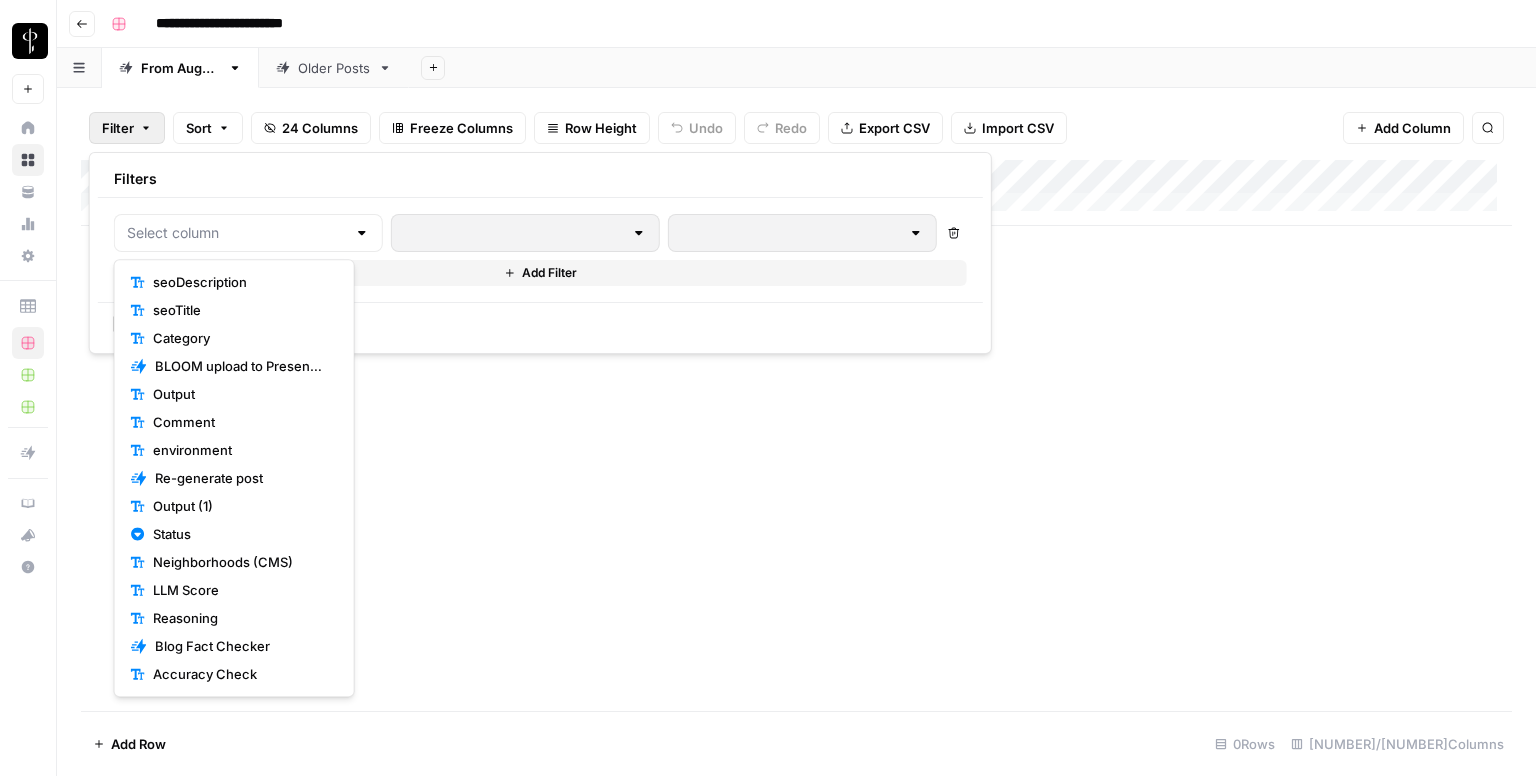 type on "Status" 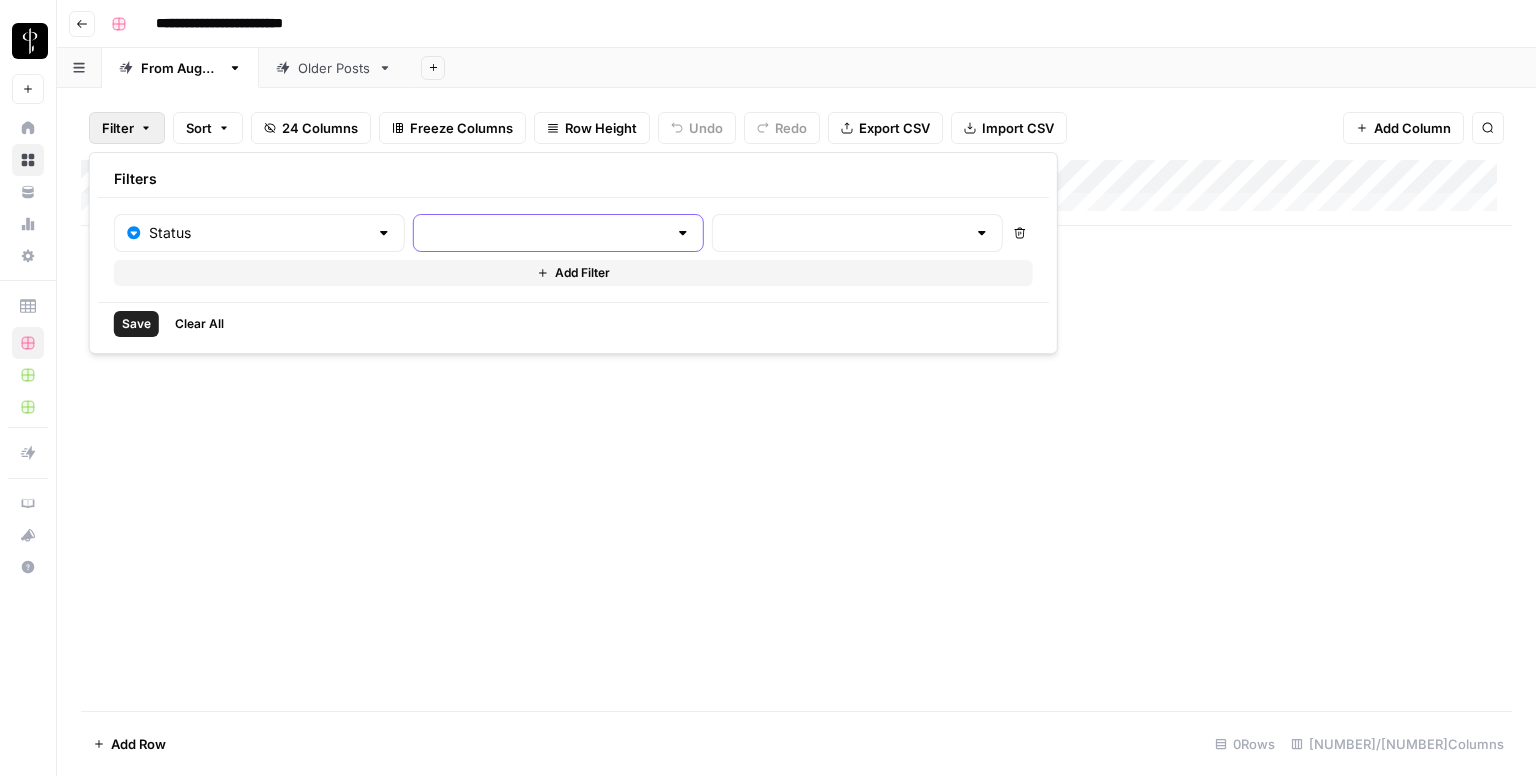 click at bounding box center (546, 233) 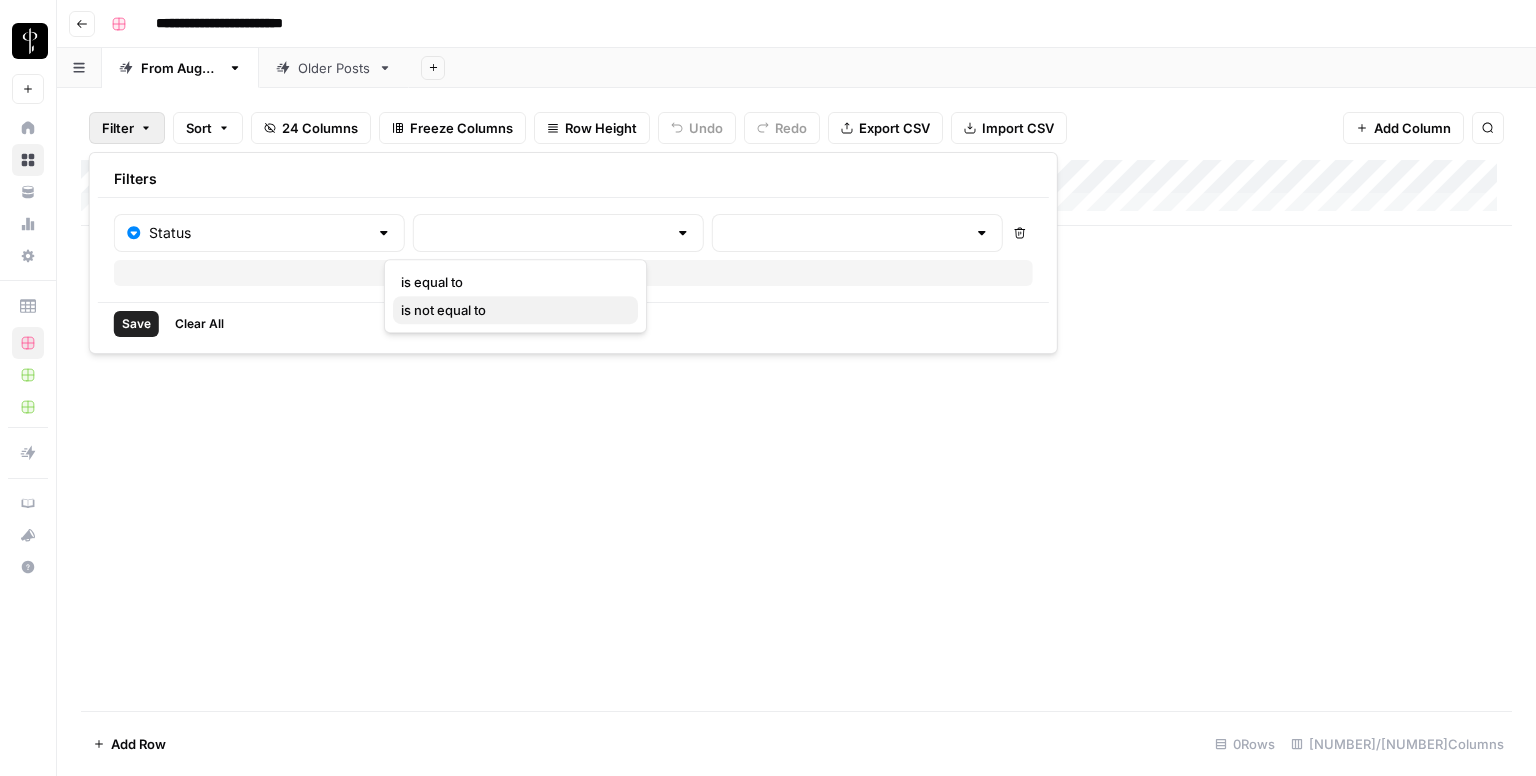 click on "is not equal to" at bounding box center [511, 310] 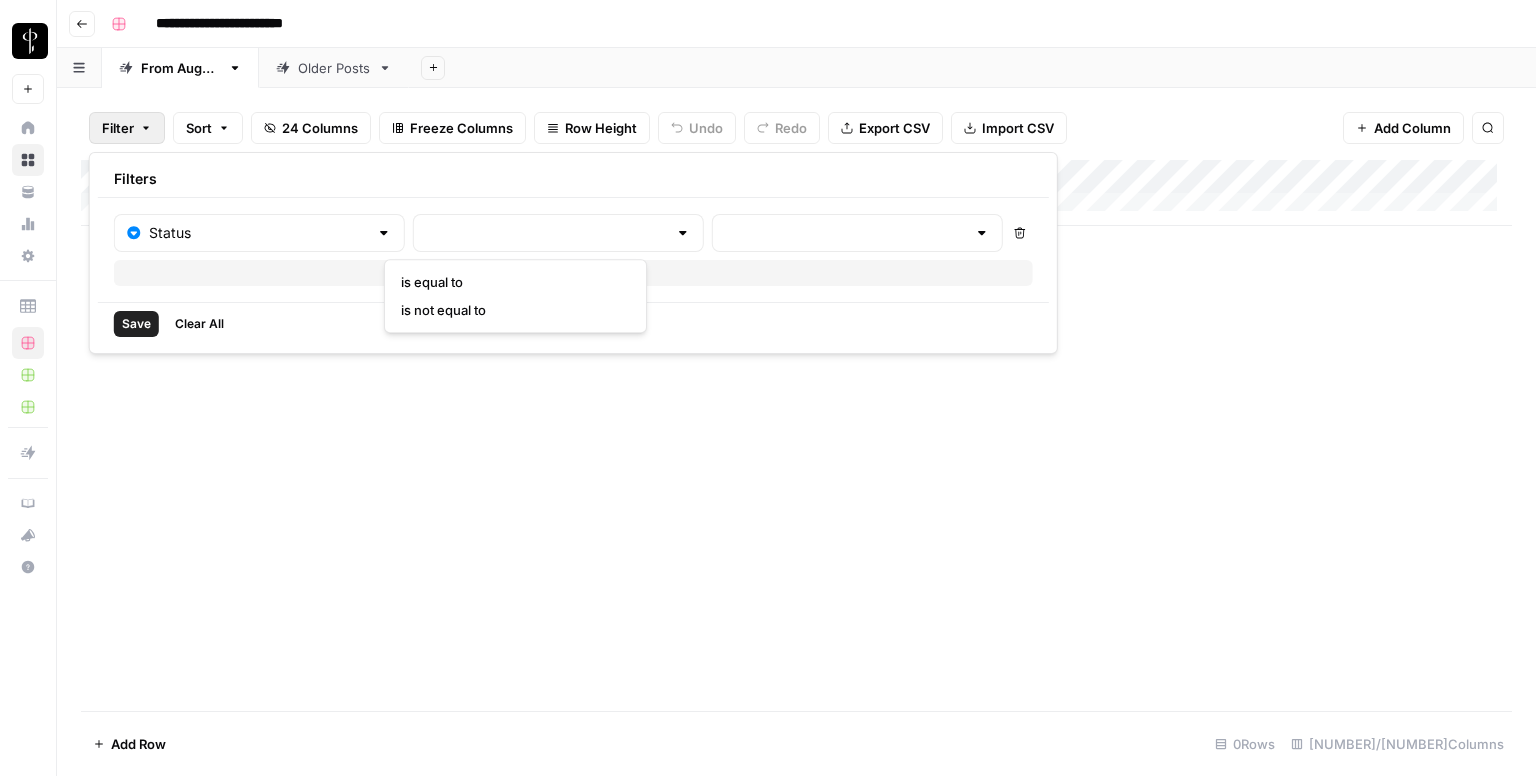 type on "is not equal to" 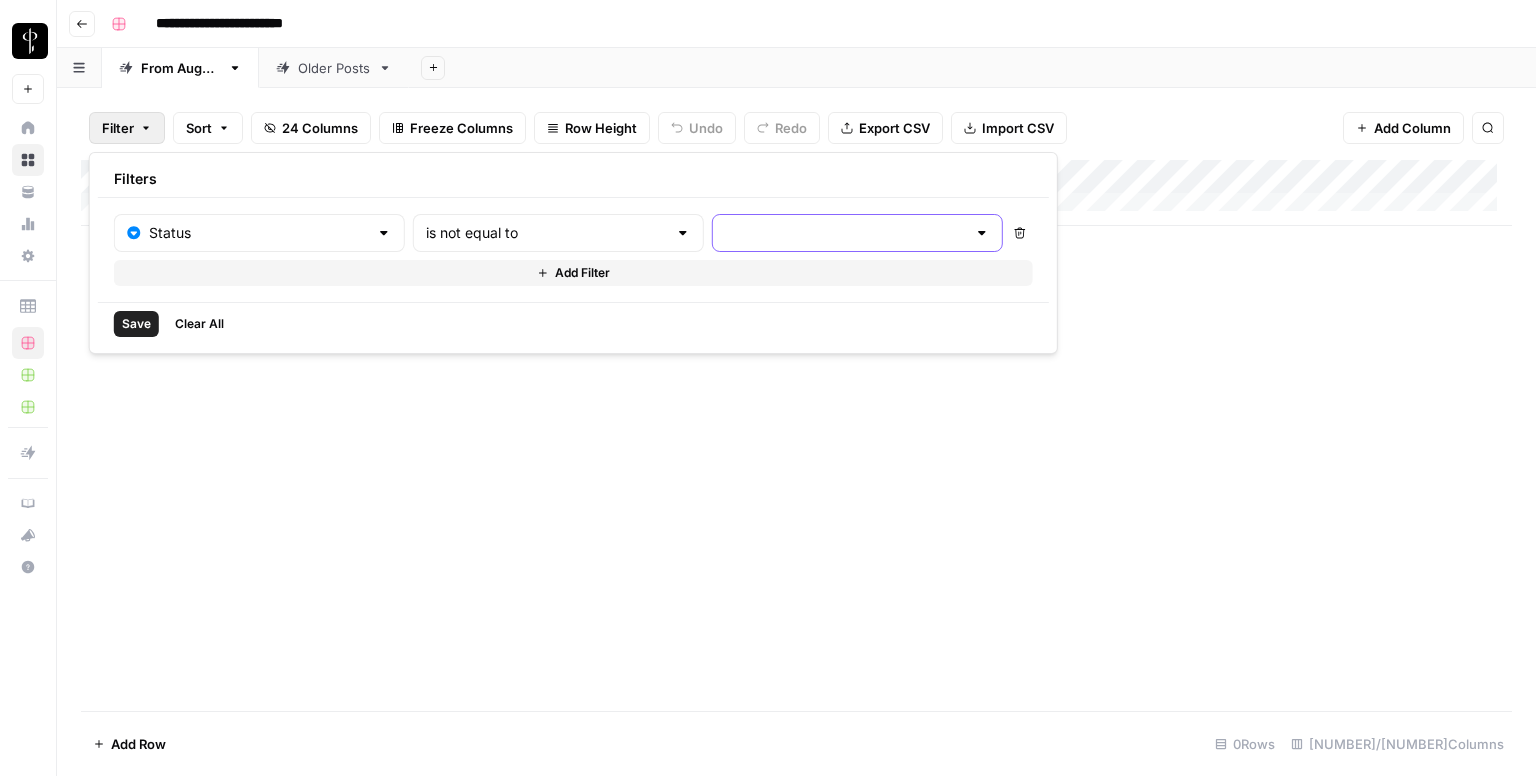 click at bounding box center [845, 233] 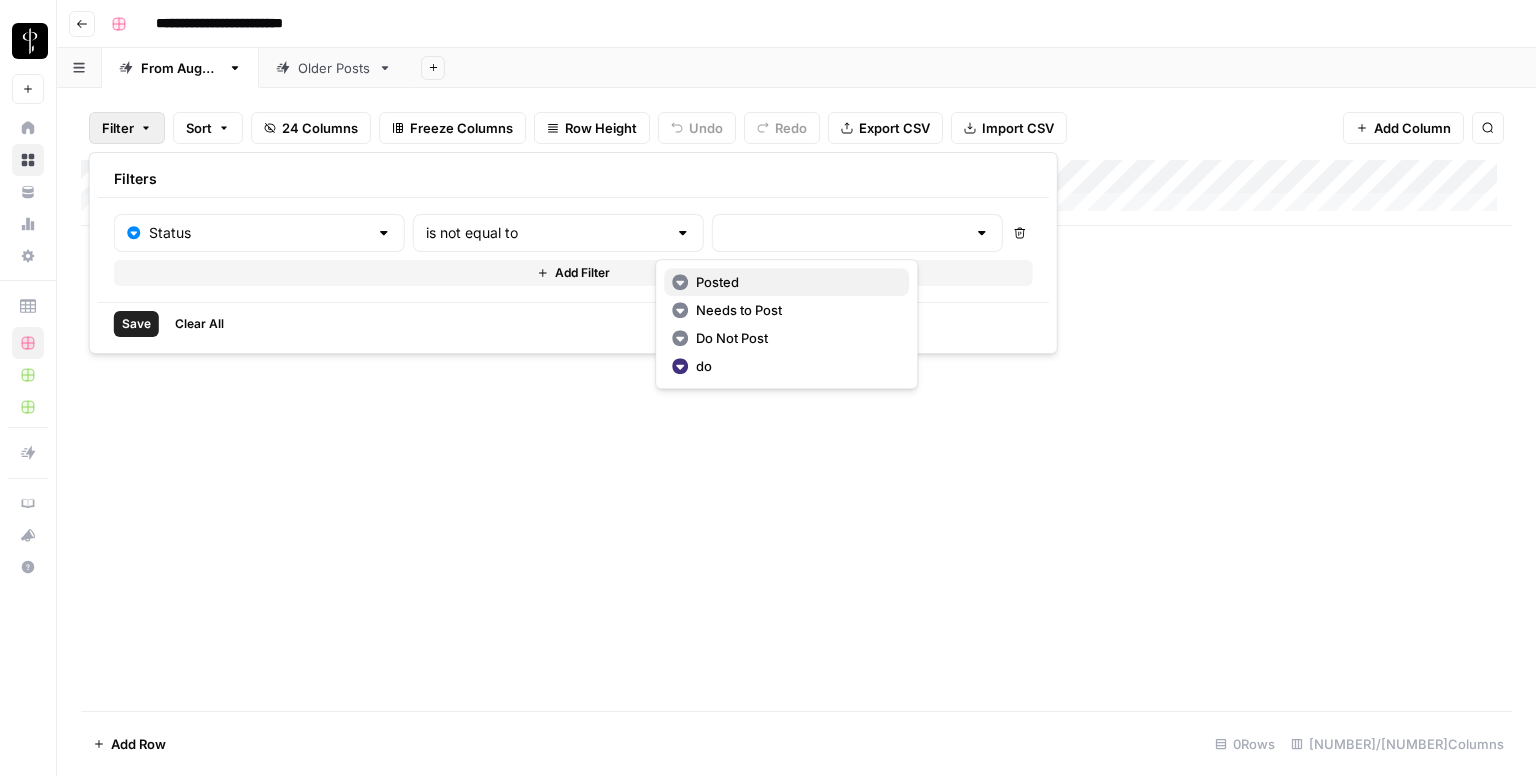click on "Posted" at bounding box center [794, 282] 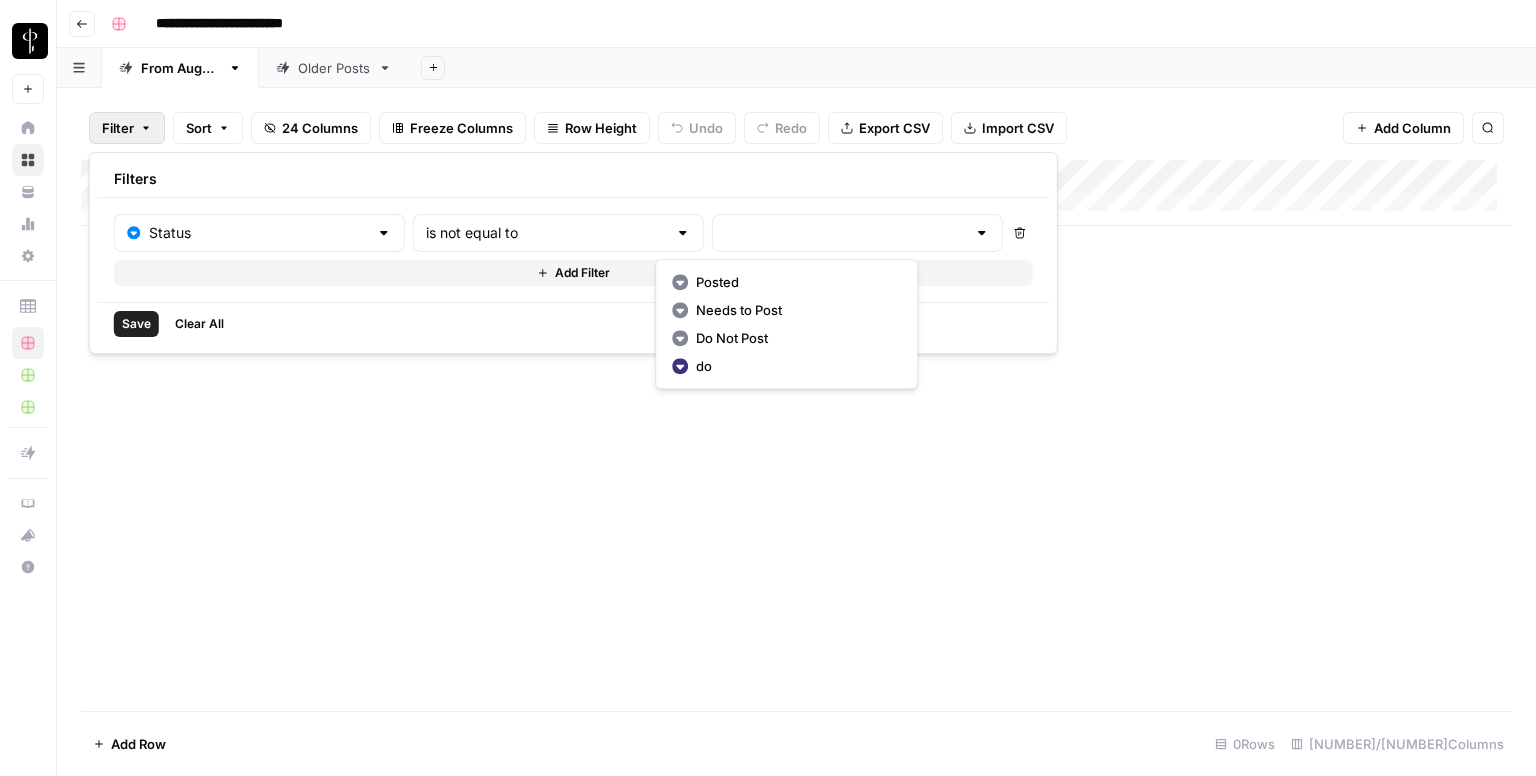 type on "Posted" 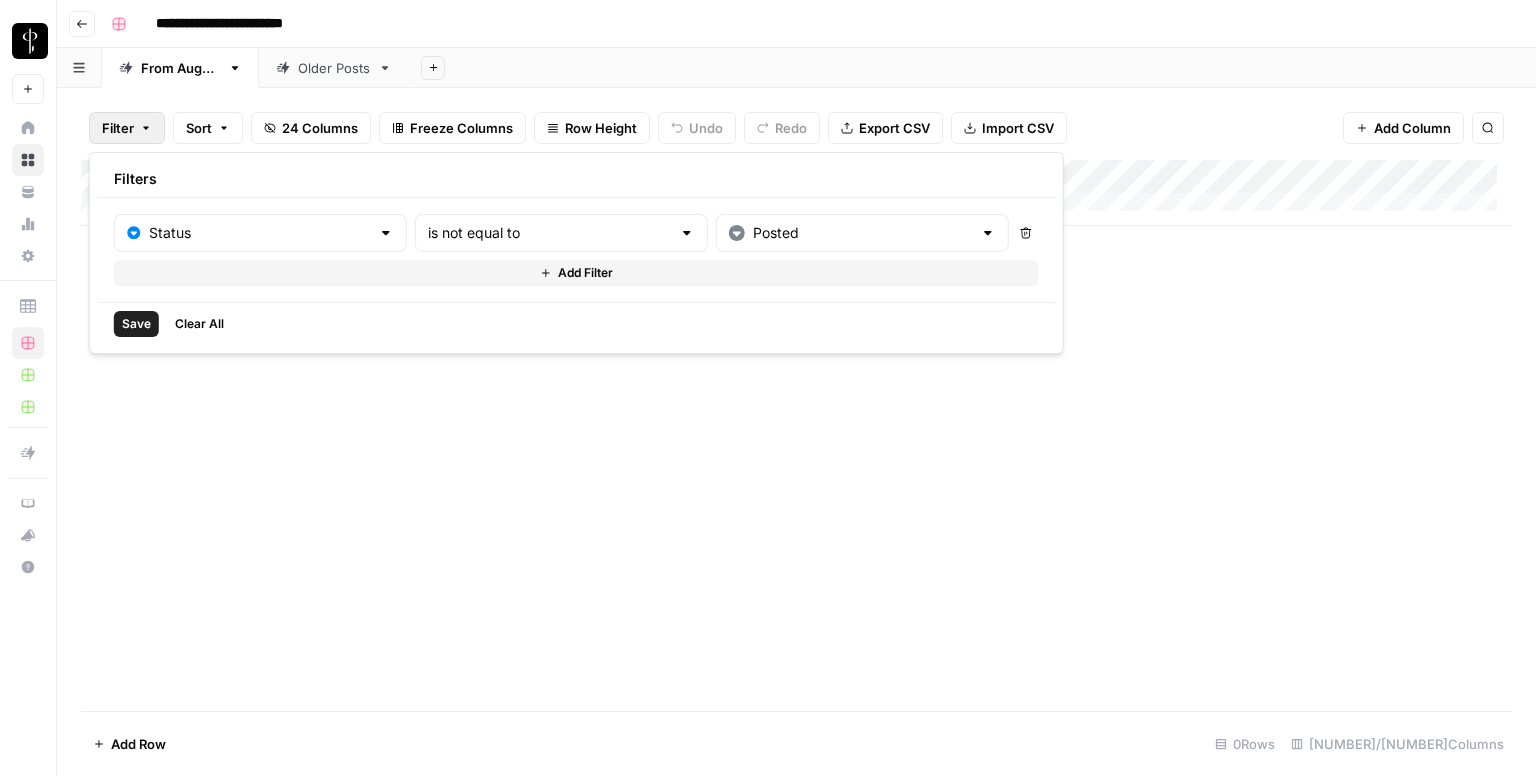 click on "Add Filter" at bounding box center [576, 273] 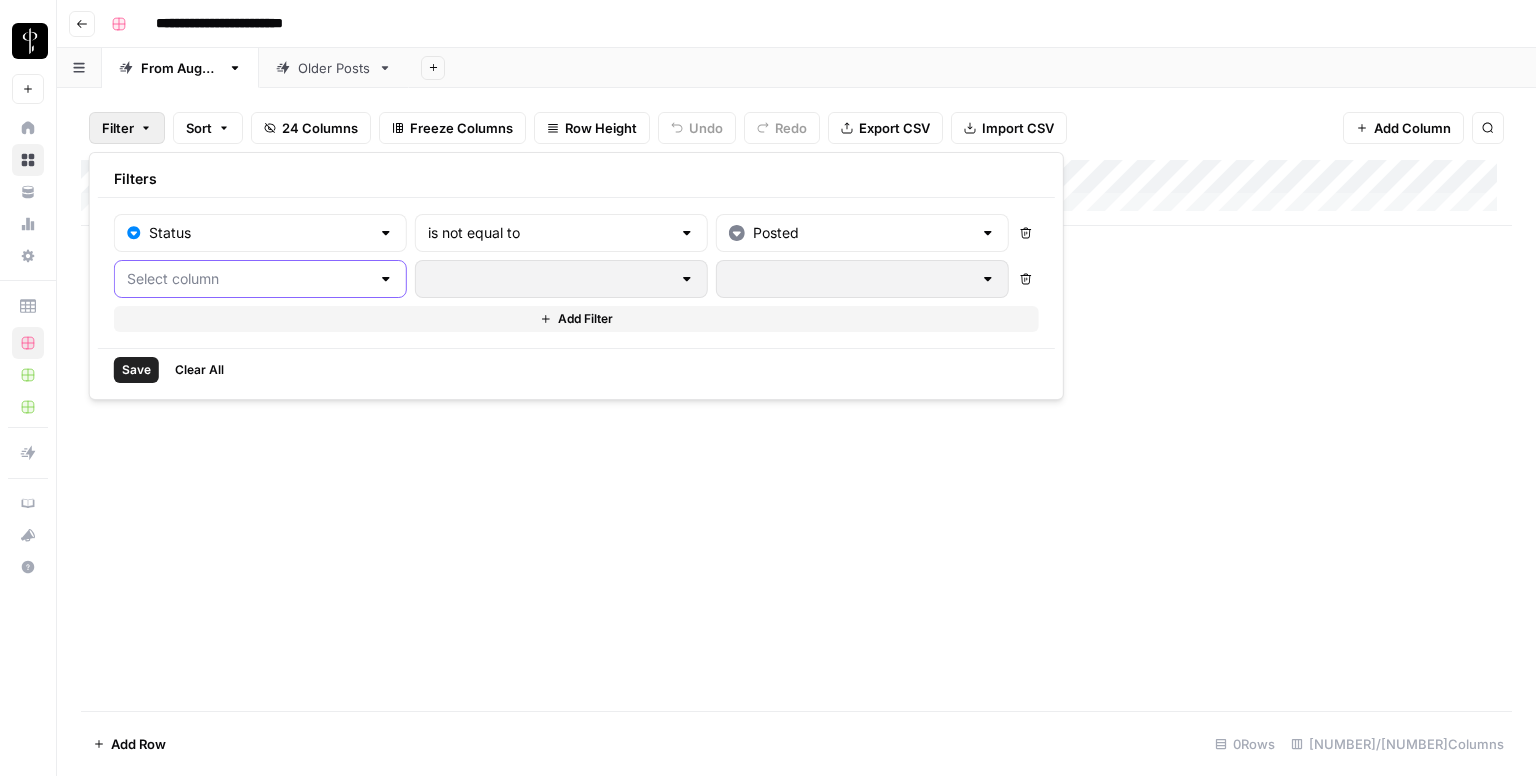 click at bounding box center [248, 279] 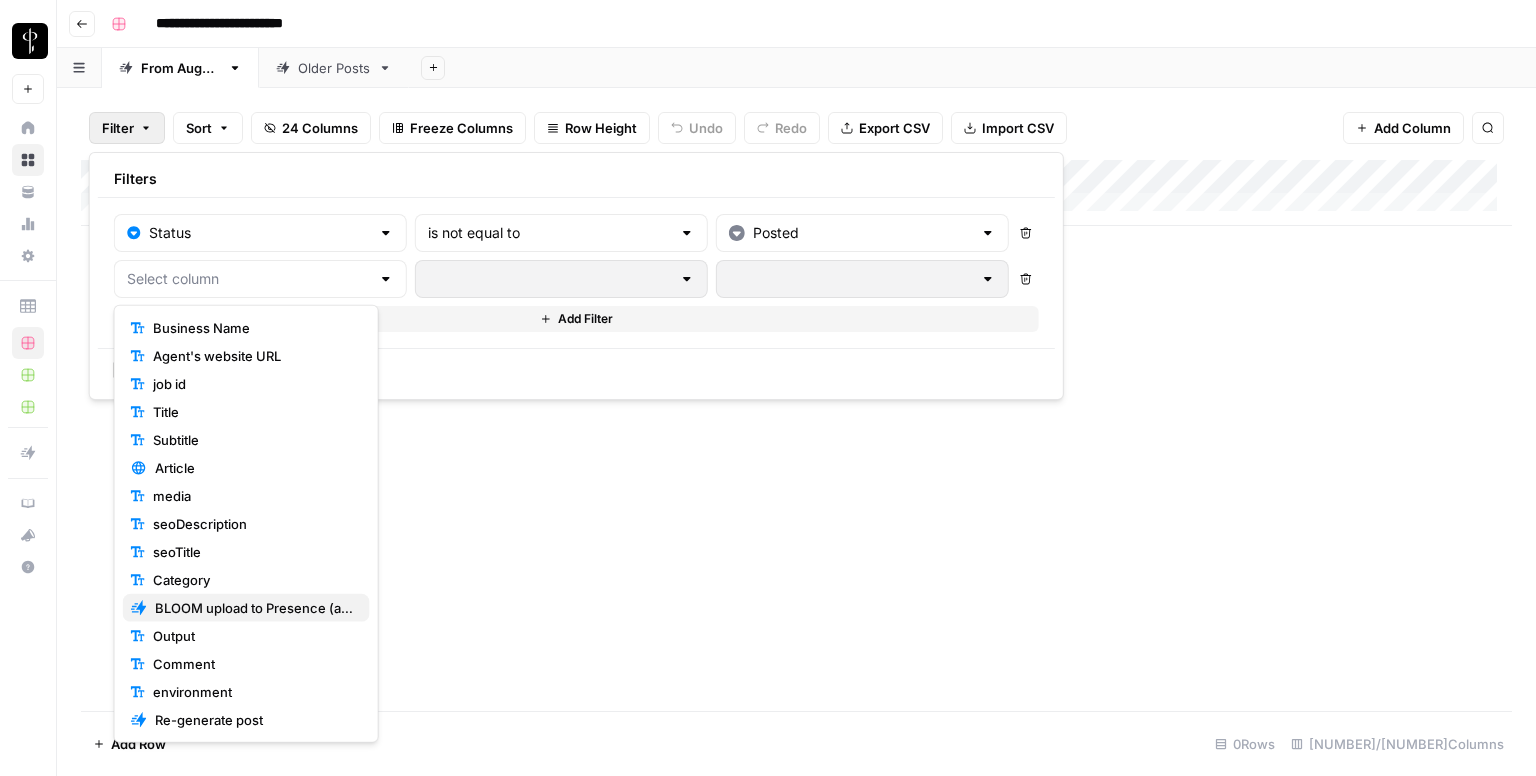 scroll, scrollTop: 100, scrollLeft: 0, axis: vertical 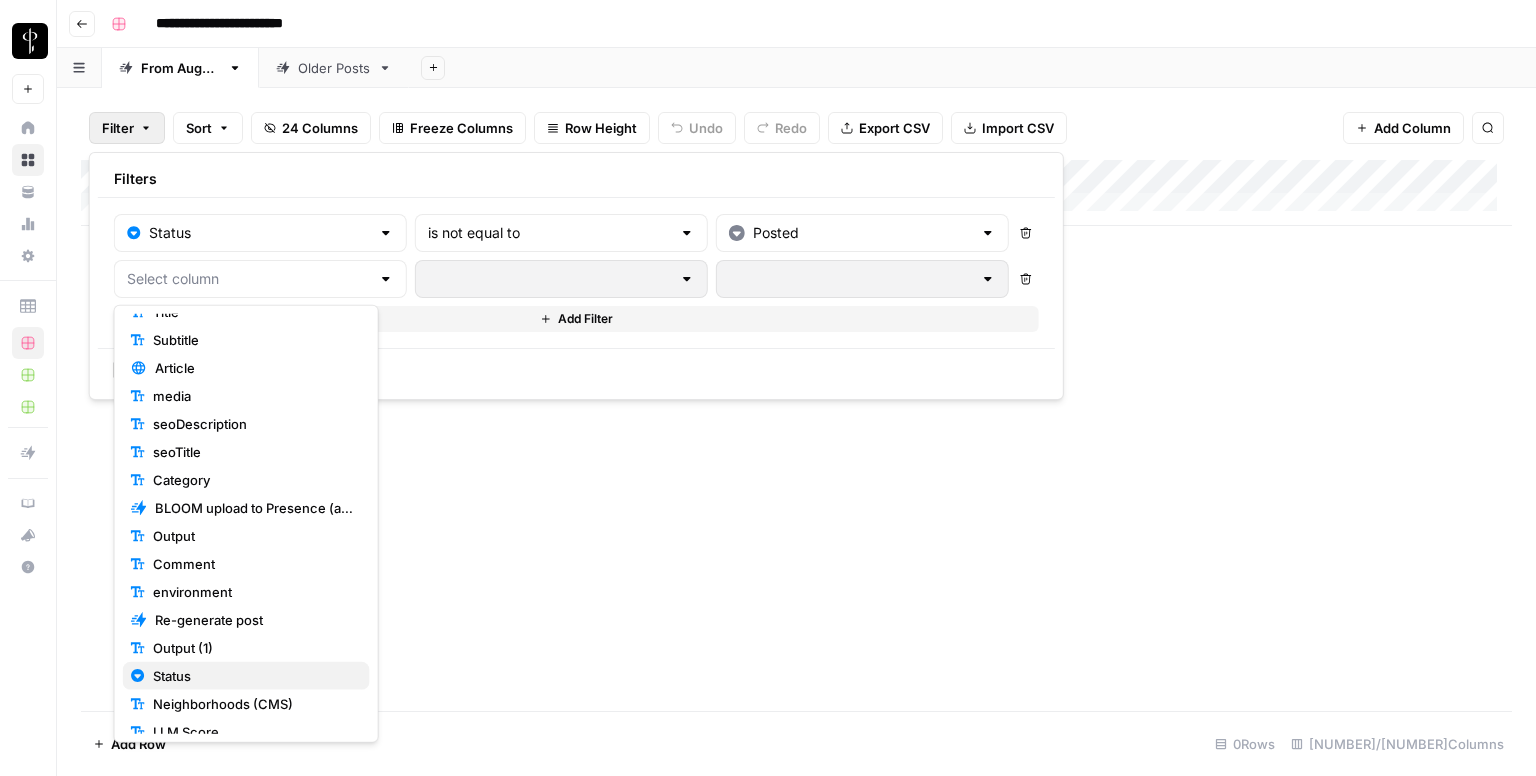click on "Status" at bounding box center (253, 676) 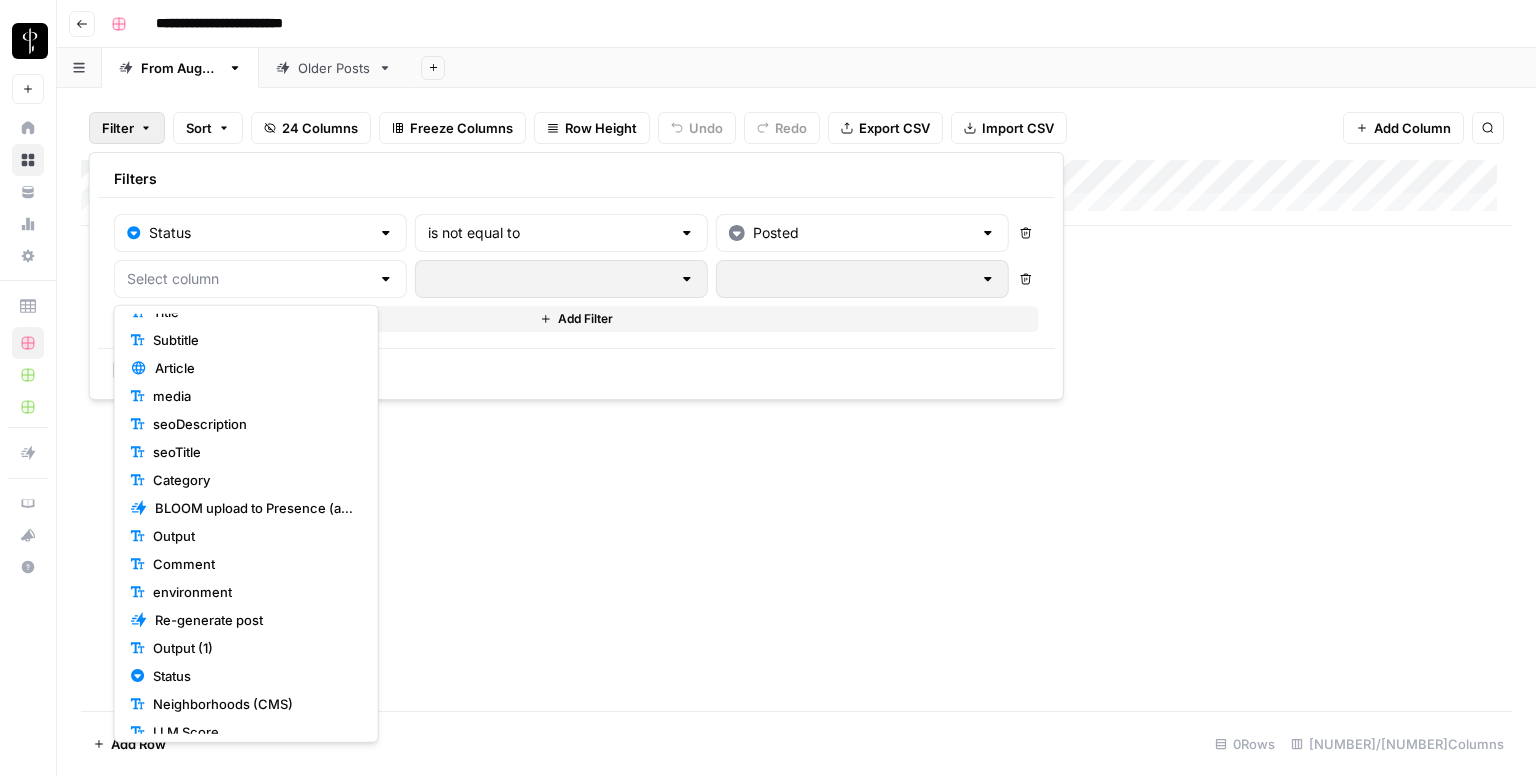 type on "Status" 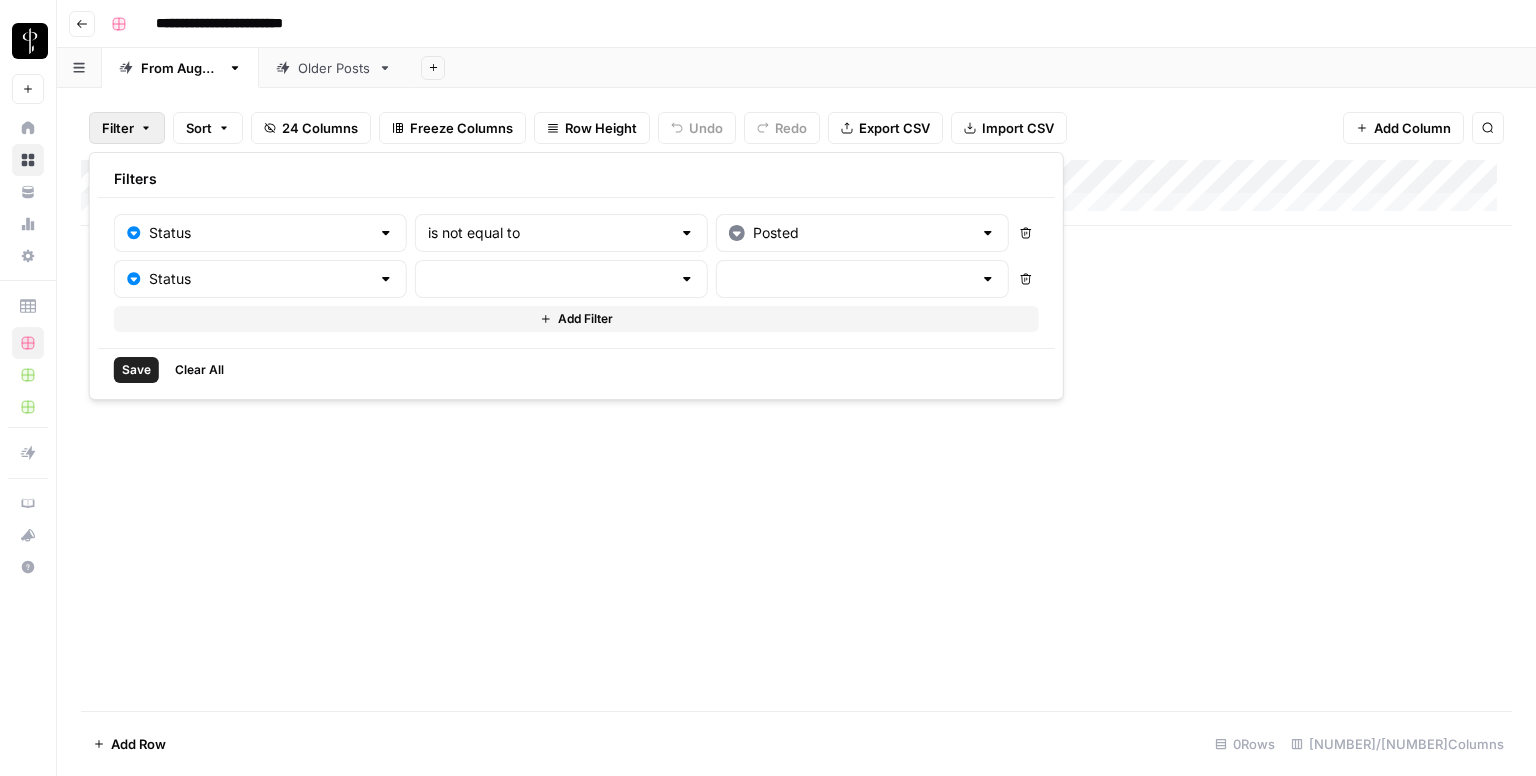 click at bounding box center (561, 279) 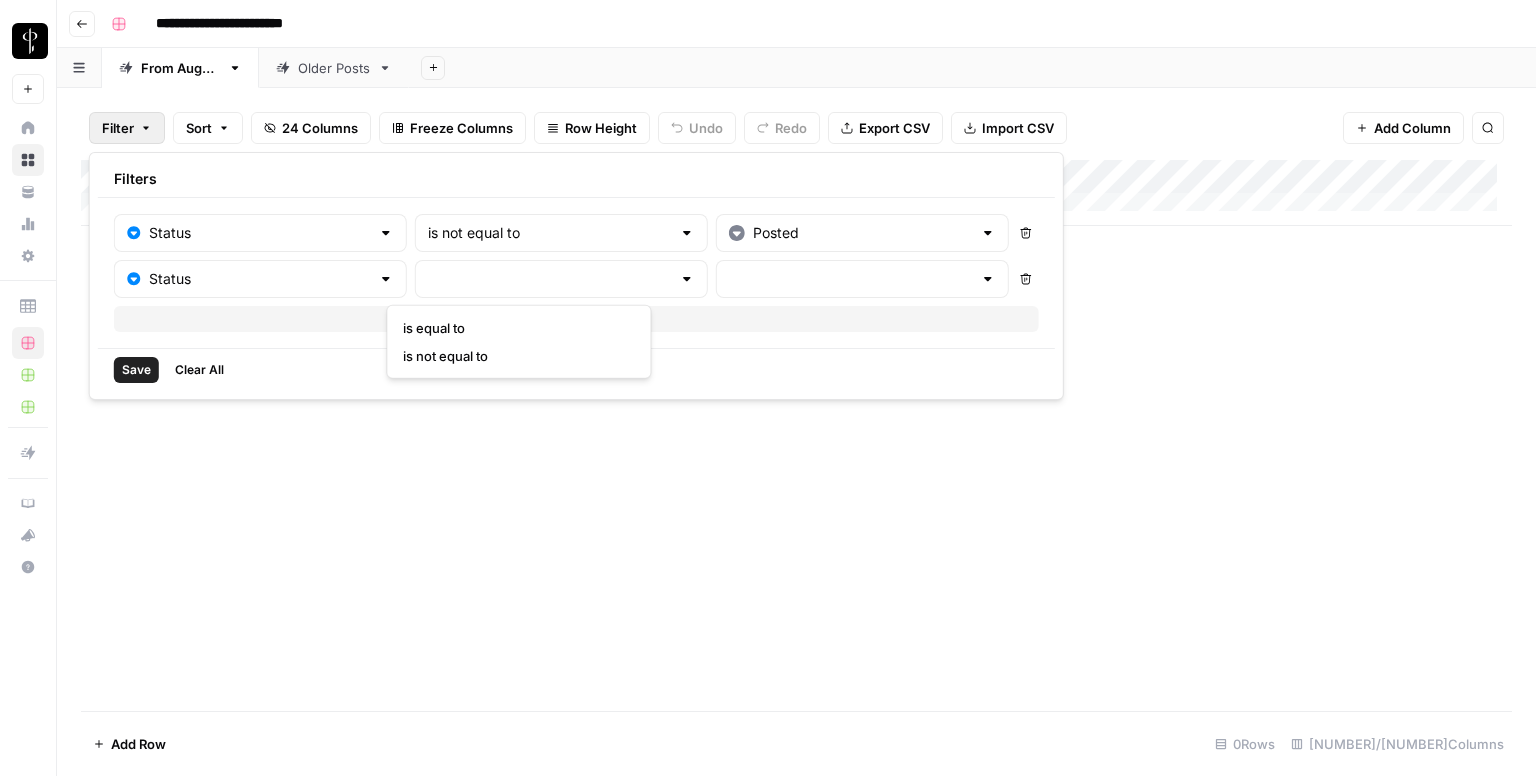 click on "is not equal to" at bounding box center [514, 356] 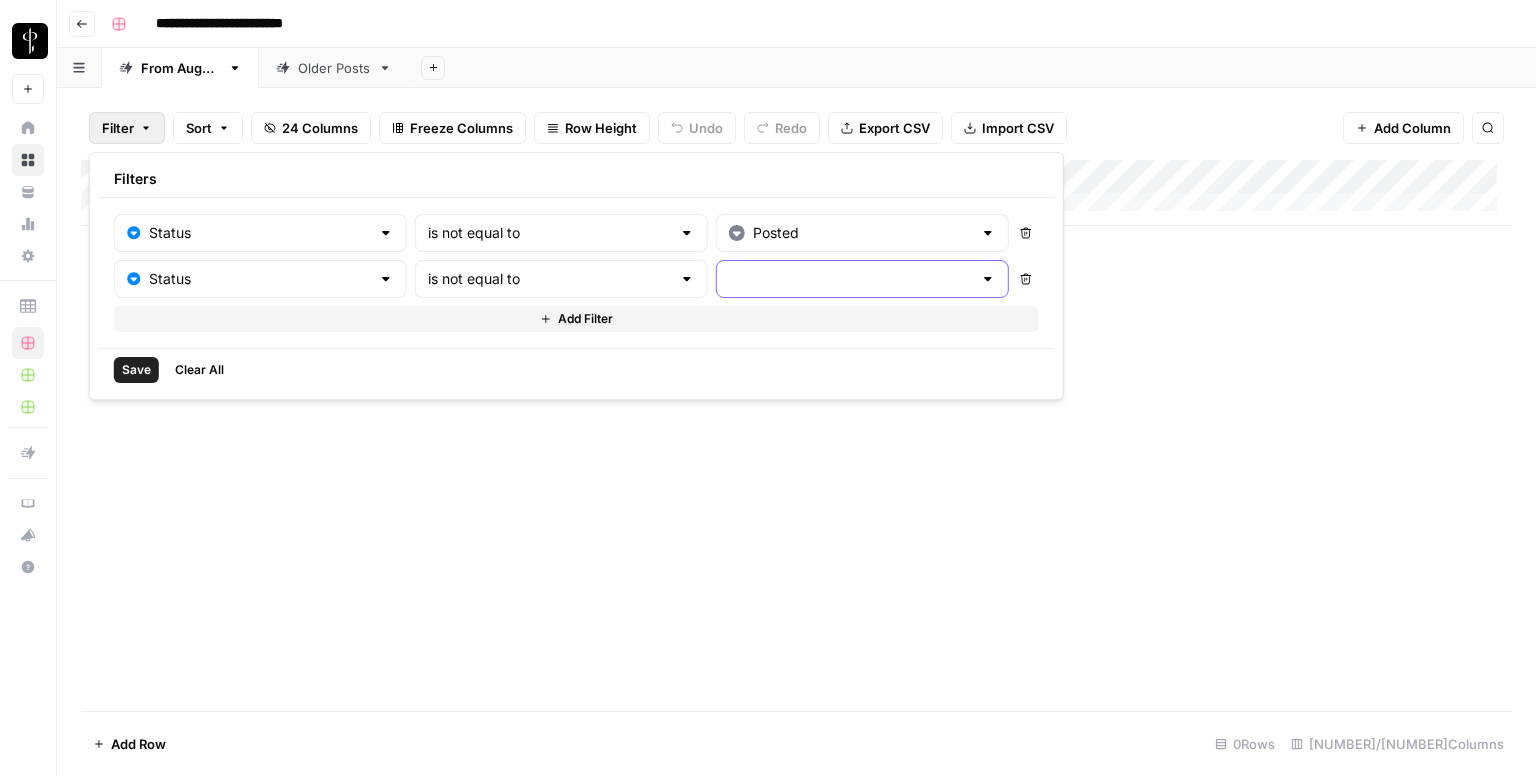 click at bounding box center (850, 279) 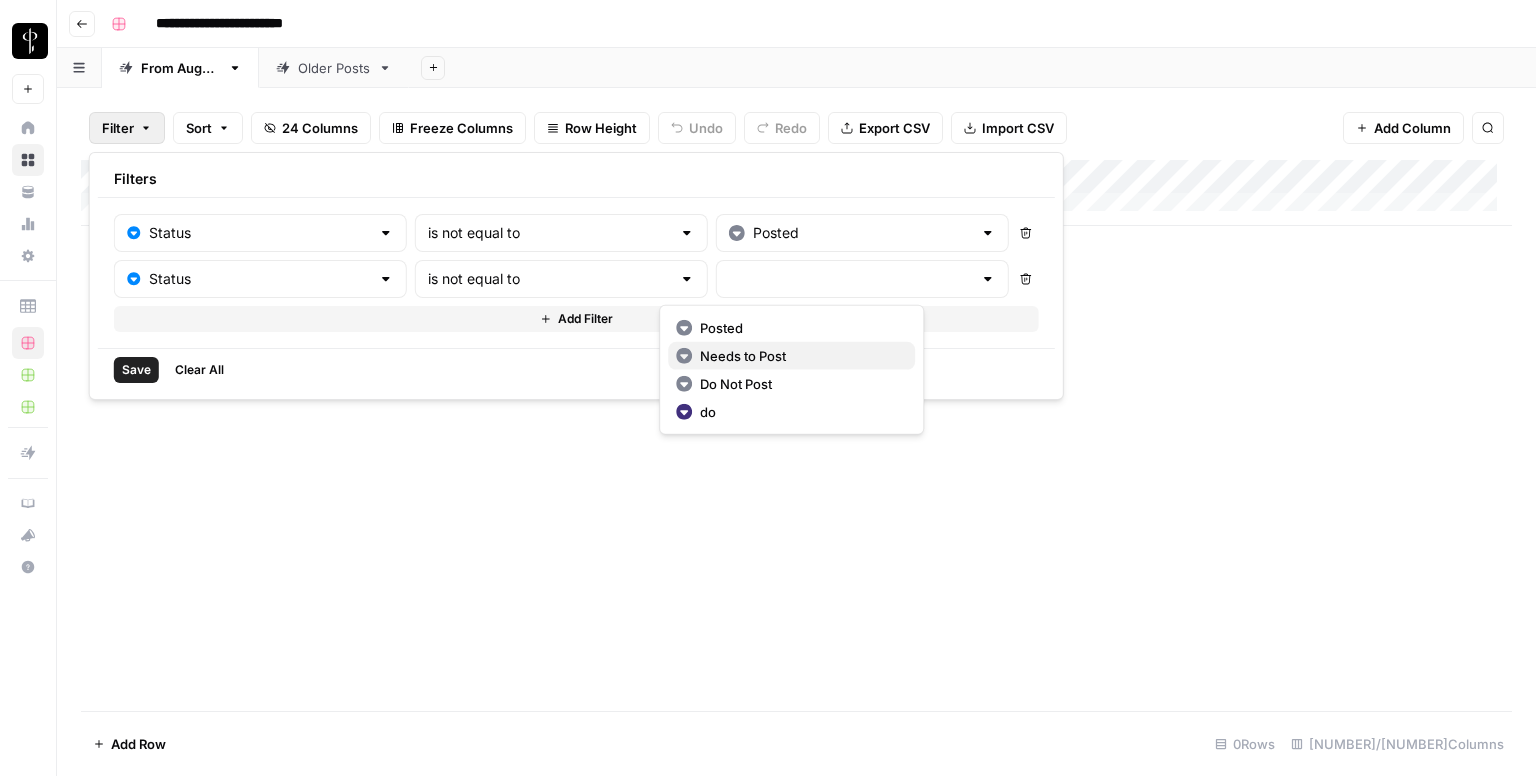 click on "Needs to Post" at bounding box center (799, 356) 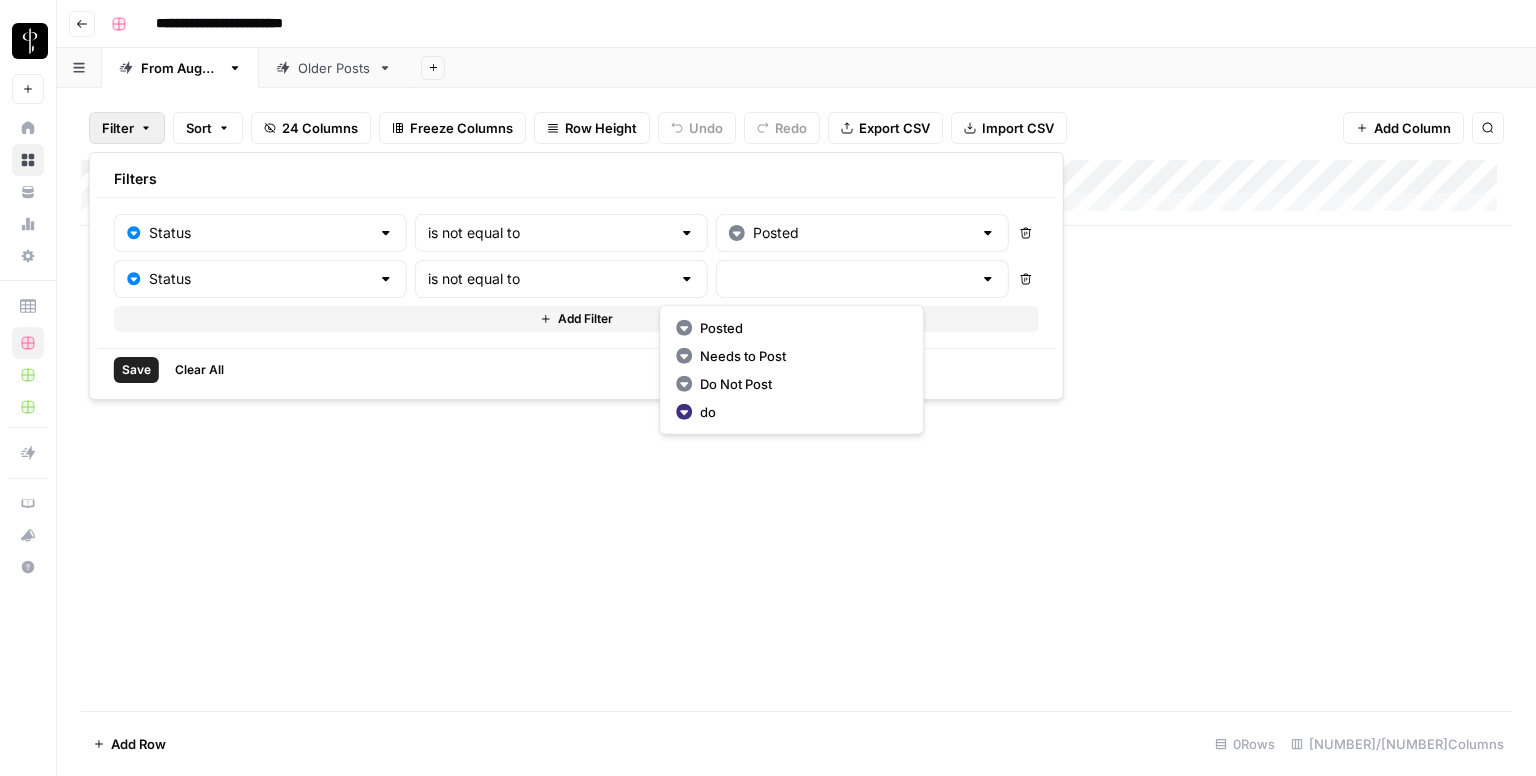 type on "Needs to Post" 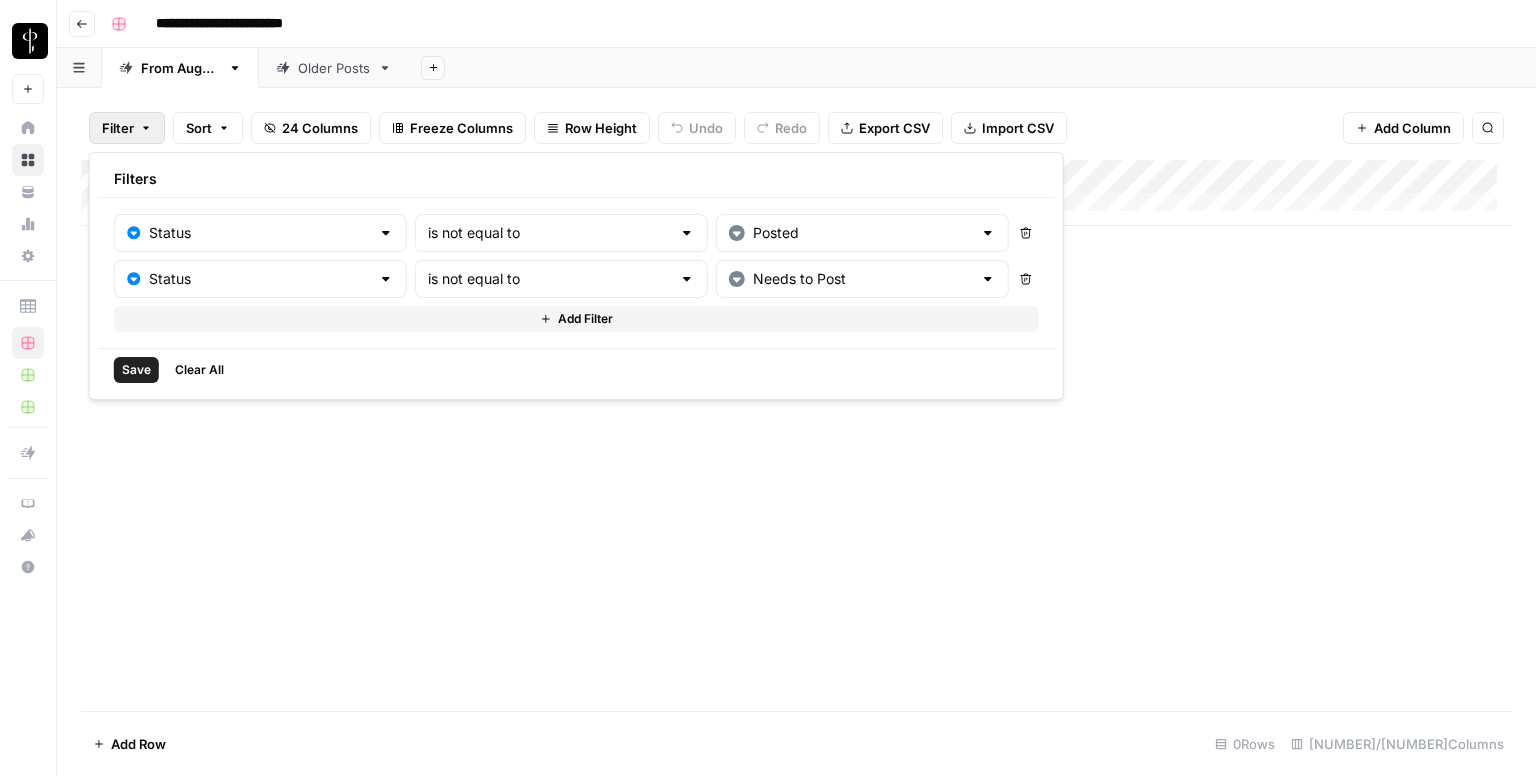 click on "Add Filter" at bounding box center [576, 319] 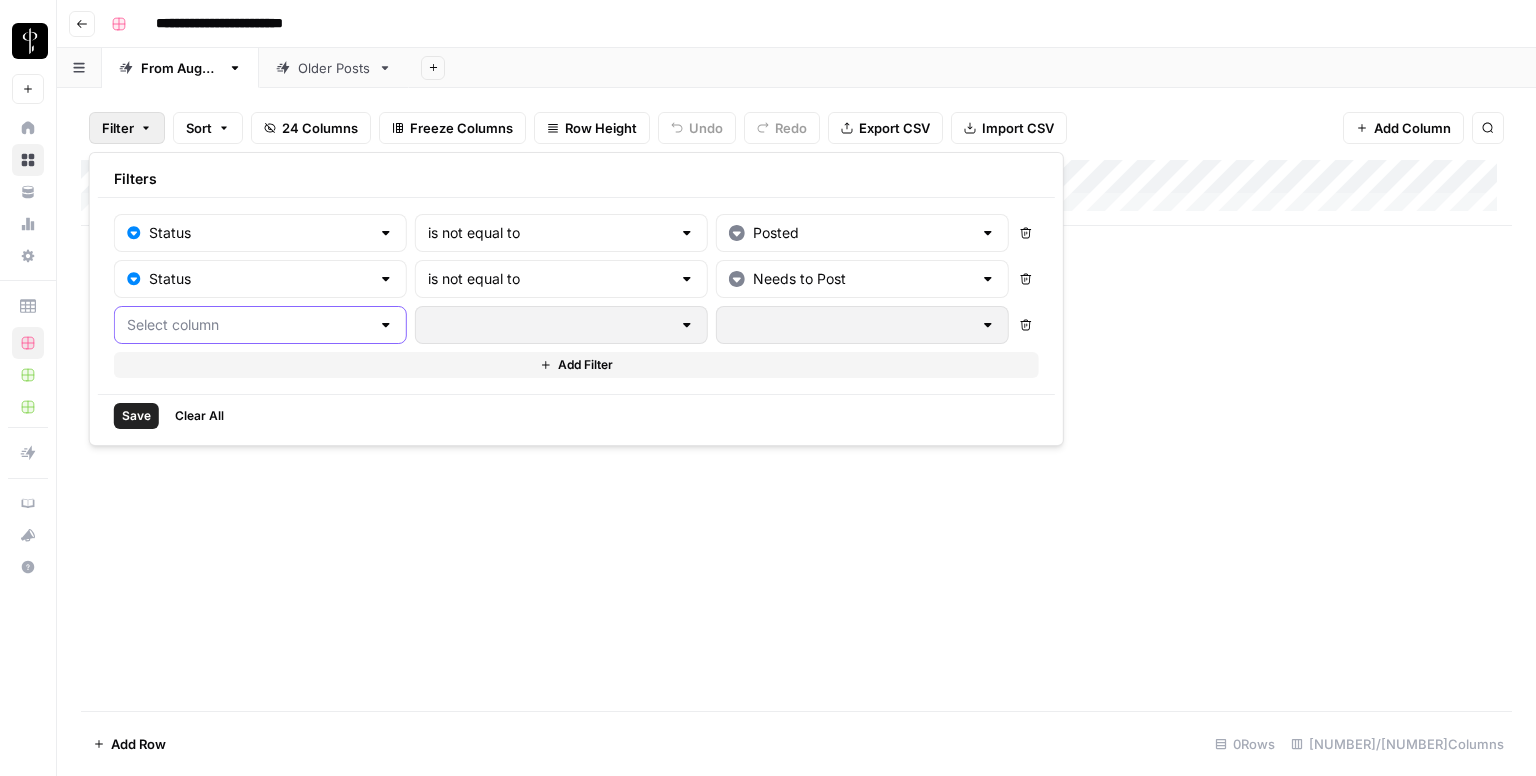 click at bounding box center (248, 325) 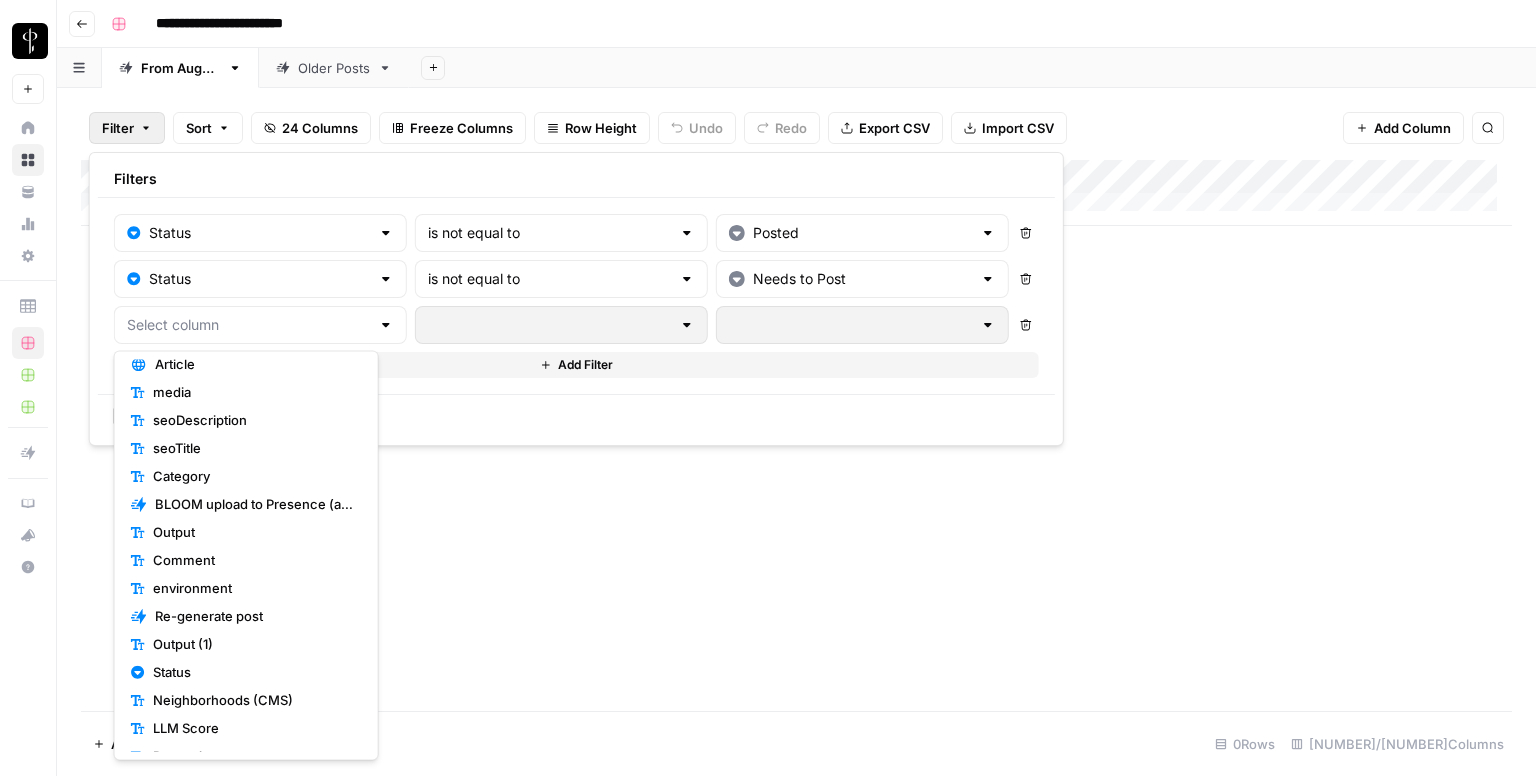 scroll, scrollTop: 224, scrollLeft: 0, axis: vertical 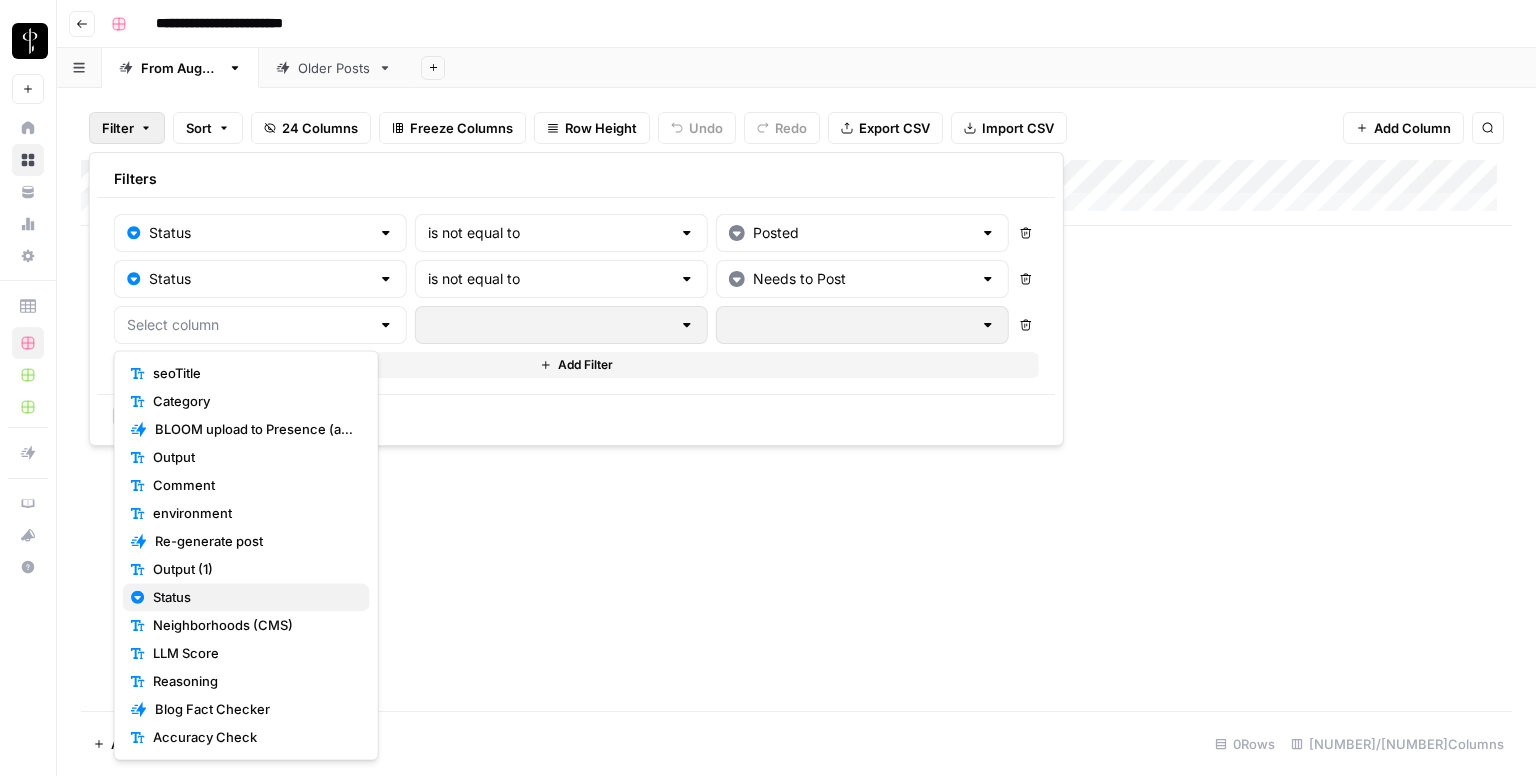 click on "Status" at bounding box center [253, 597] 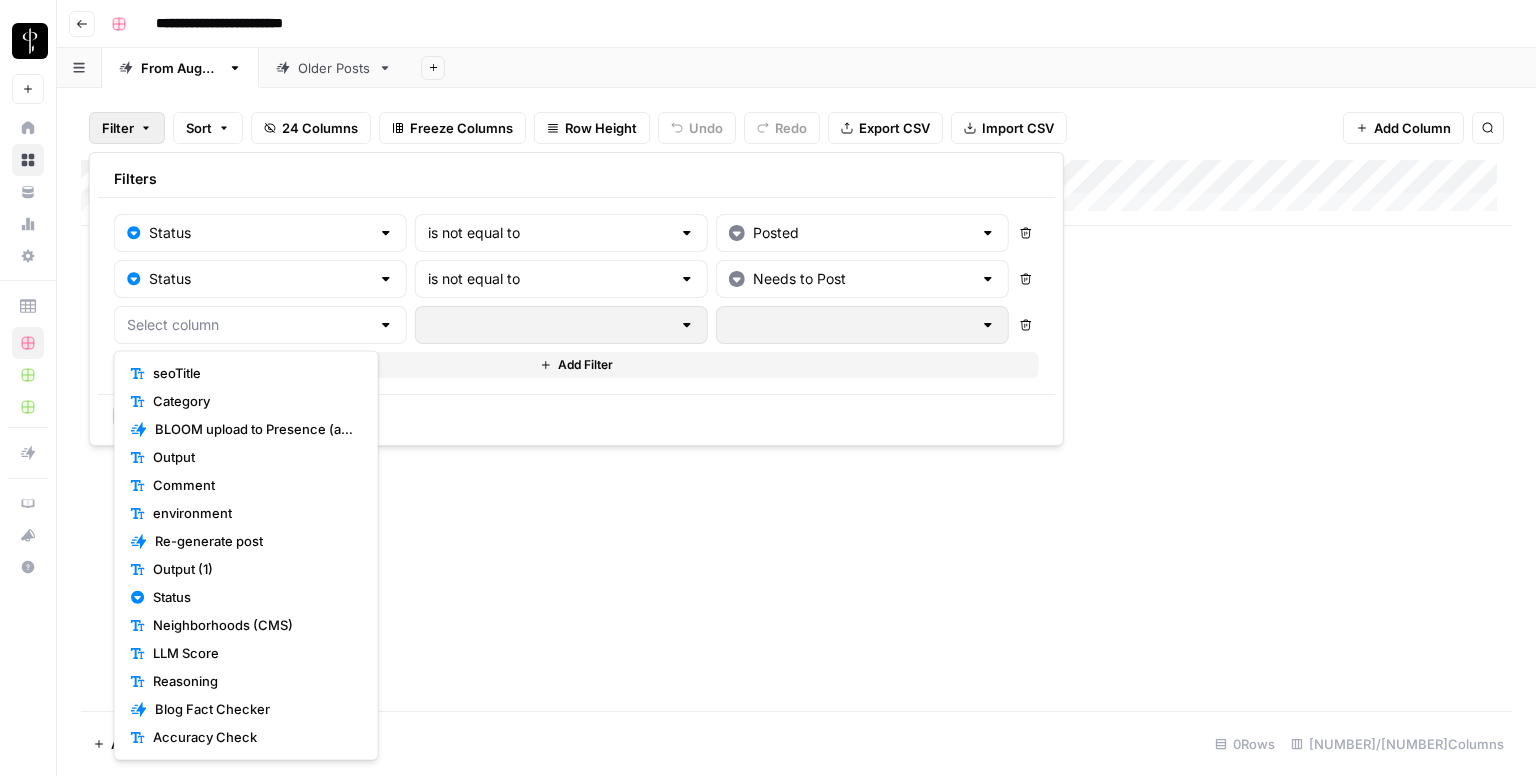 type on "Status" 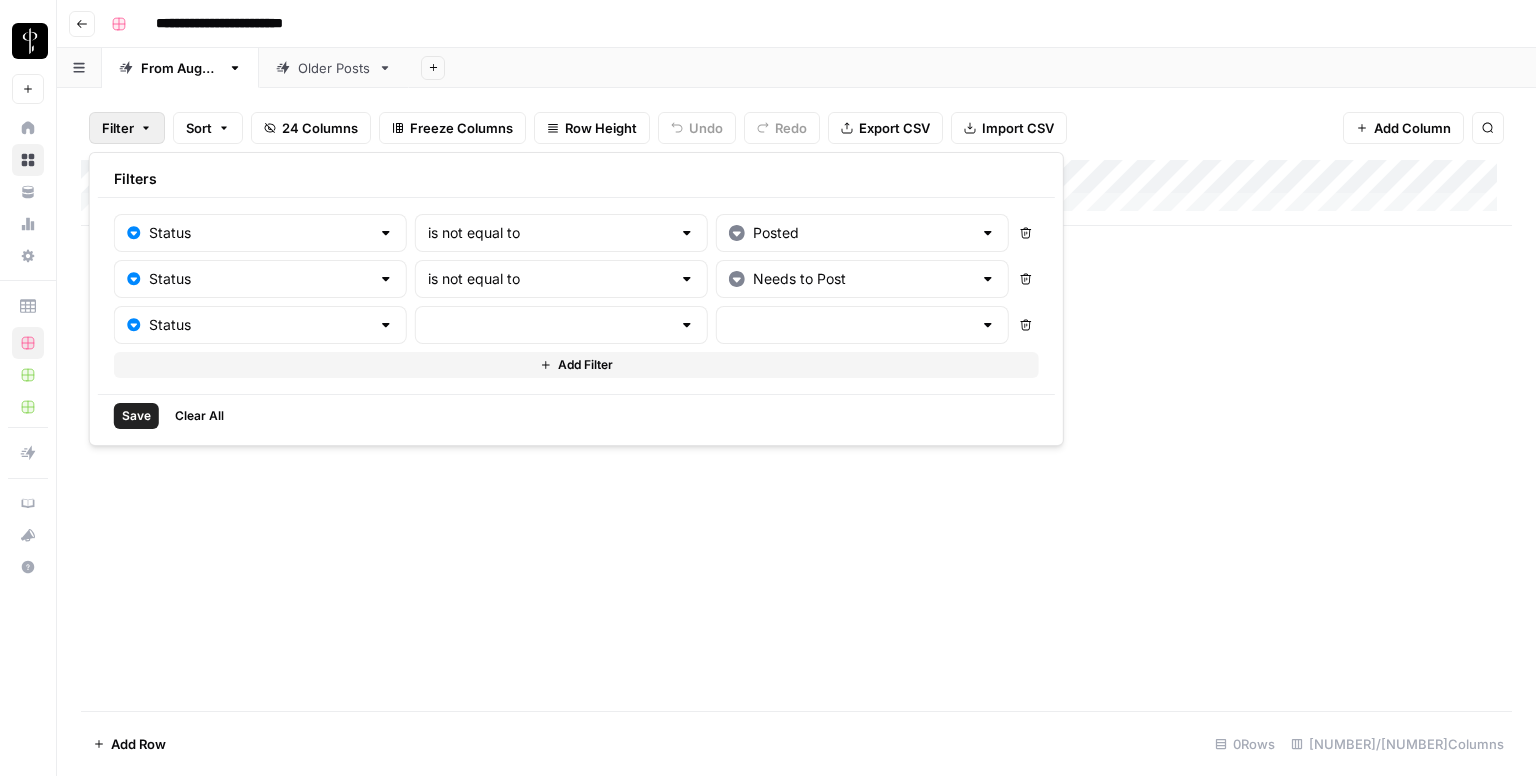 click at bounding box center [561, 325] 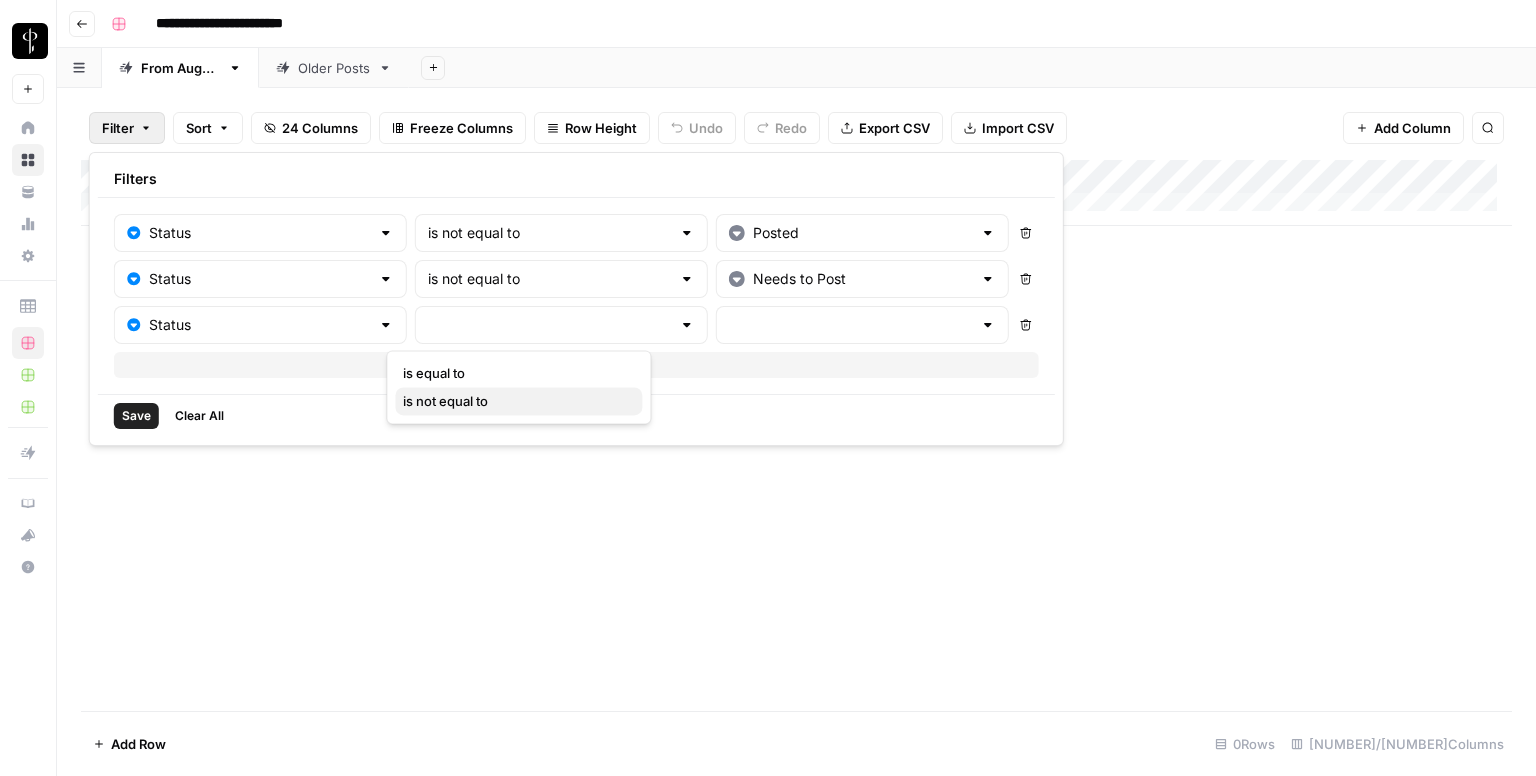 click on "is not equal to" at bounding box center [514, 401] 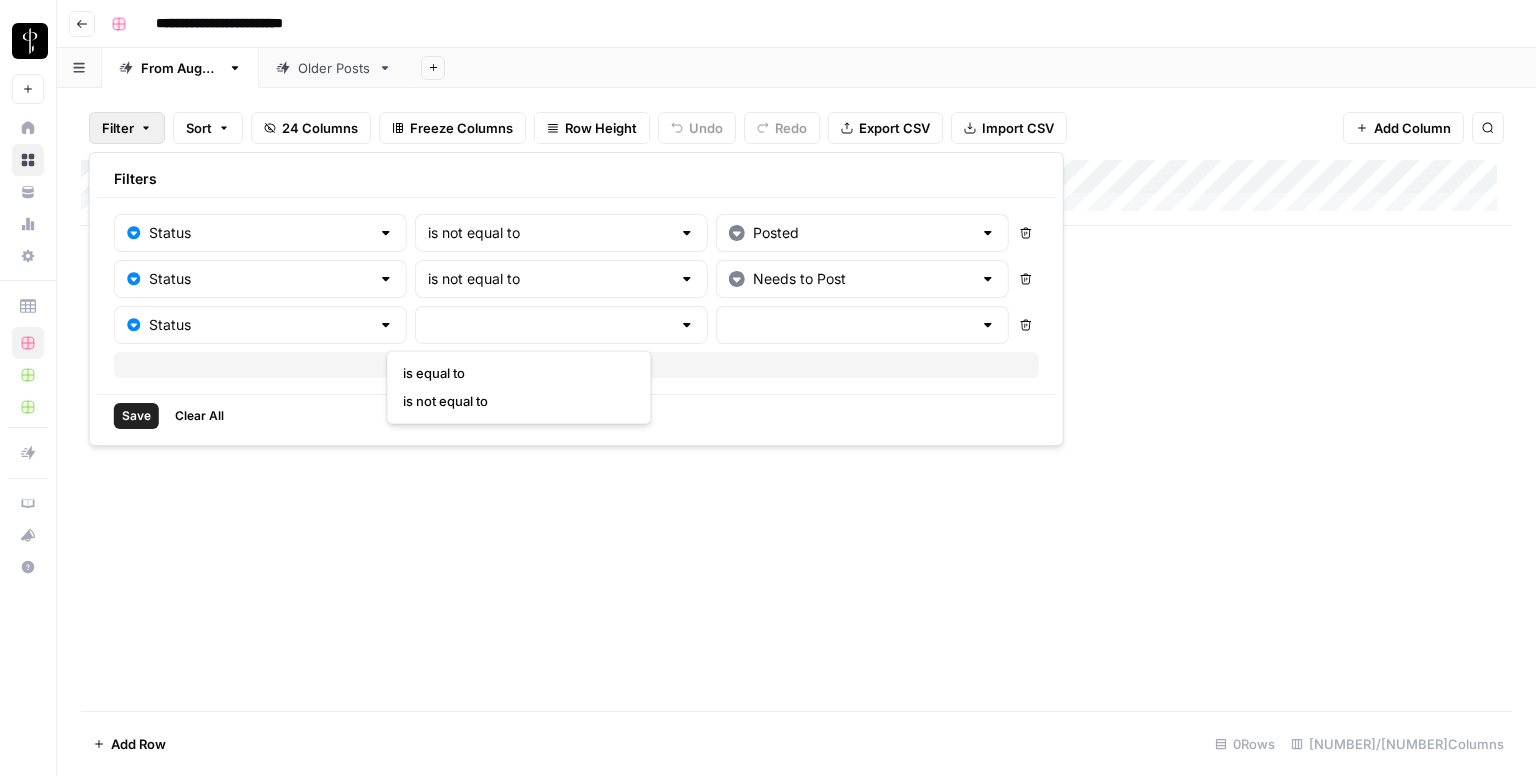type on "is not equal to" 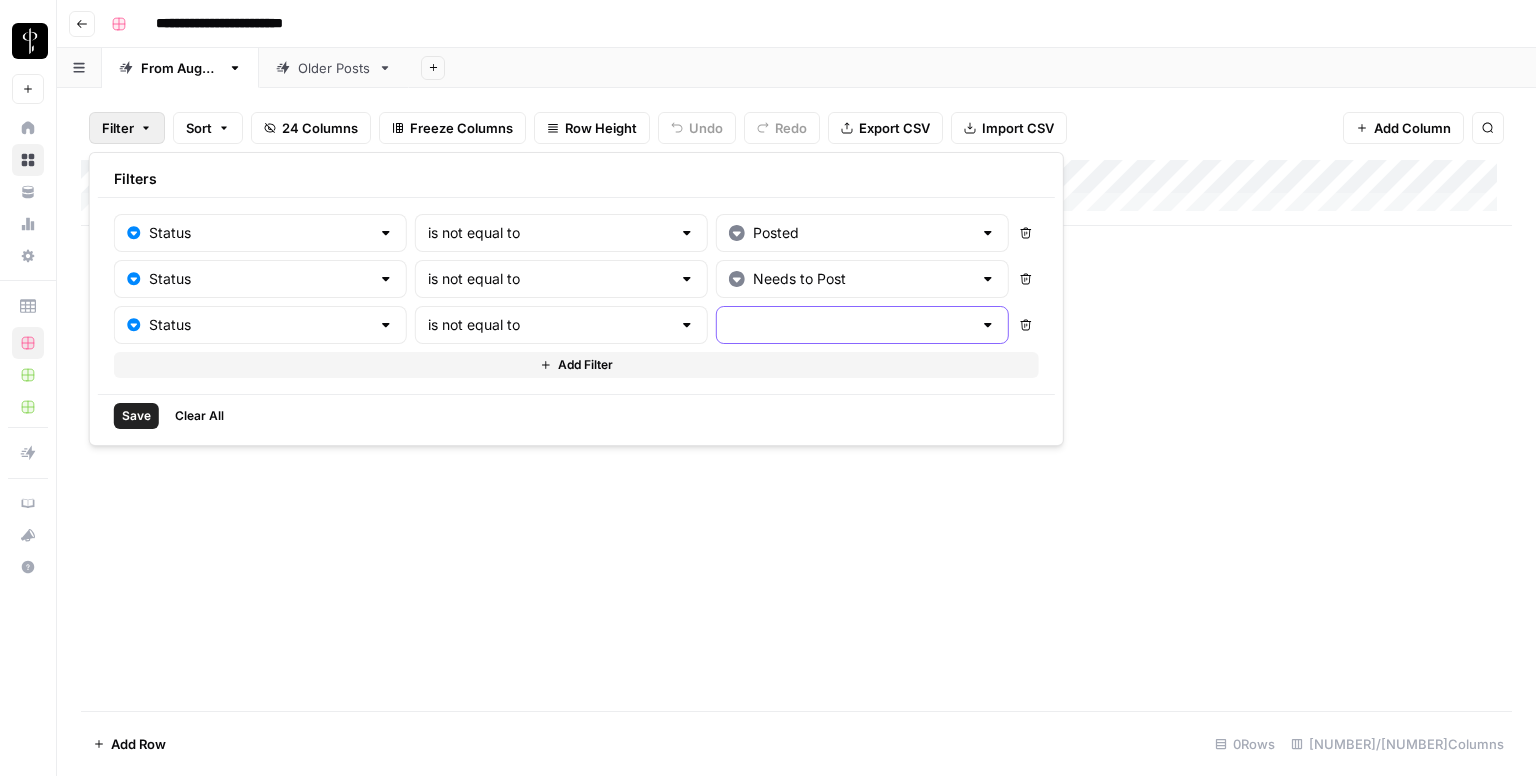 click at bounding box center (850, 325) 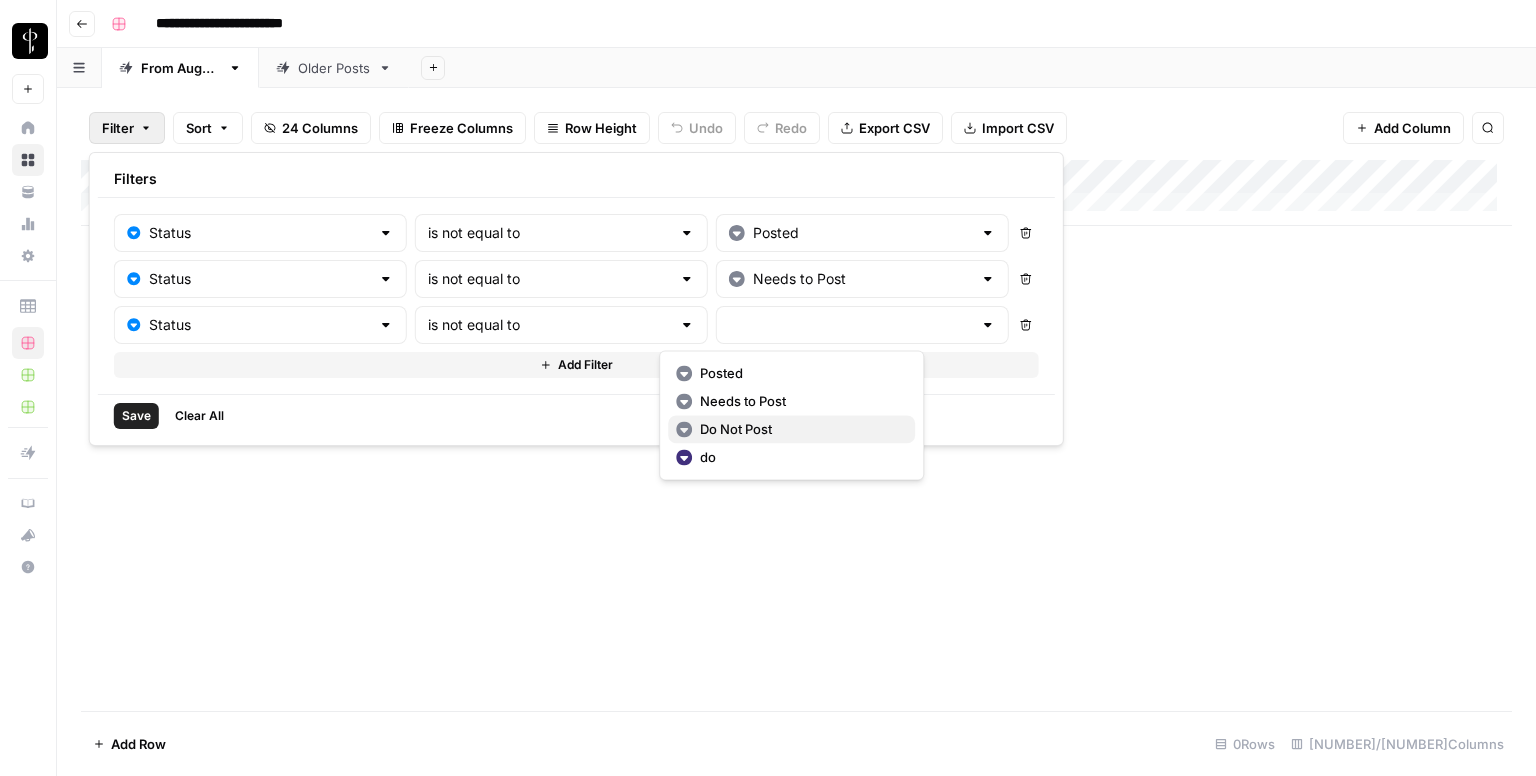 click on "Do Not Post" at bounding box center [799, 429] 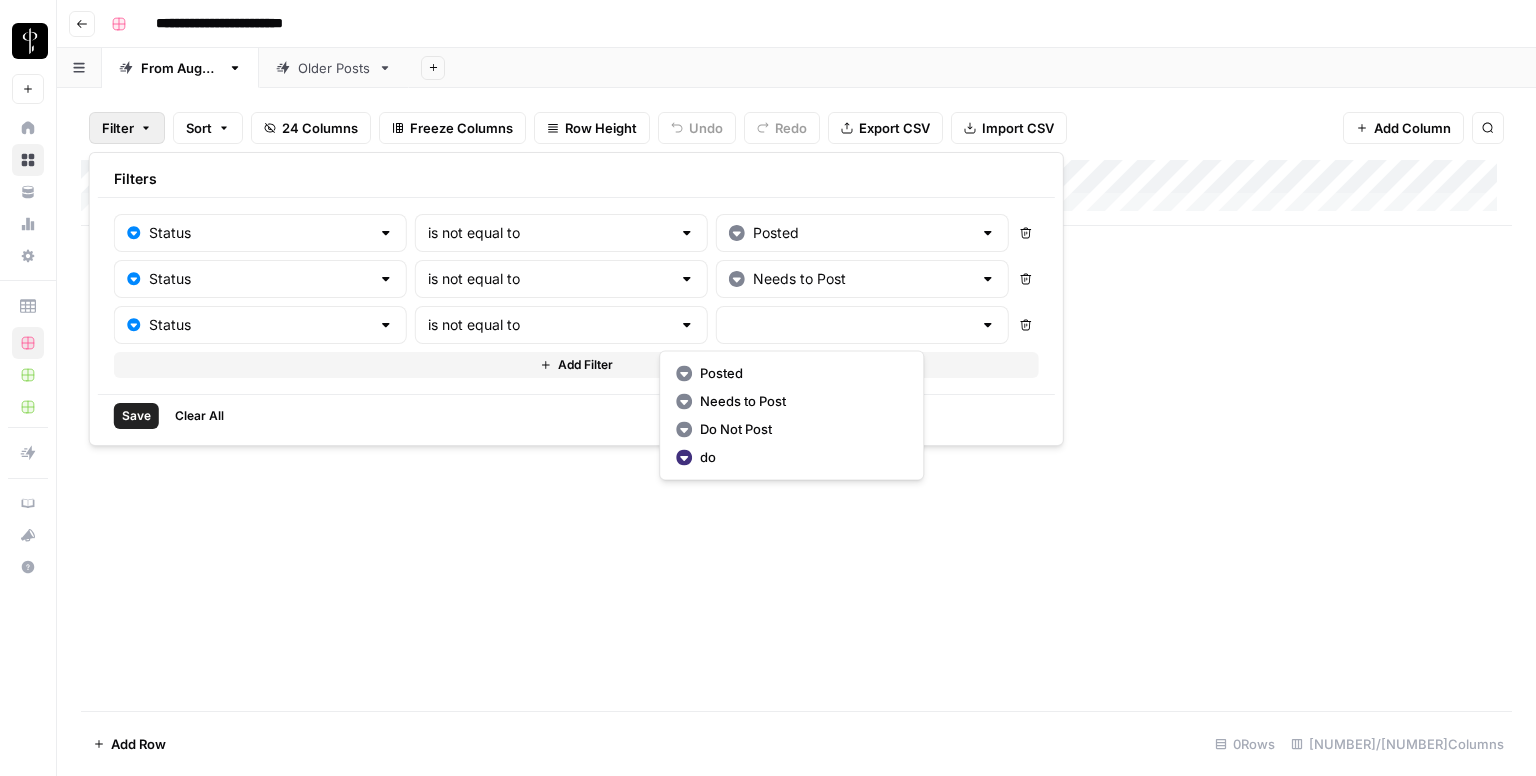 type on "Do Not Post" 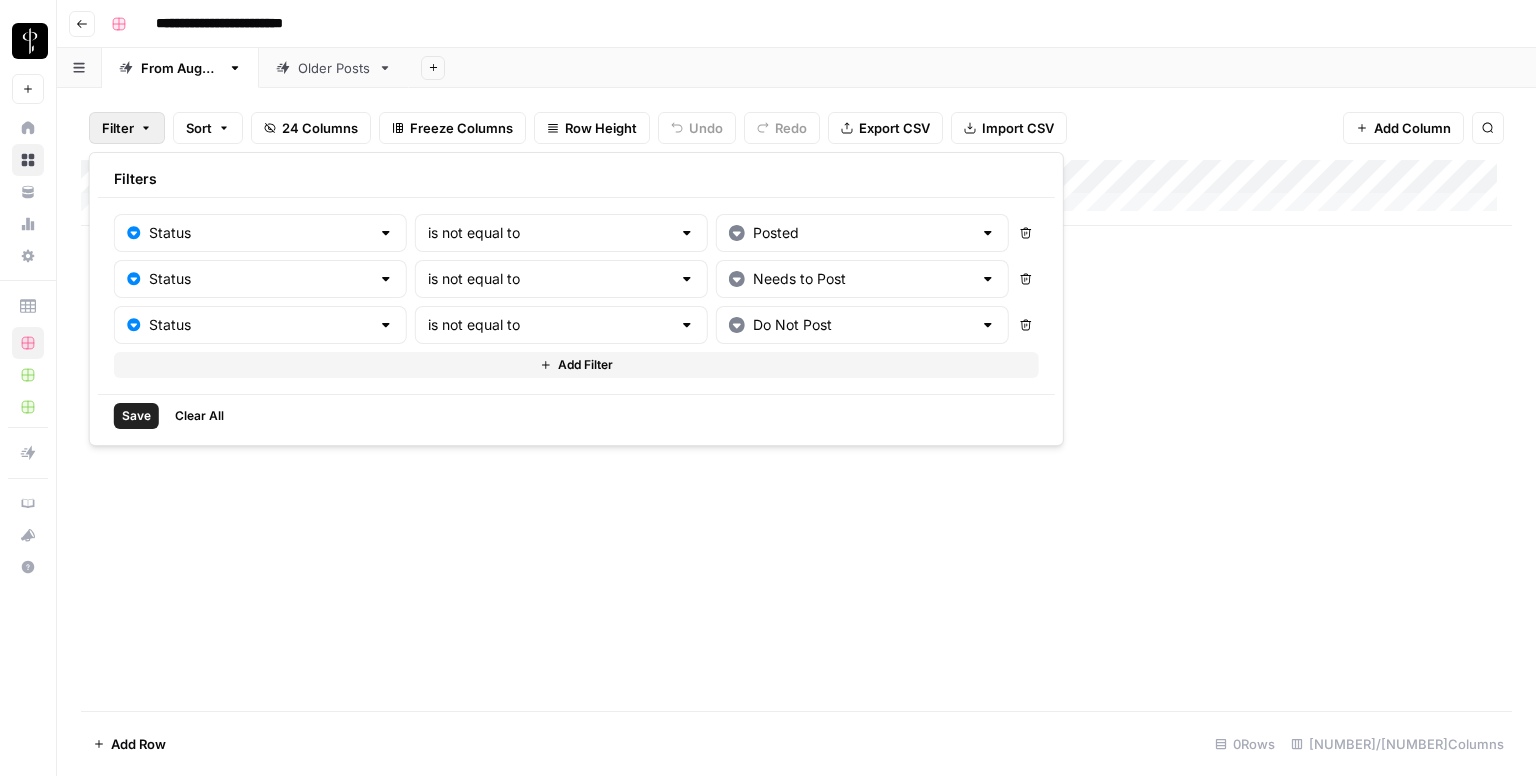 click on "Save" at bounding box center [136, 416] 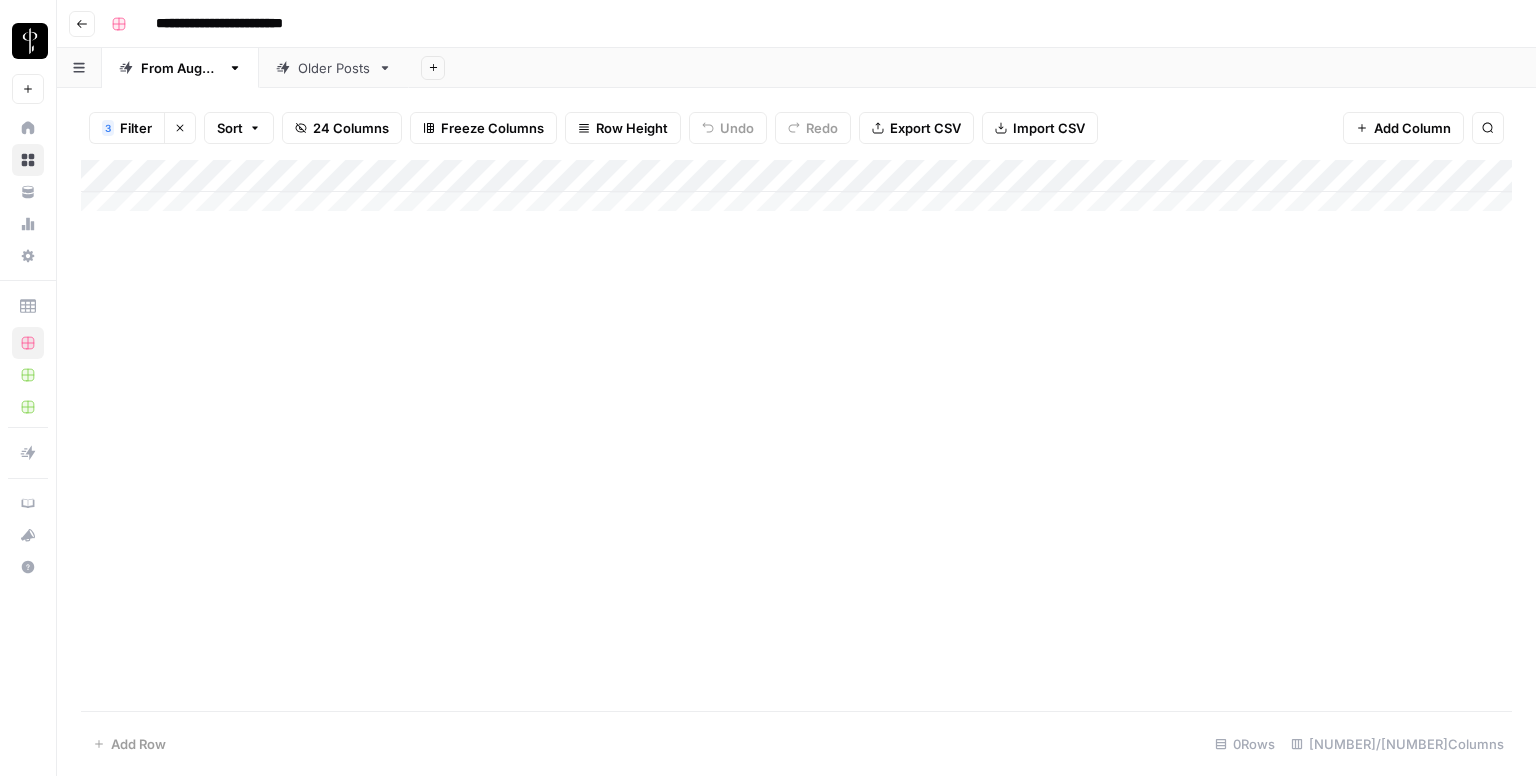 click on "Older Posts" at bounding box center [334, 68] 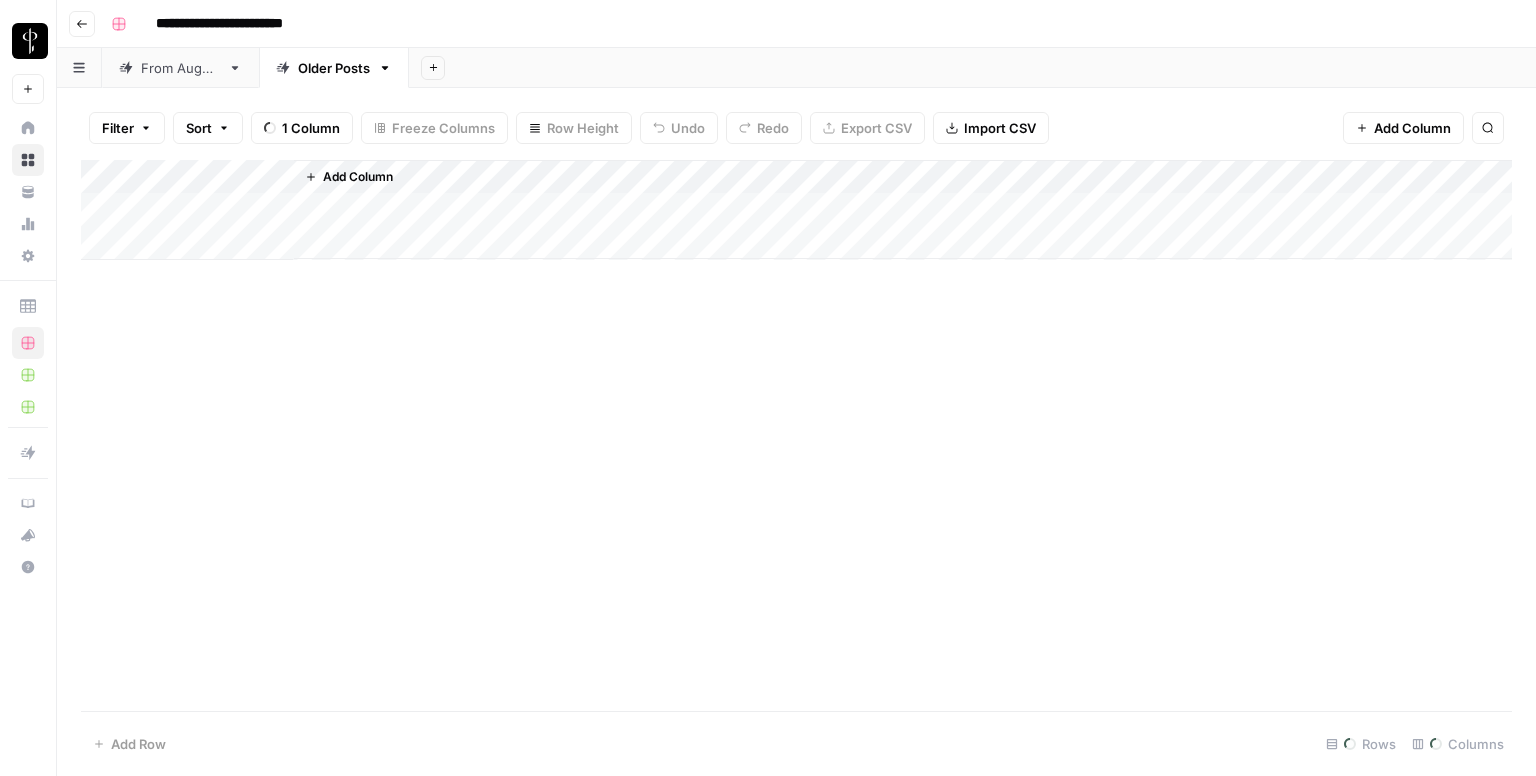 click on "Filter" at bounding box center (118, 128) 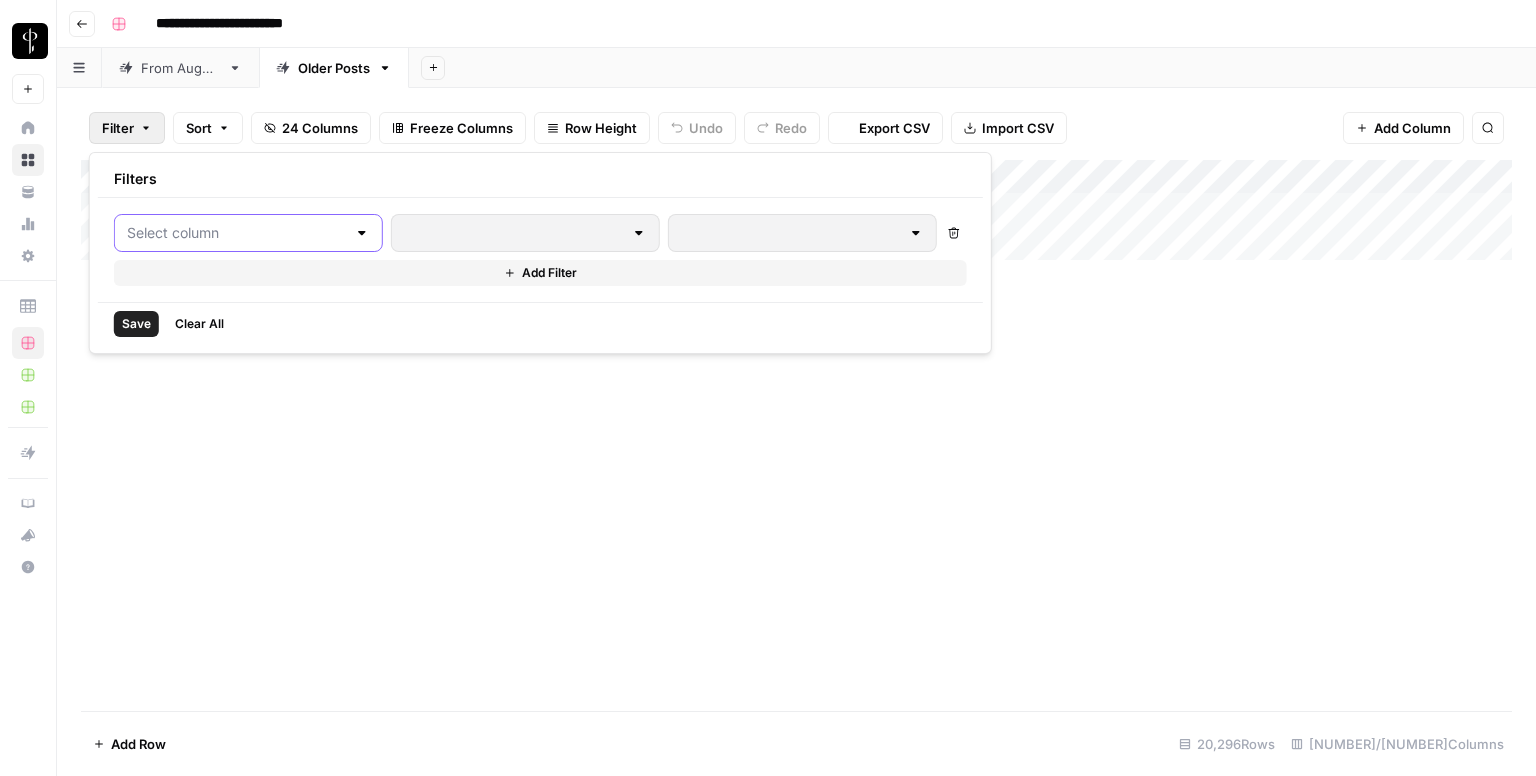 click at bounding box center (236, 233) 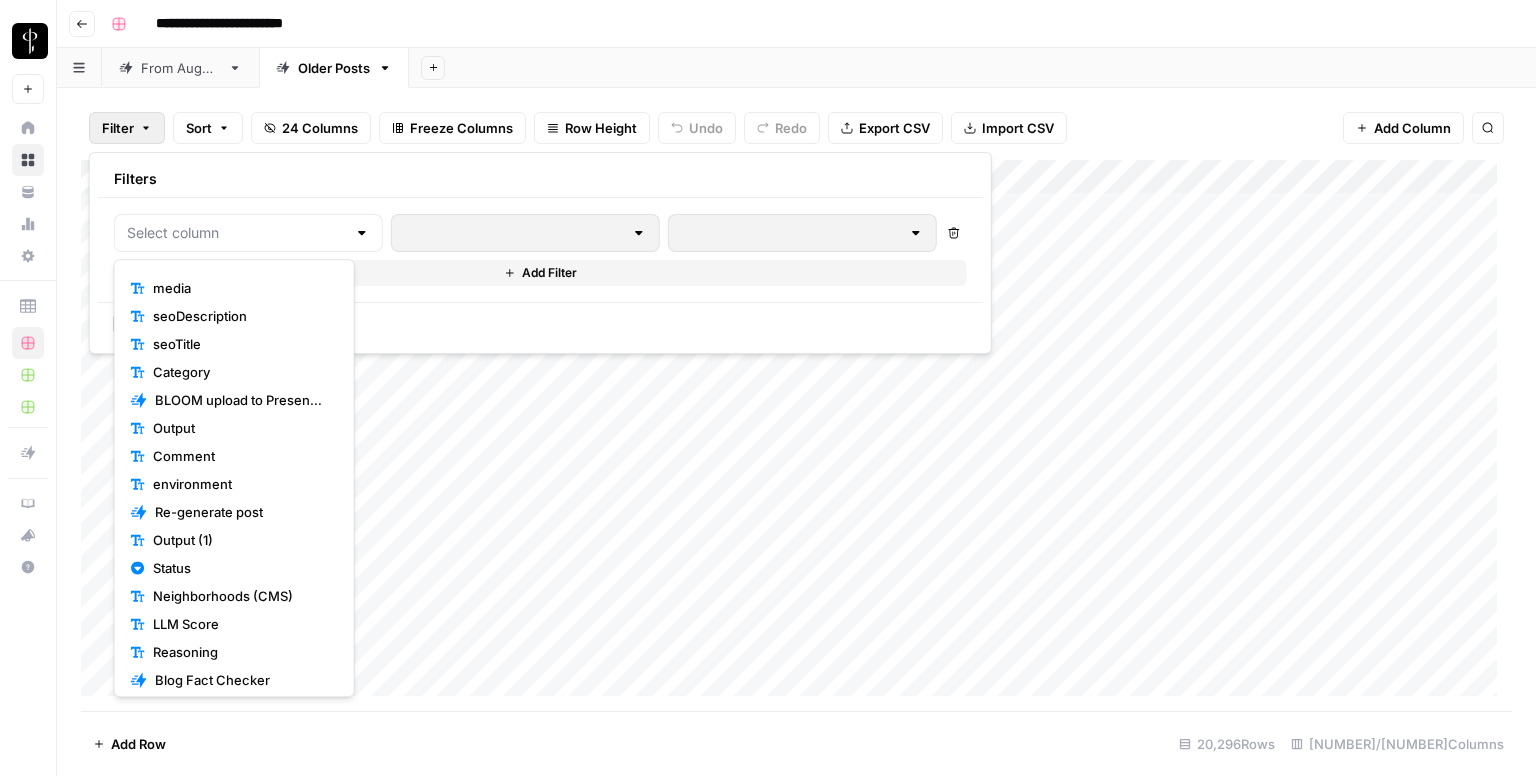 scroll, scrollTop: 196, scrollLeft: 0, axis: vertical 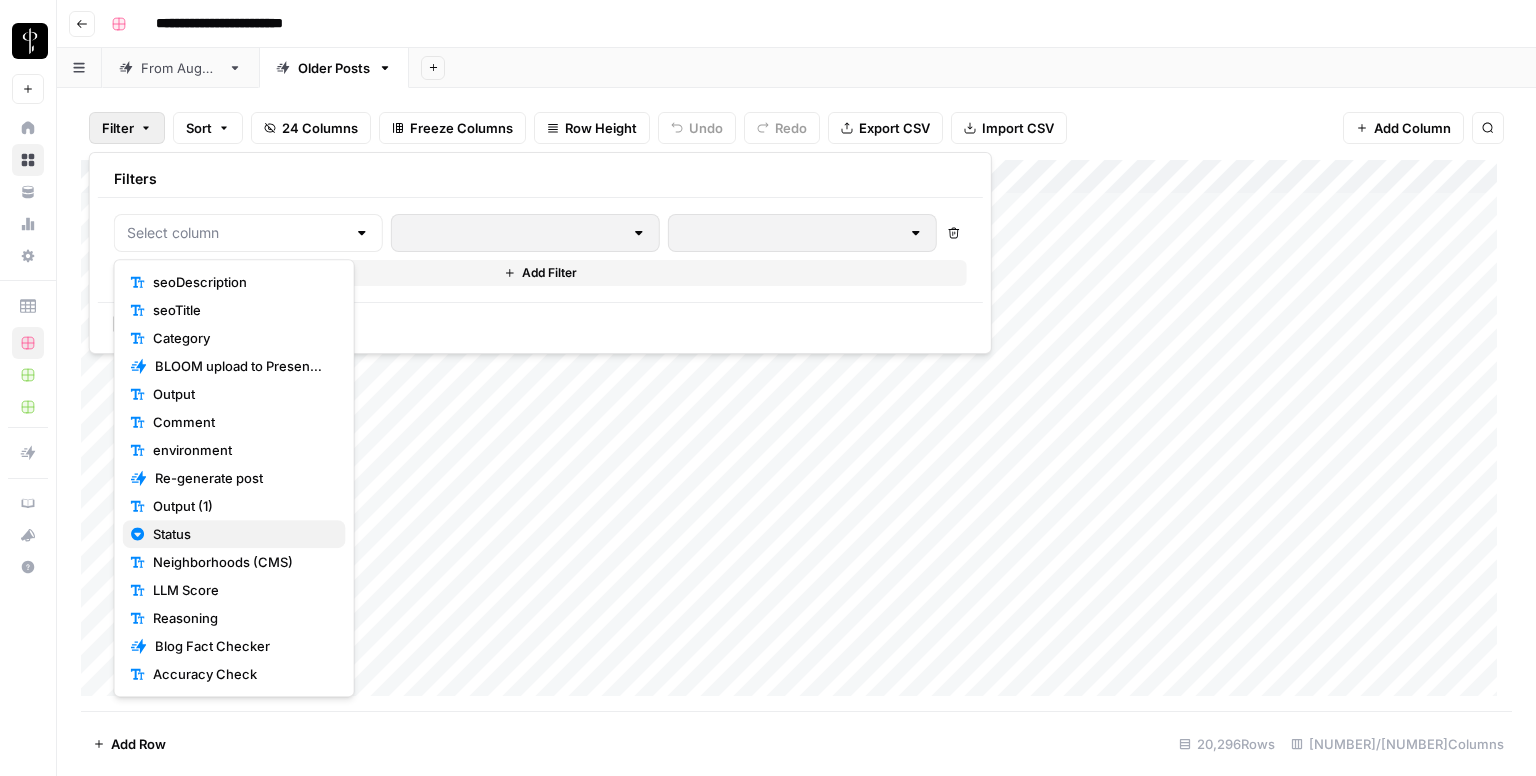 click on "Status" at bounding box center [241, 534] 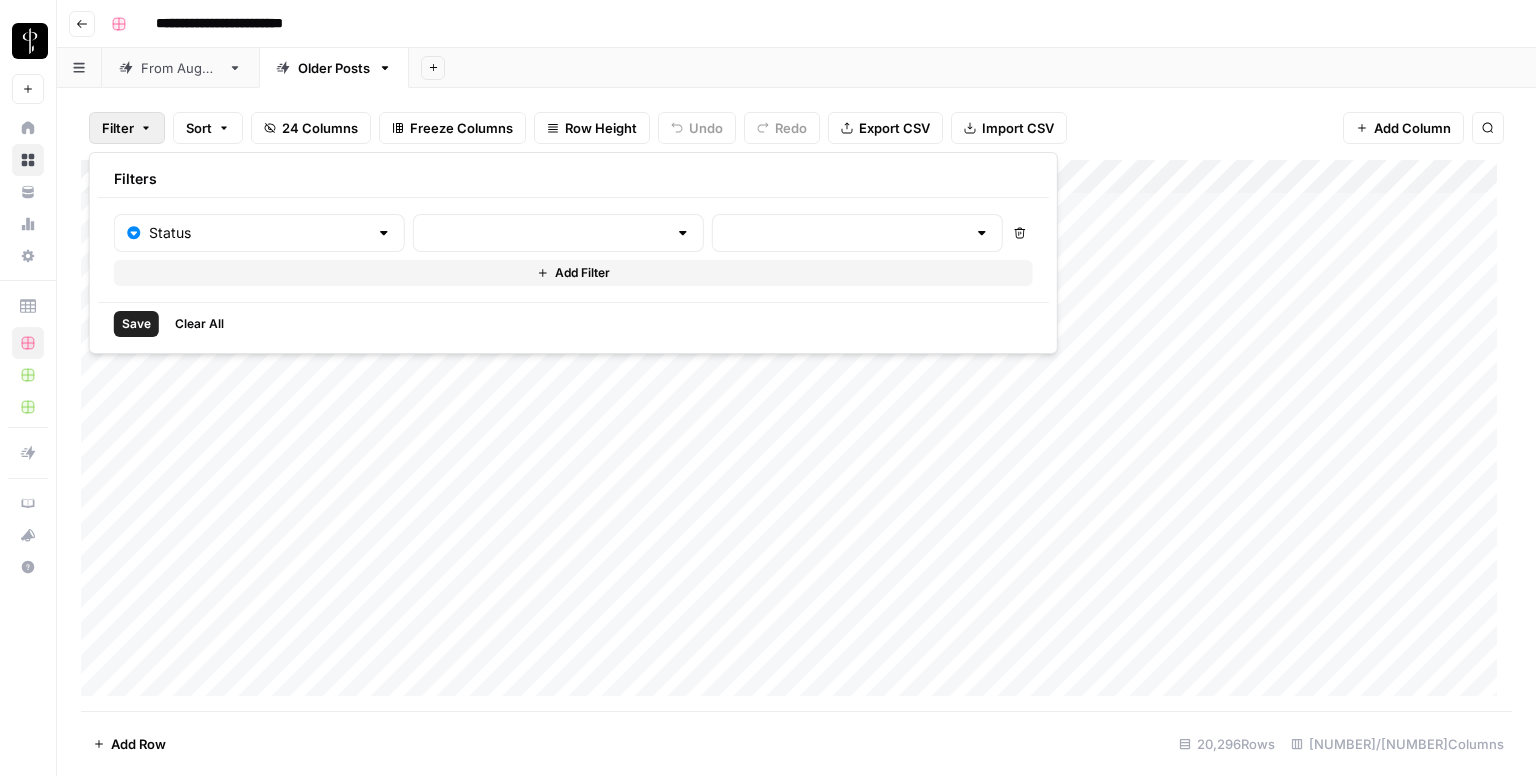 type on "Status" 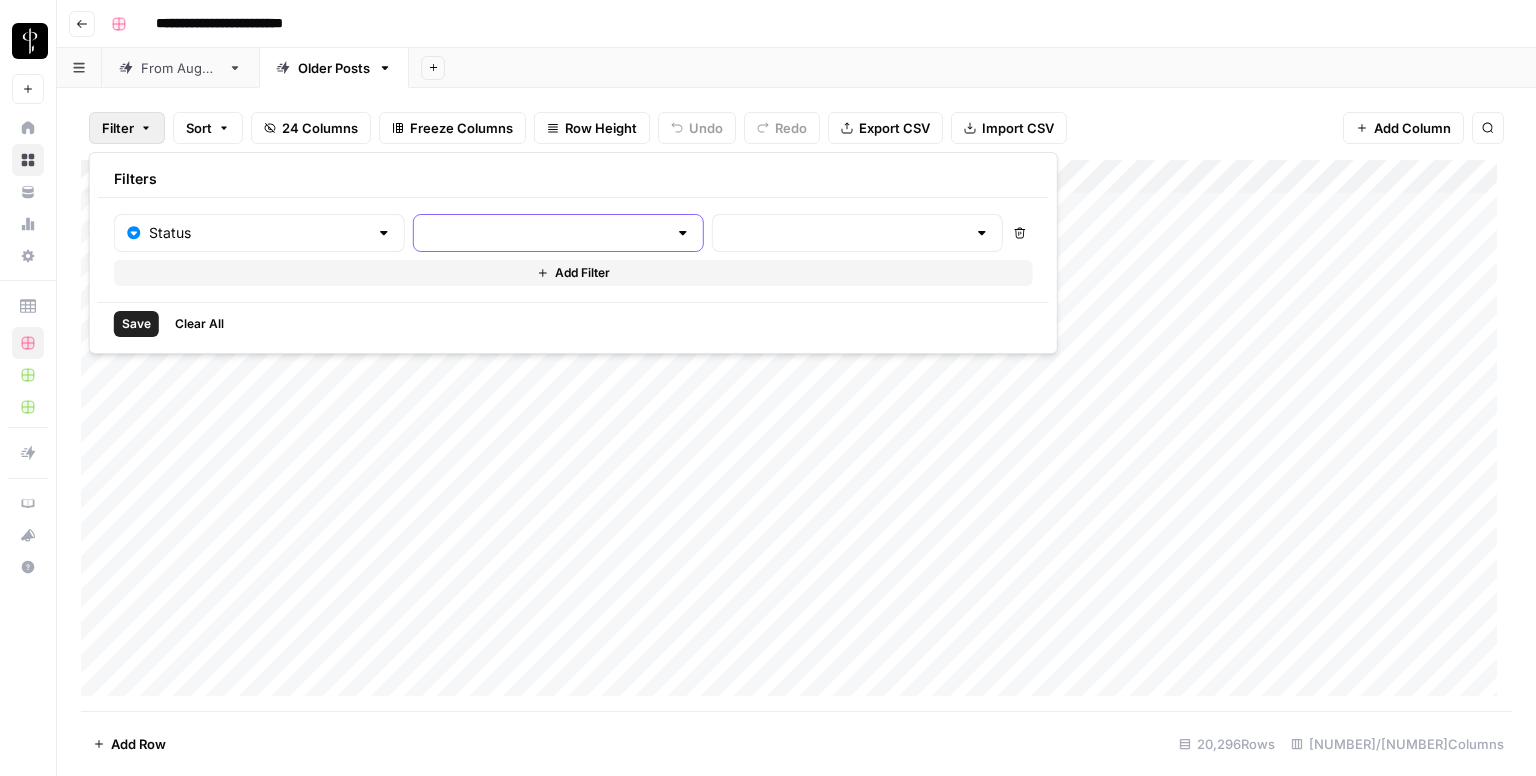 click at bounding box center (546, 233) 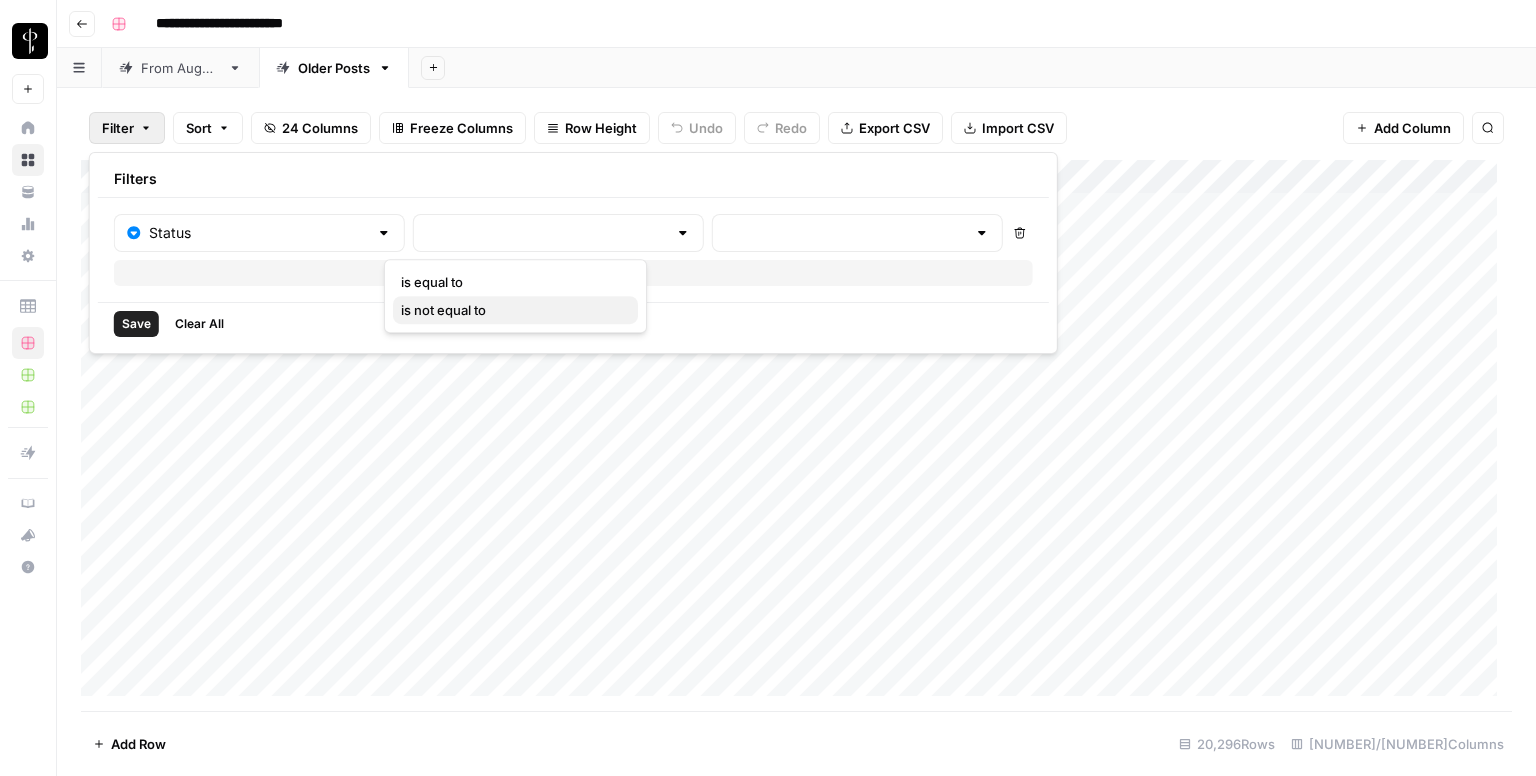 click on "is not equal to" at bounding box center [511, 310] 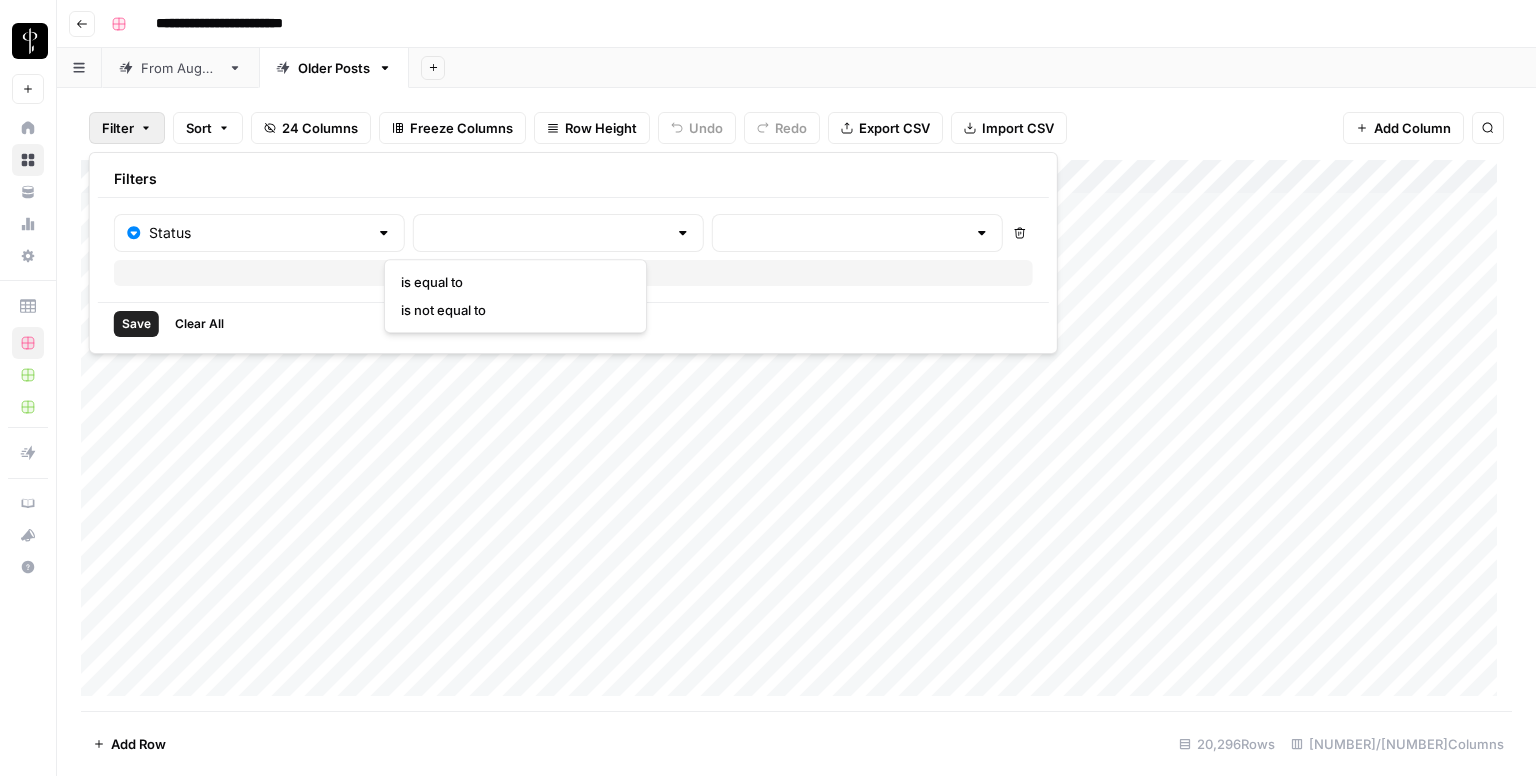 type on "is not equal to" 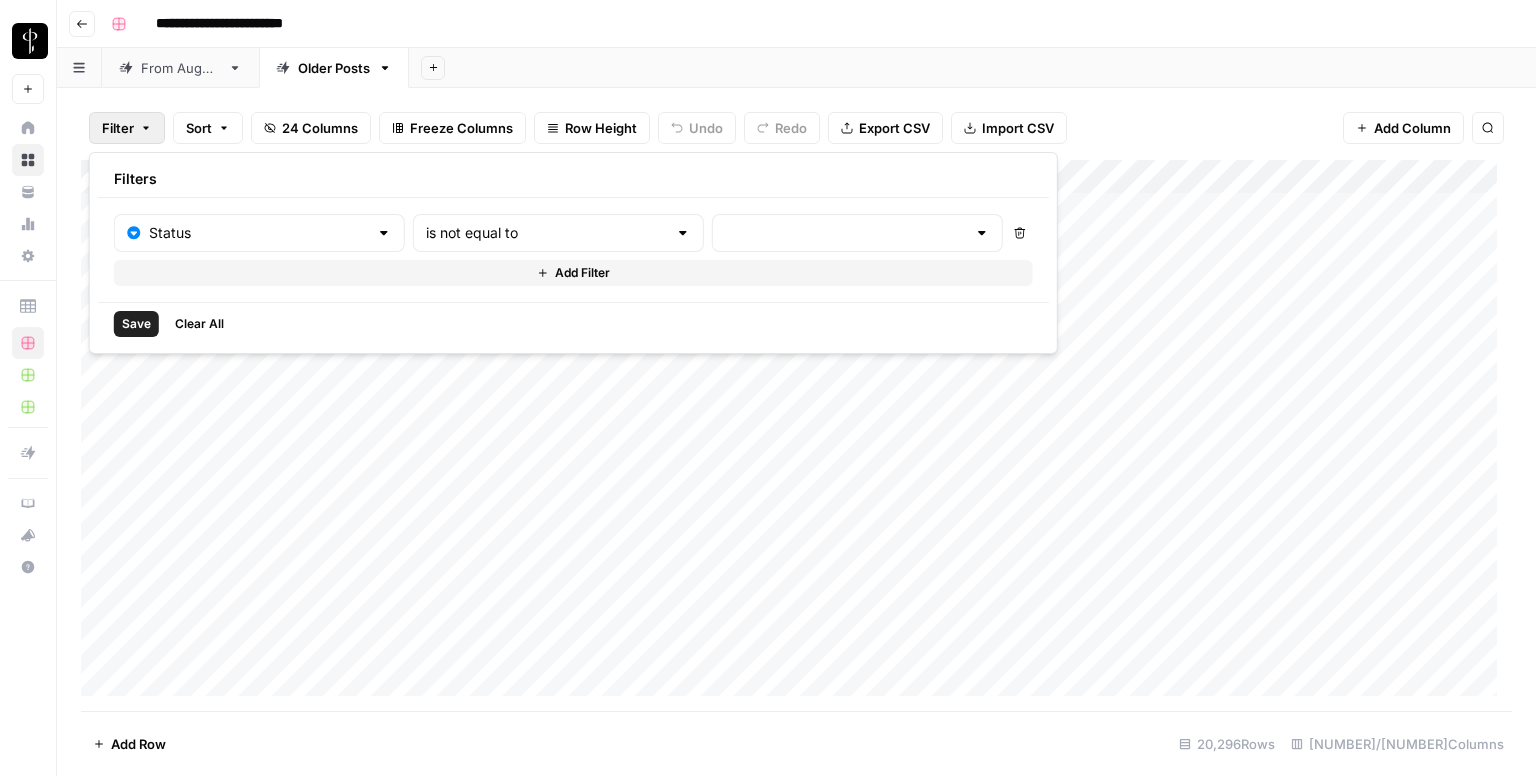 click at bounding box center (857, 233) 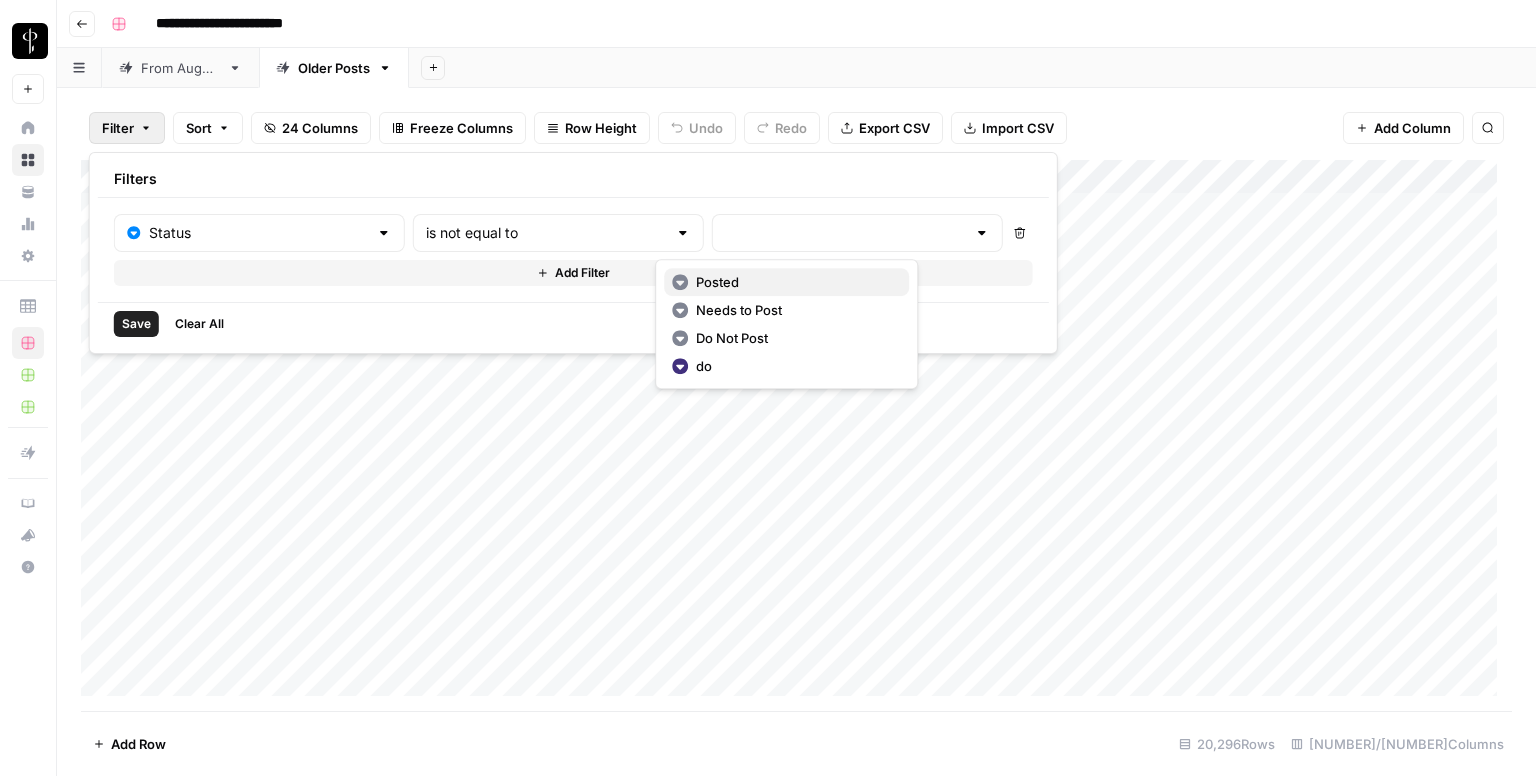 click on "Posted" at bounding box center (794, 282) 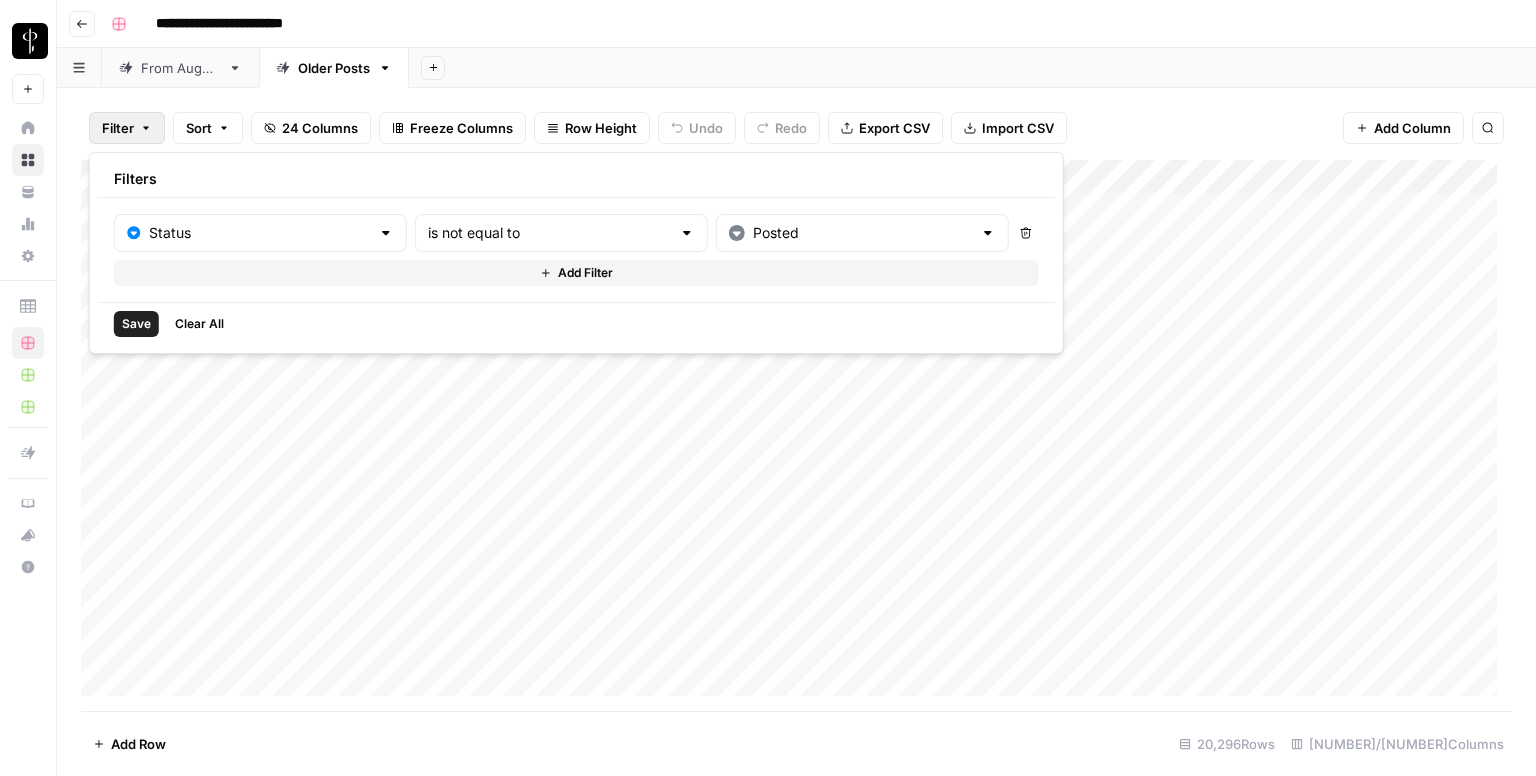 type on "Posted" 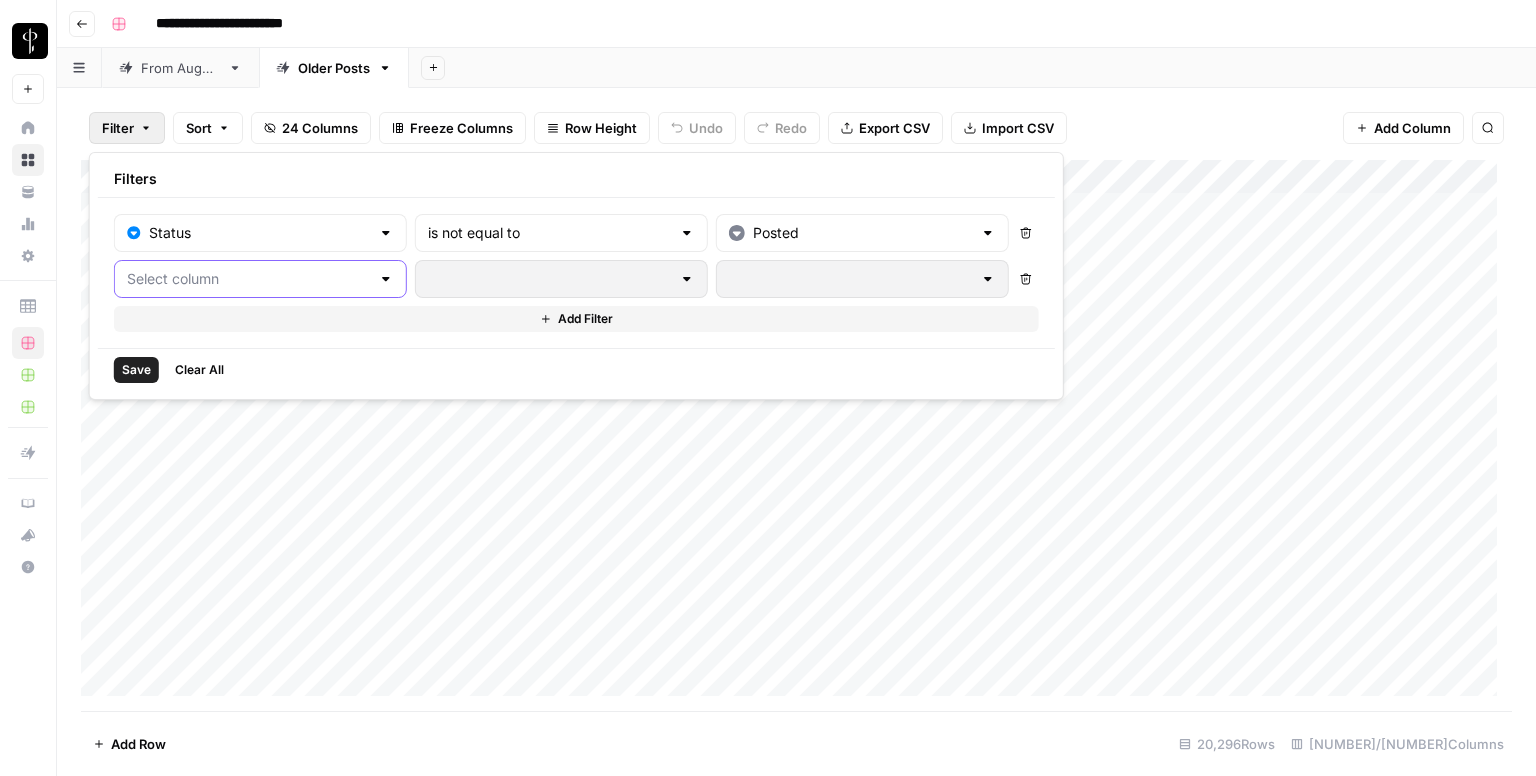 click at bounding box center [248, 279] 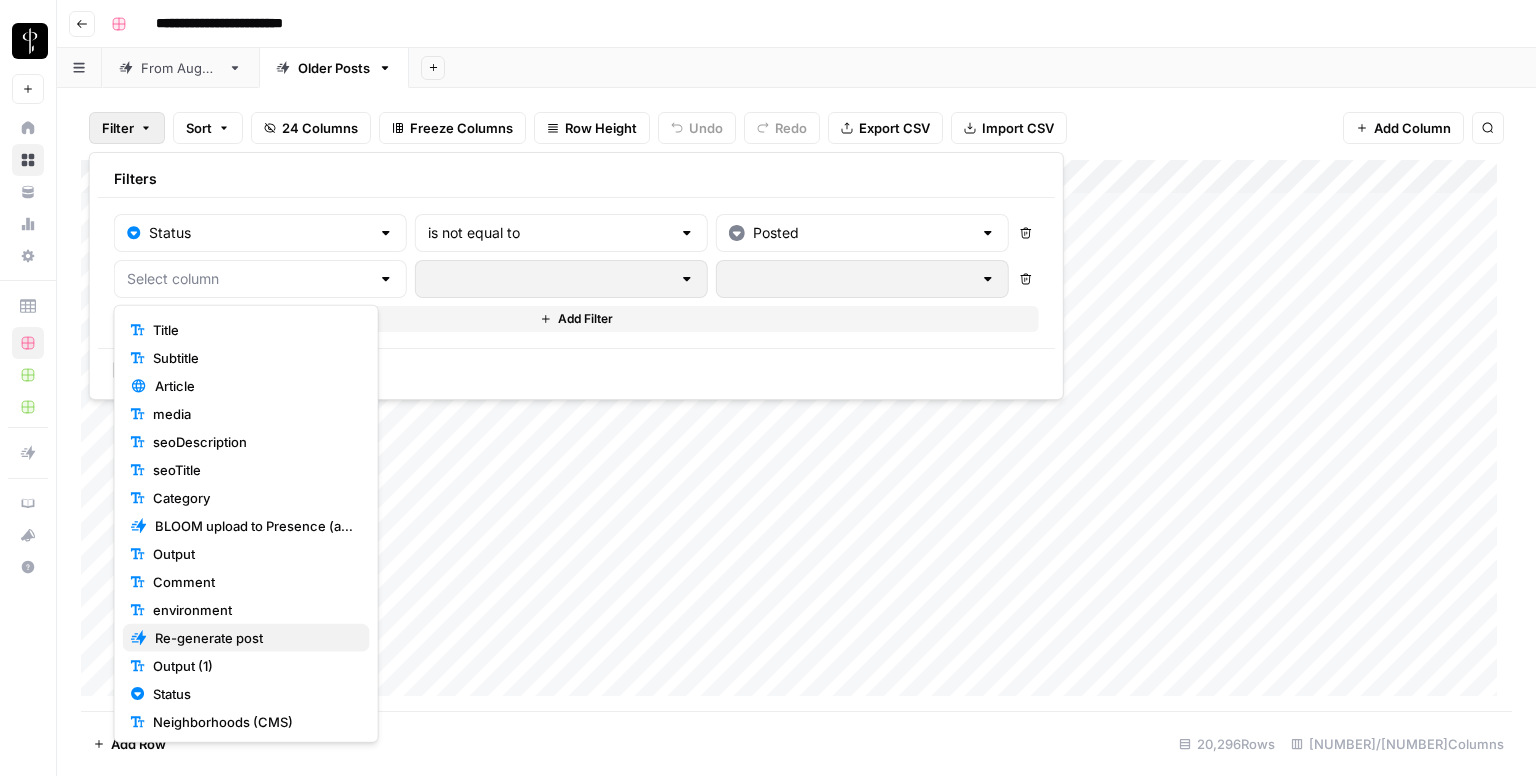 scroll, scrollTop: 100, scrollLeft: 0, axis: vertical 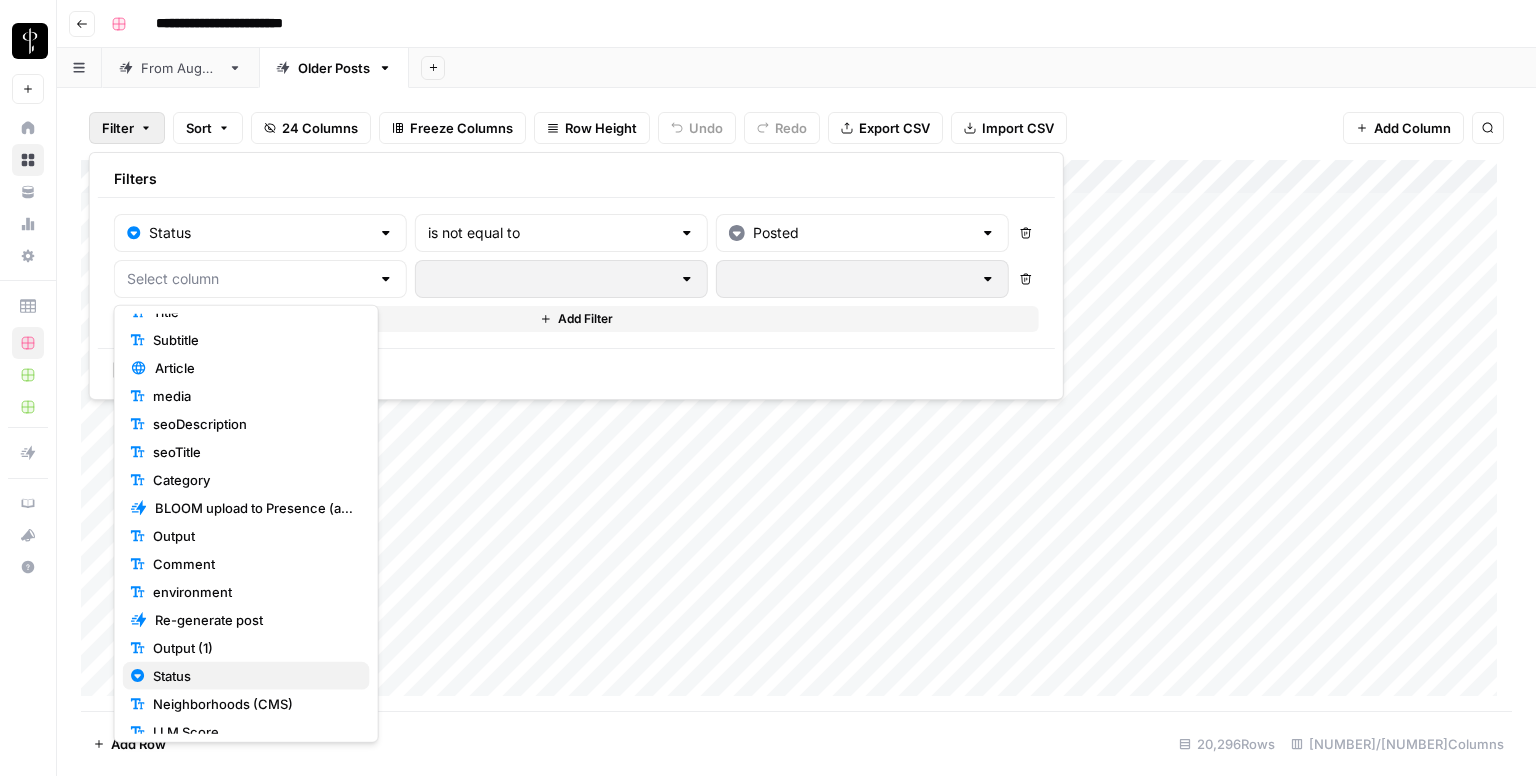 click on "Status" at bounding box center (253, 676) 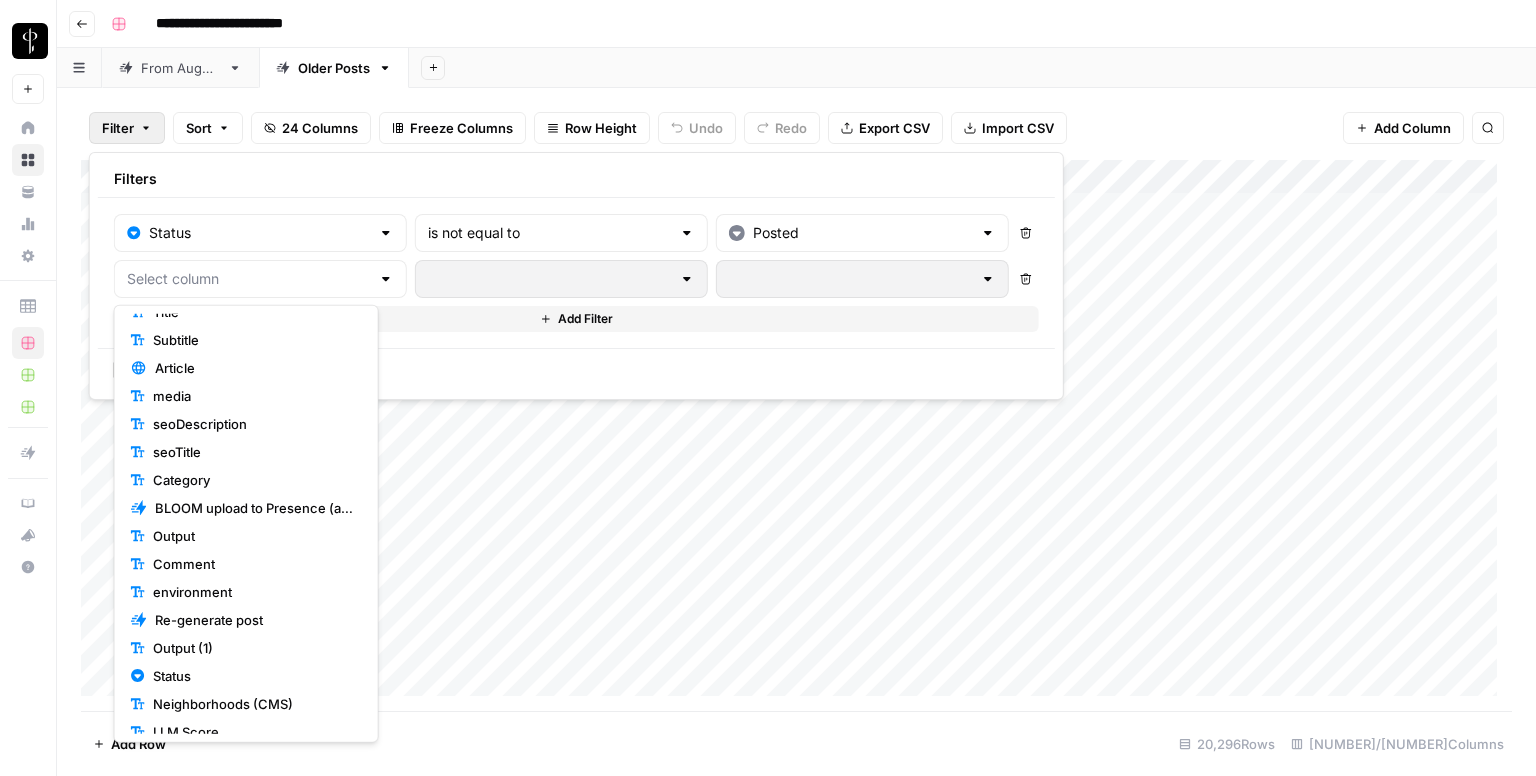 type on "Status" 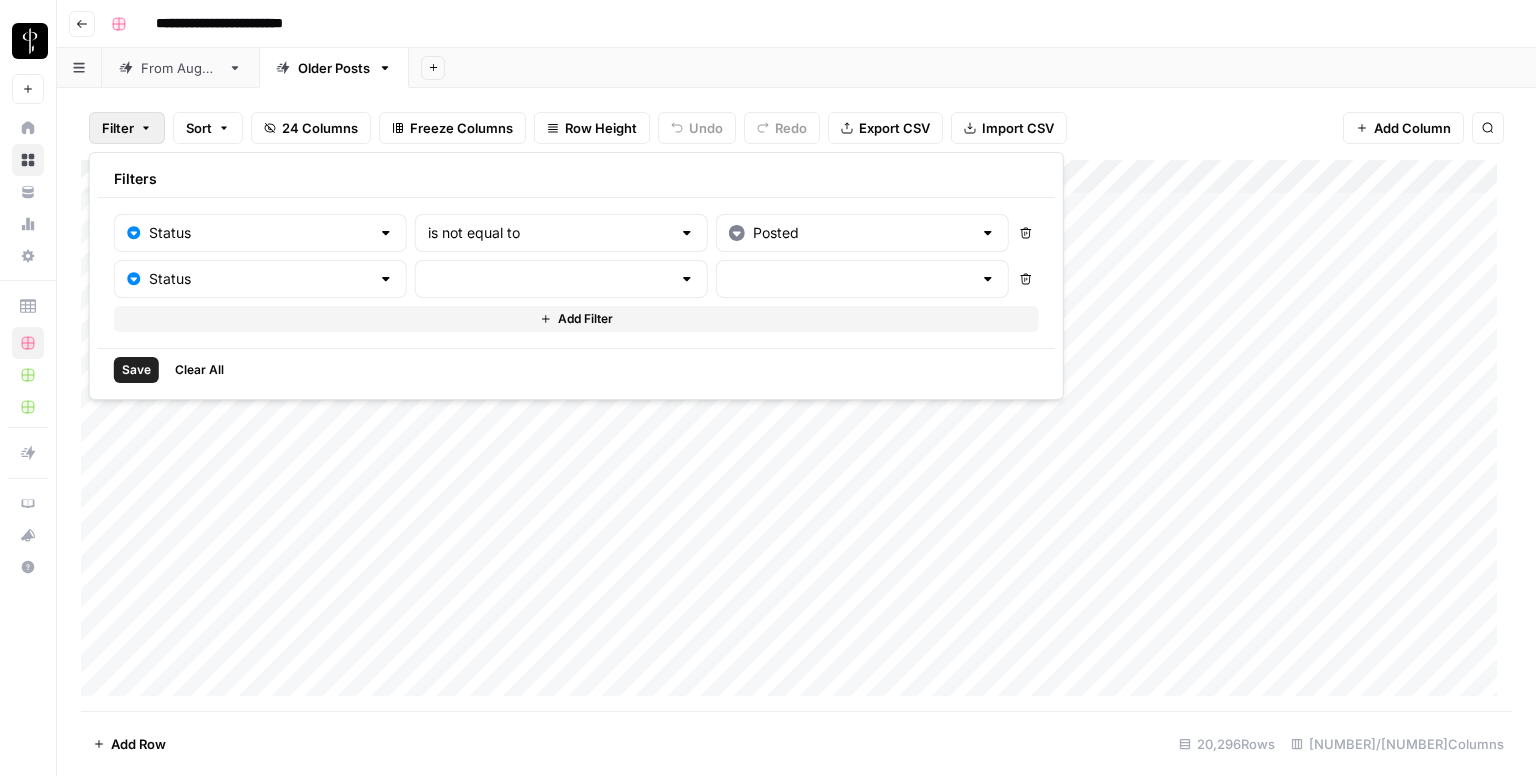 click at bounding box center [549, 279] 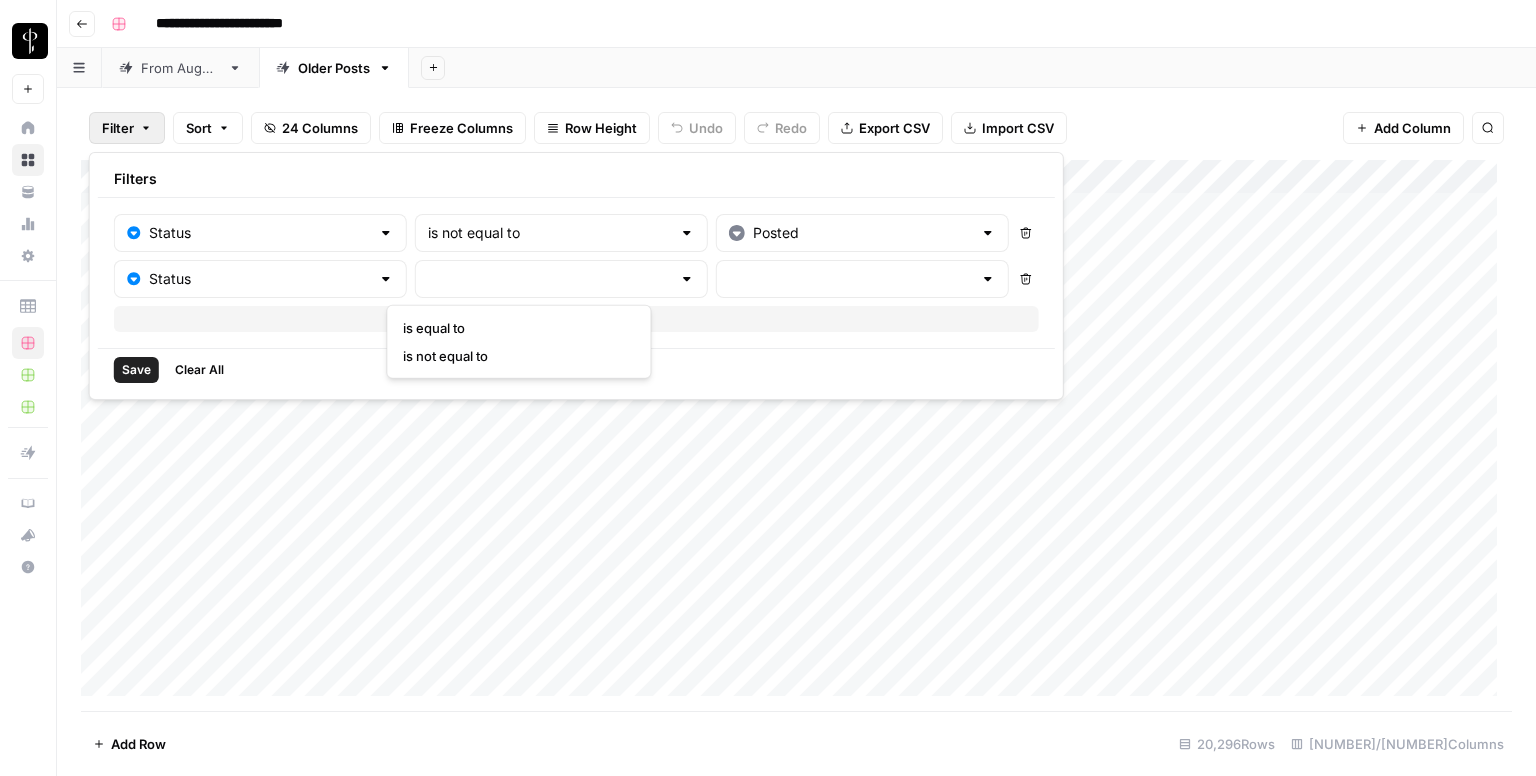 click on "is not equal to" at bounding box center [514, 356] 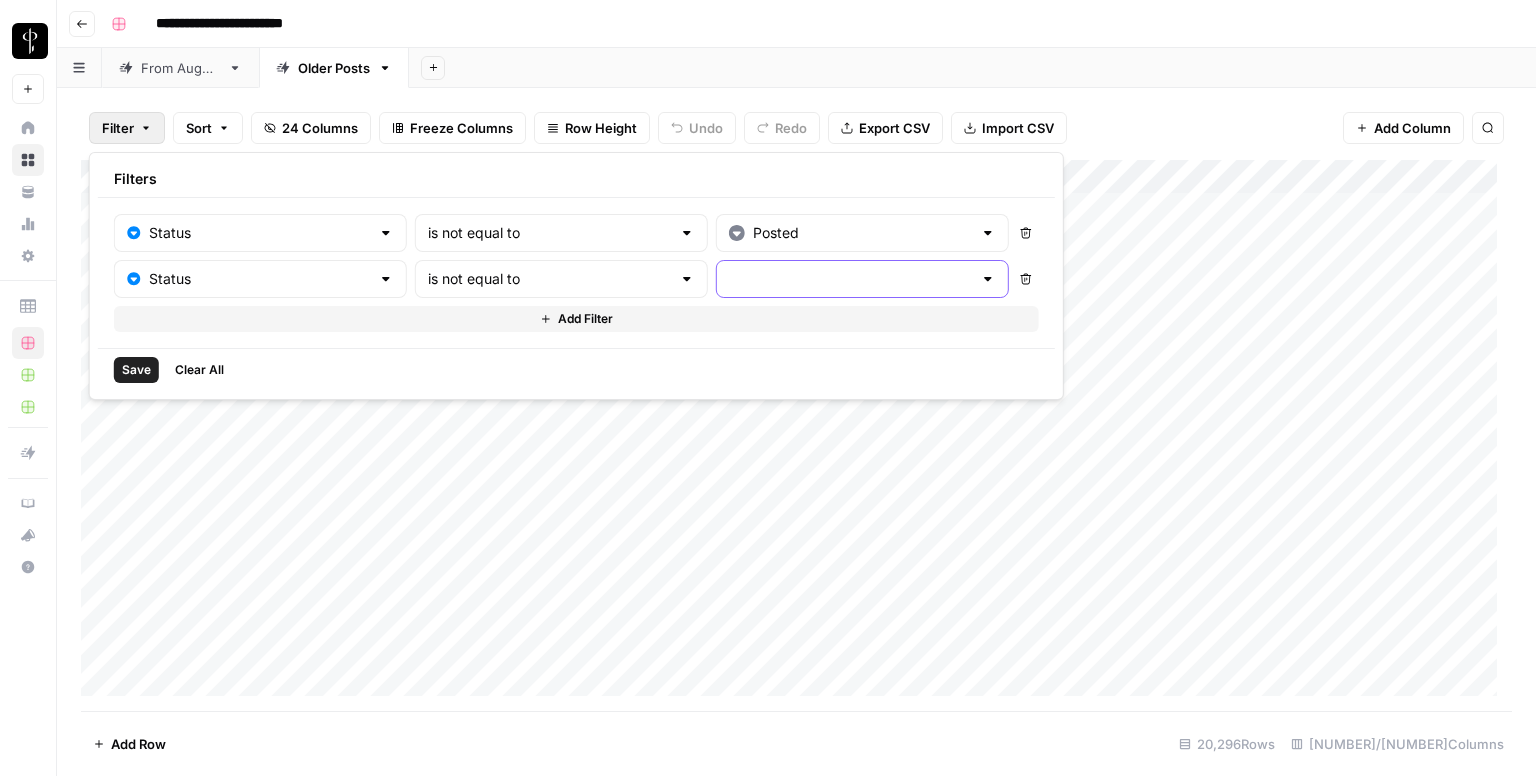 type on "is not equal to" 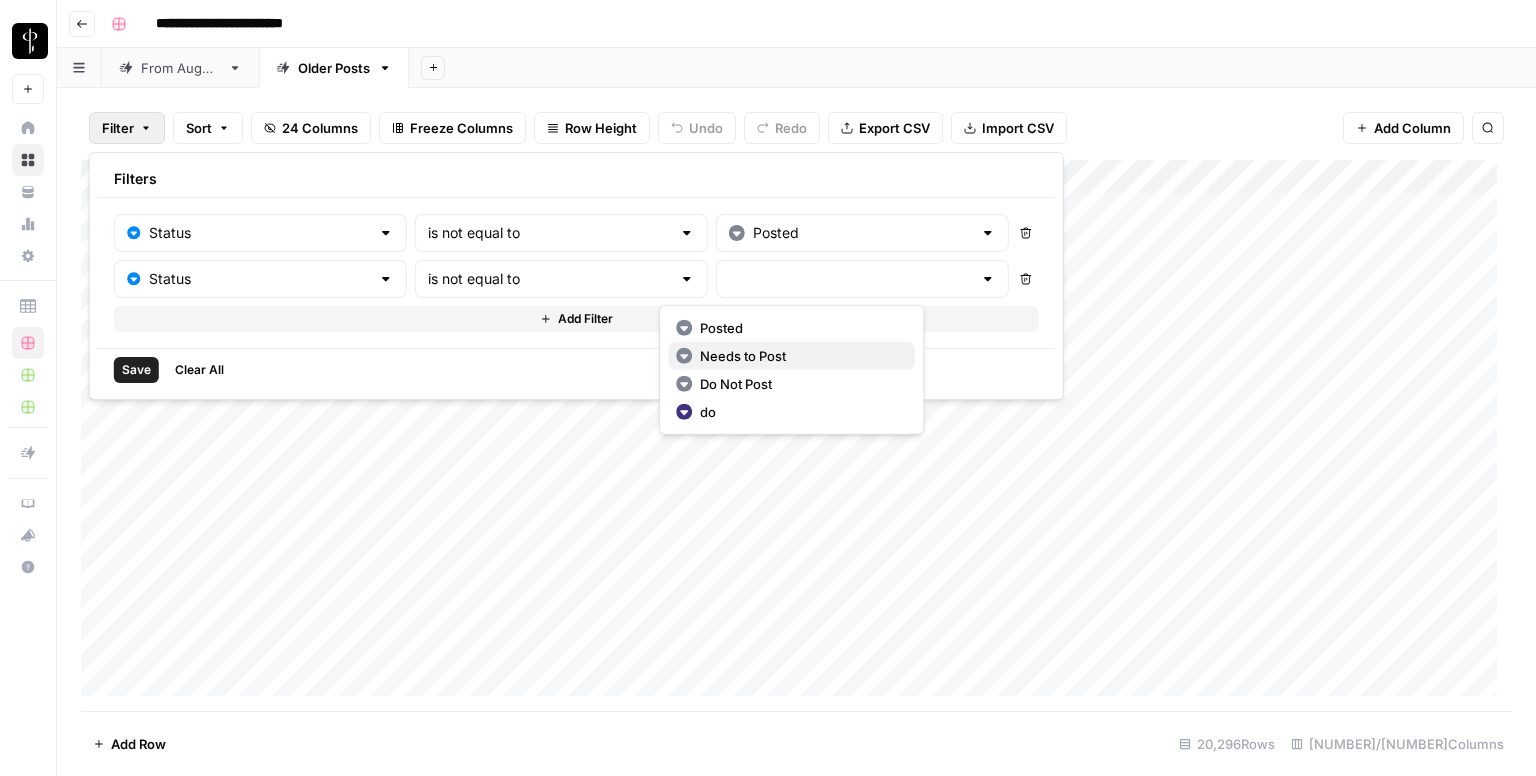 click on "Needs to Post" at bounding box center (799, 356) 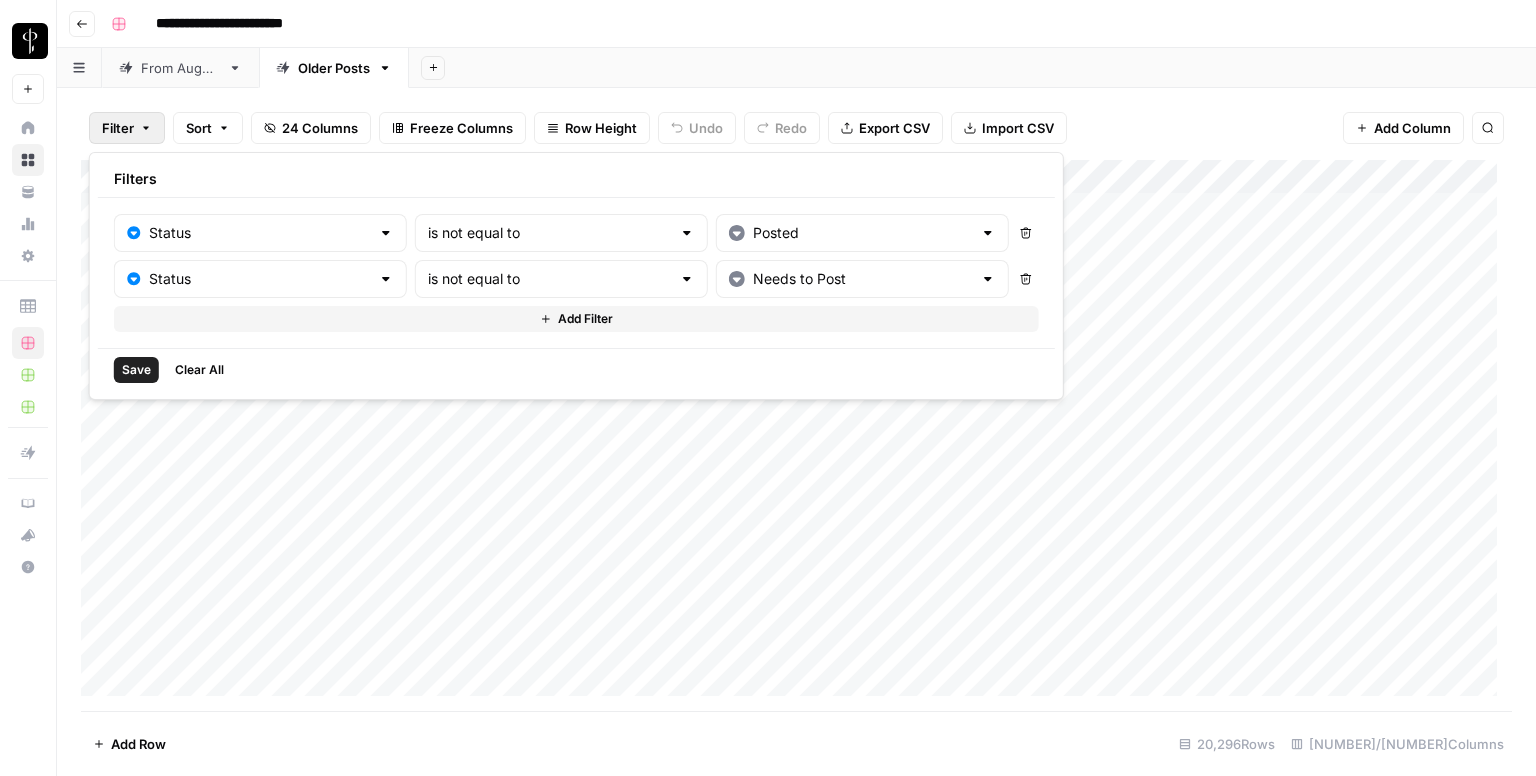 type on "Needs to Post" 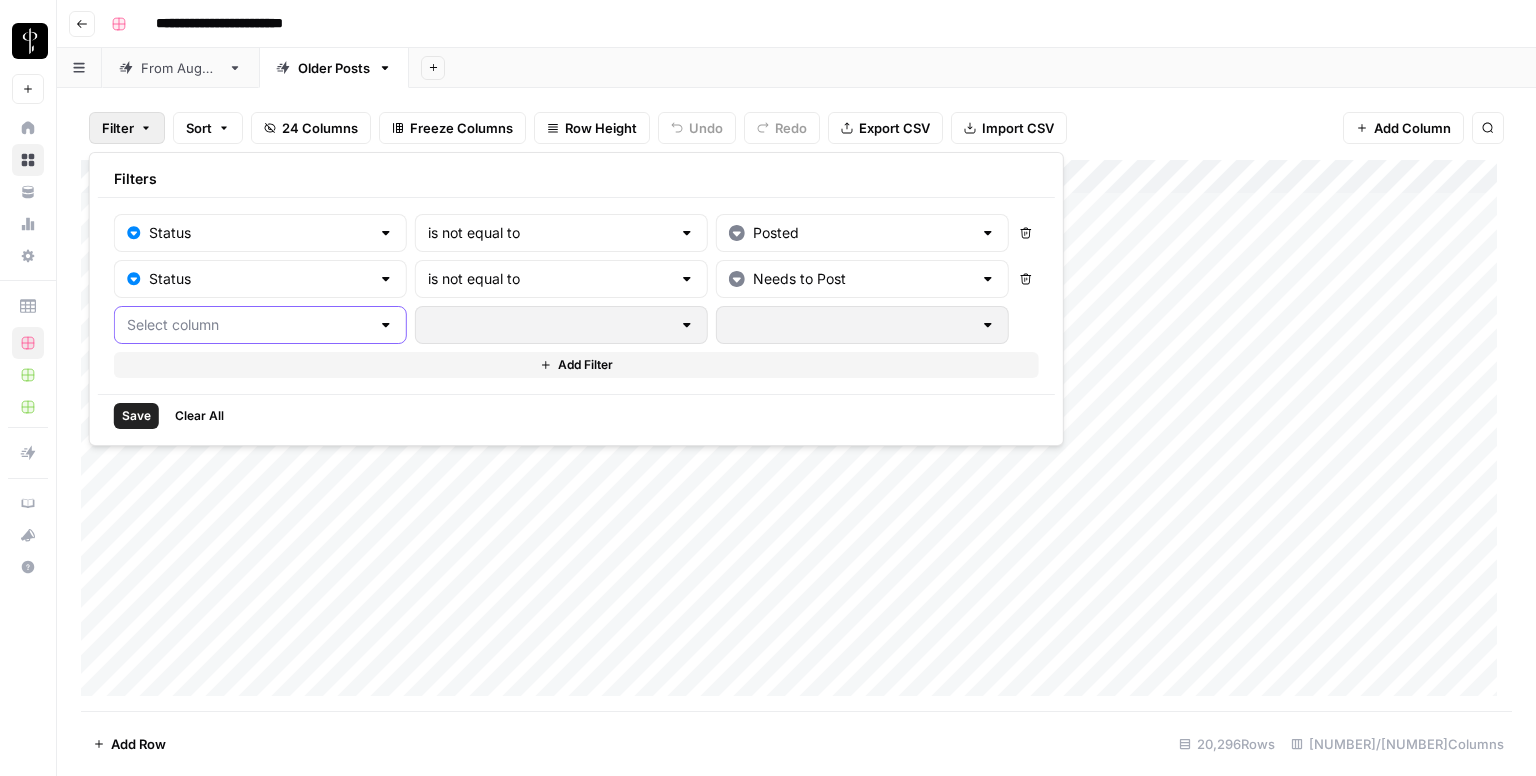 click at bounding box center [248, 325] 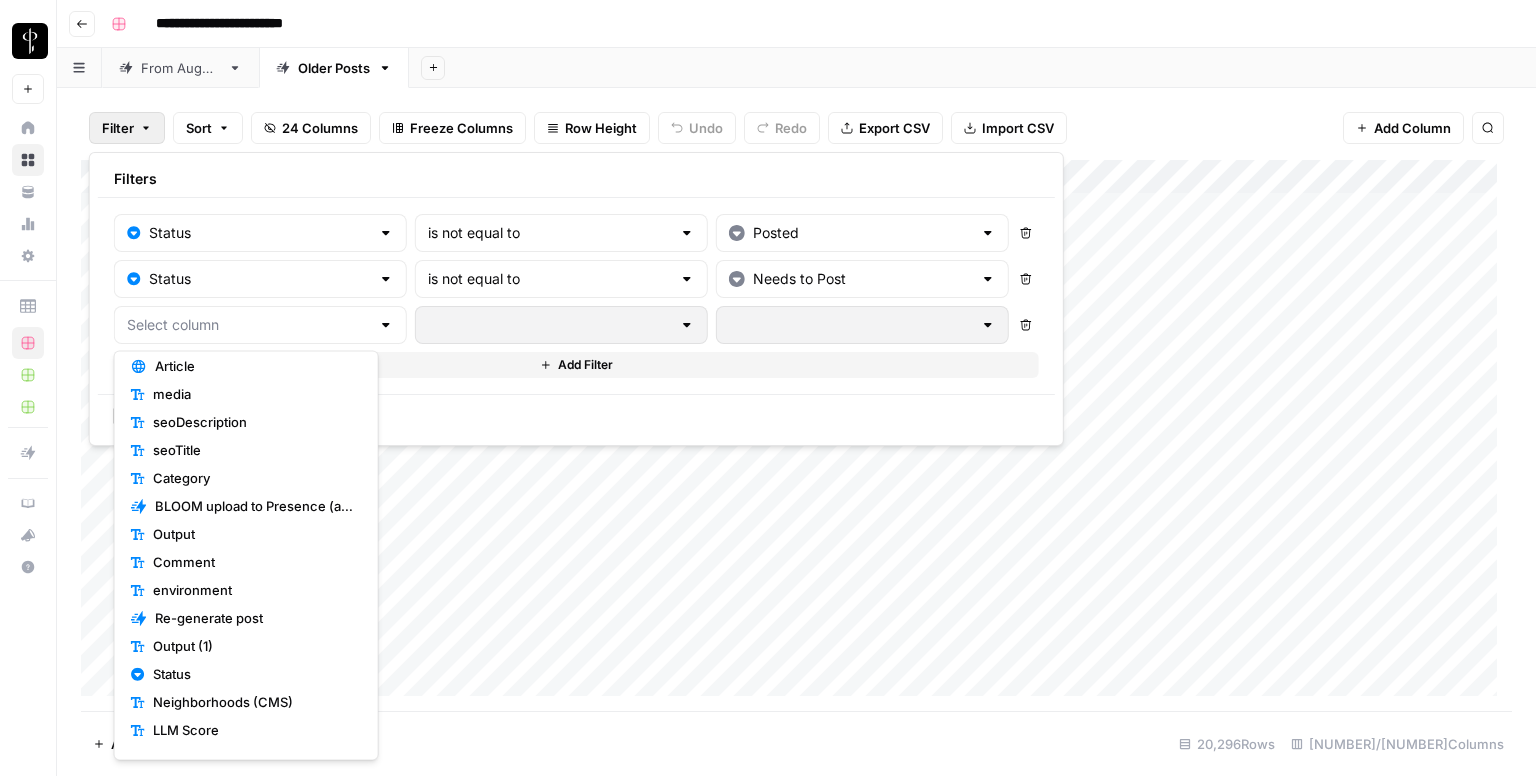 scroll, scrollTop: 200, scrollLeft: 0, axis: vertical 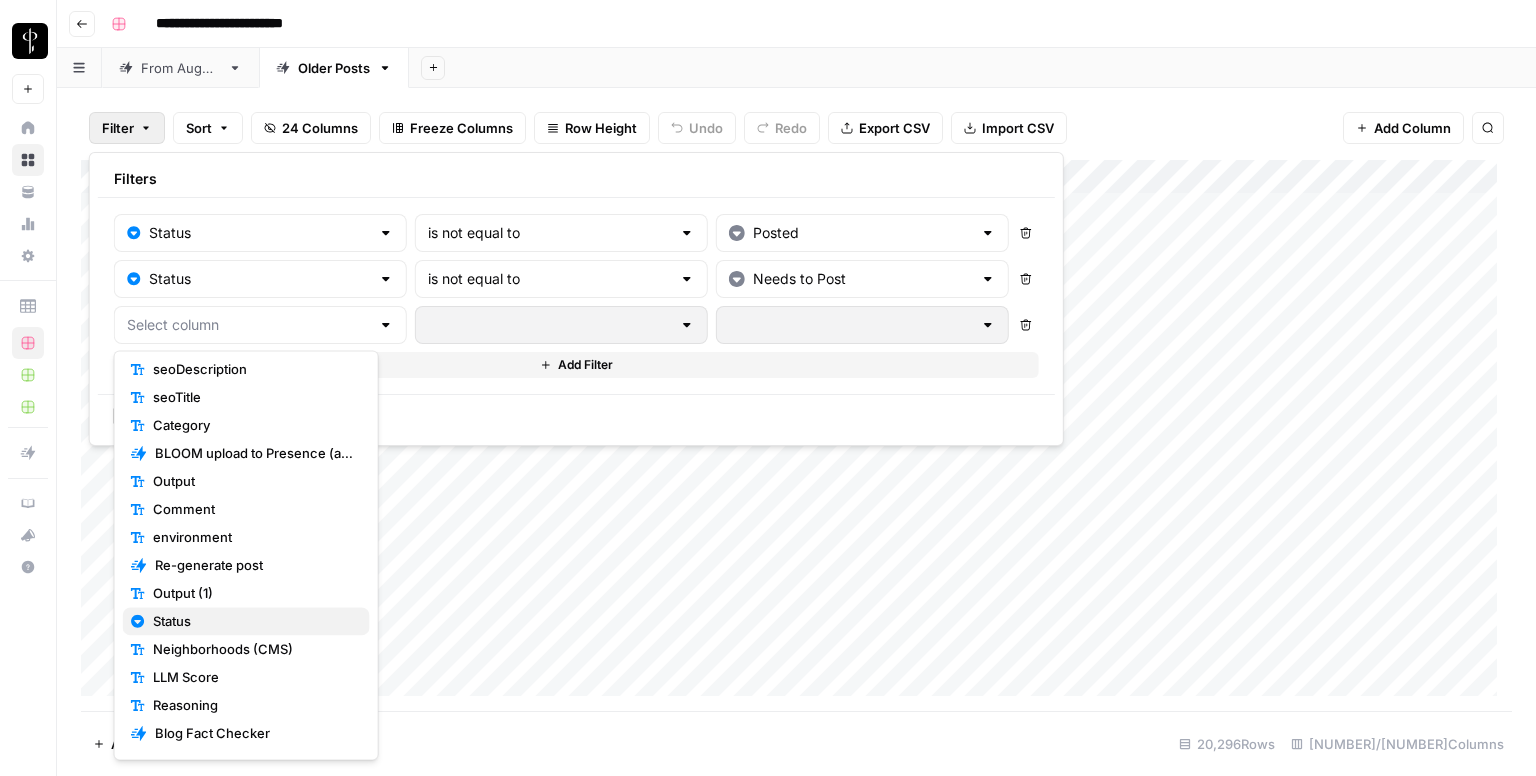 click on "Status" at bounding box center [253, 621] 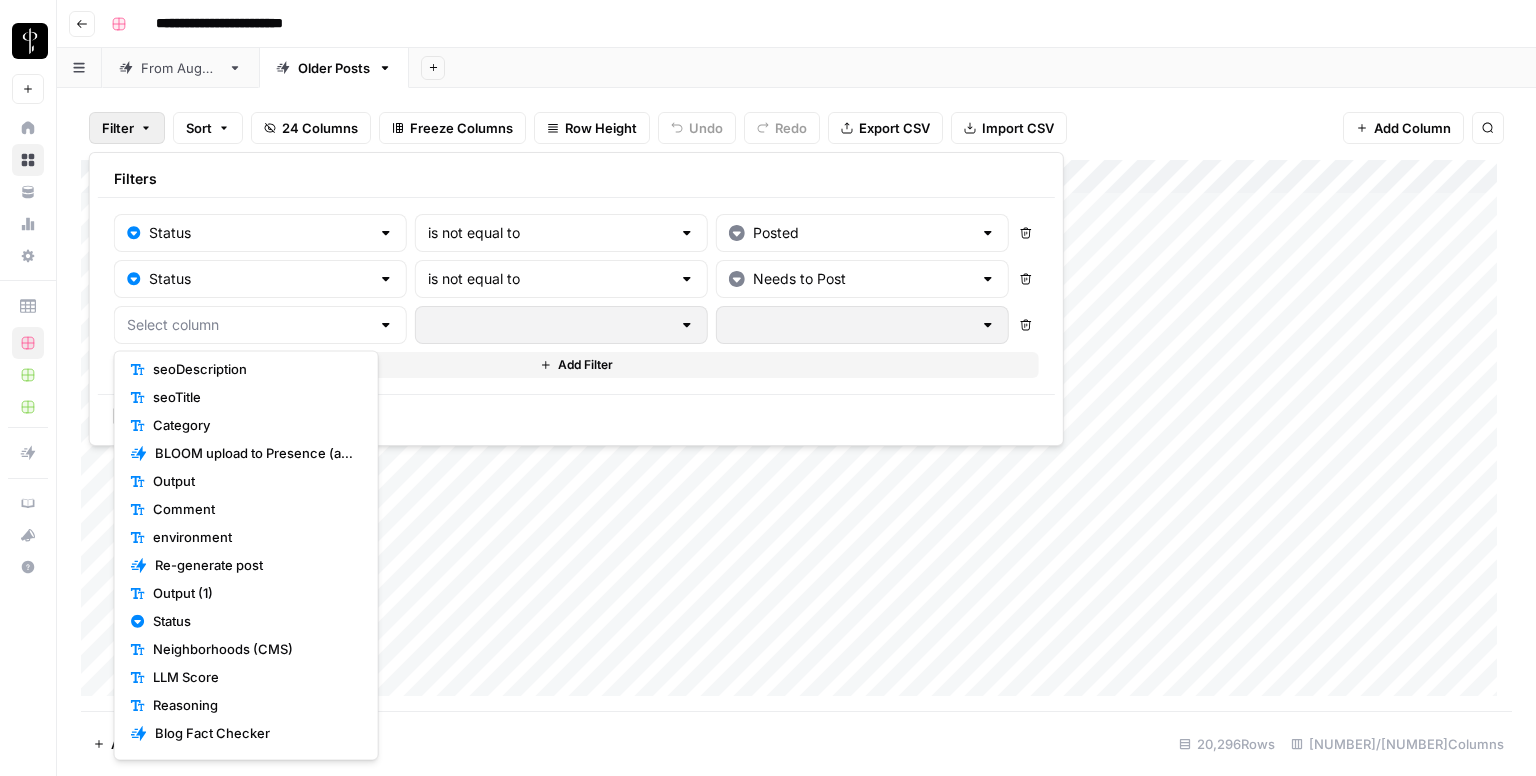 type on "Status" 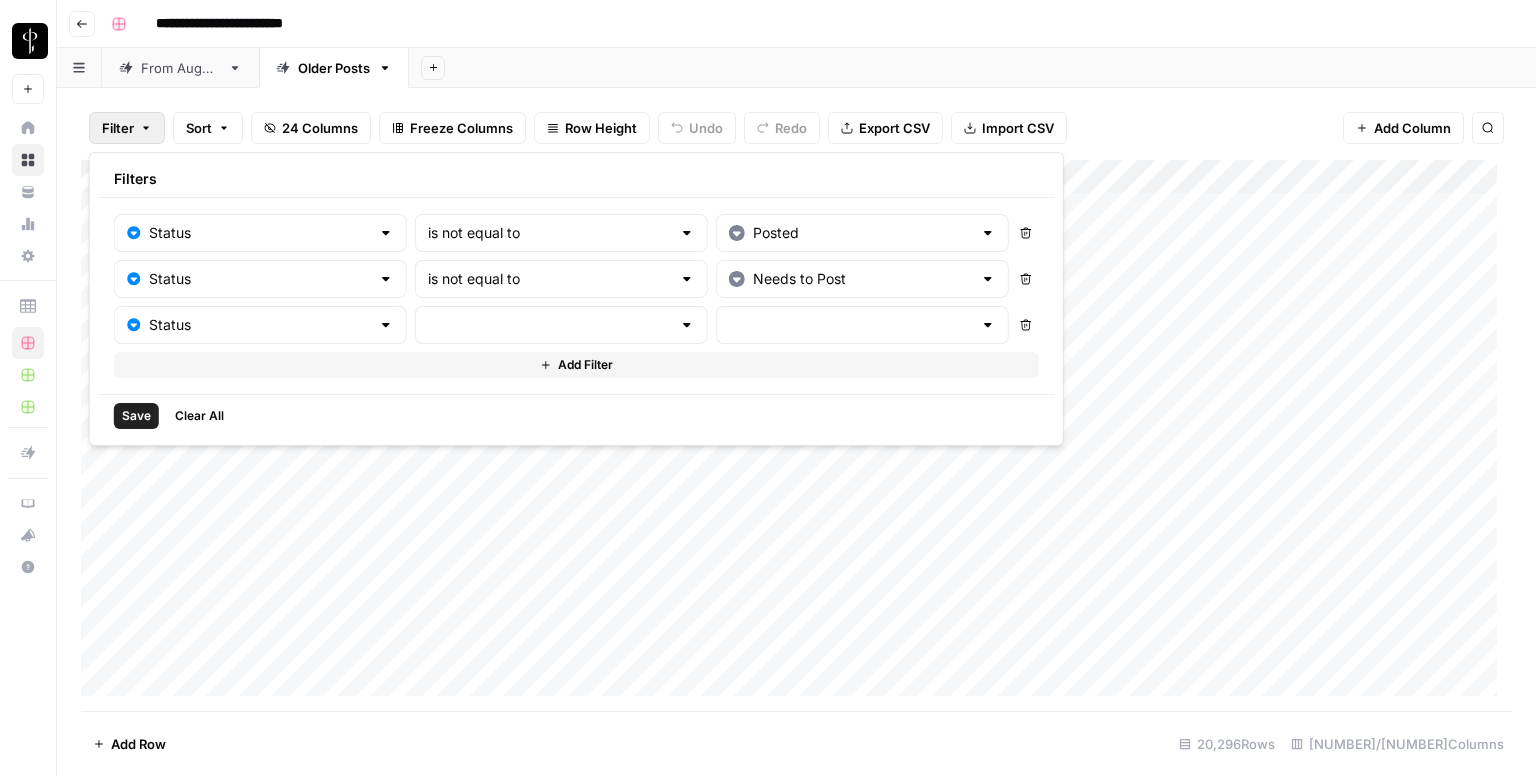 click at bounding box center [561, 325] 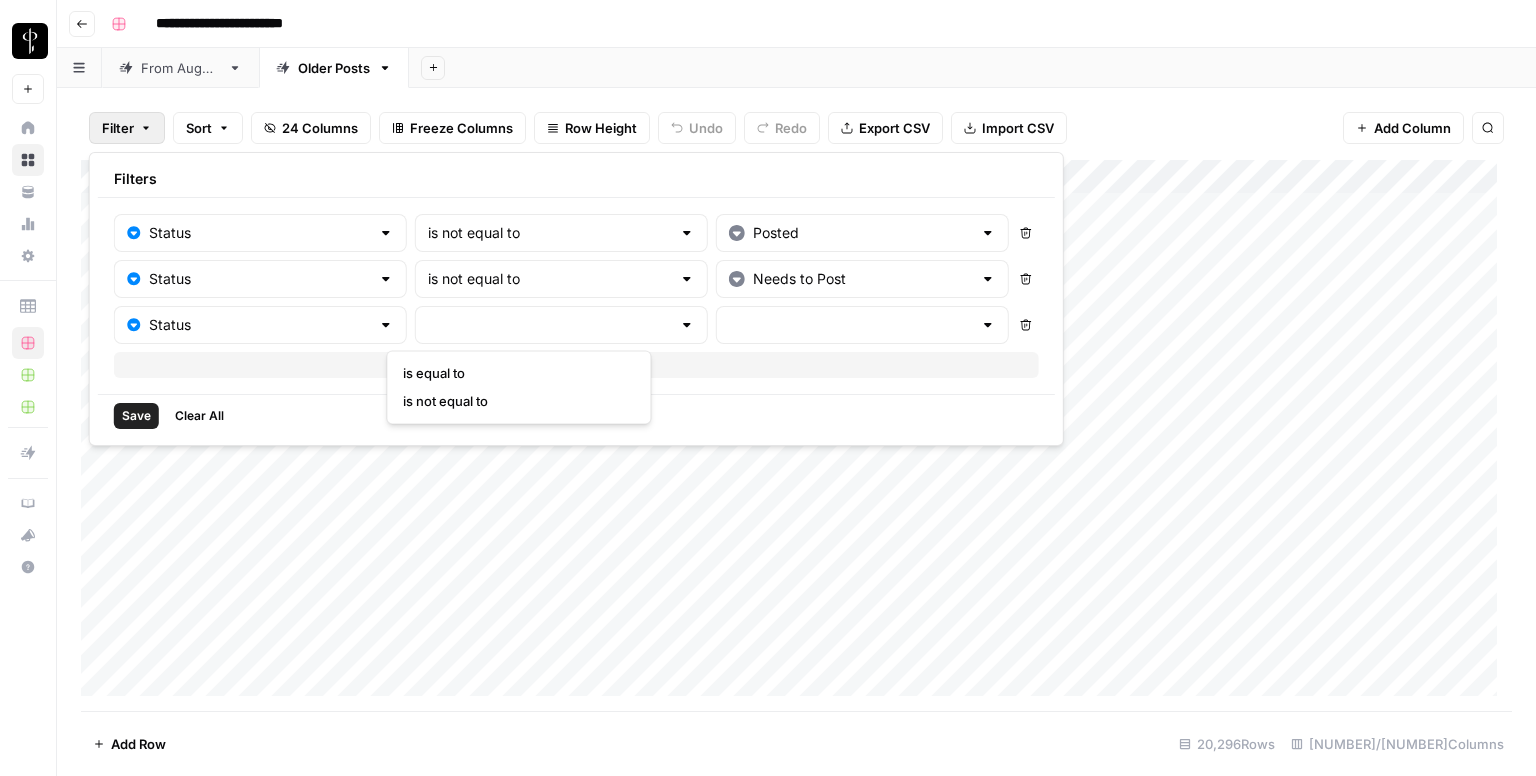 click on "is not equal to" at bounding box center (514, 401) 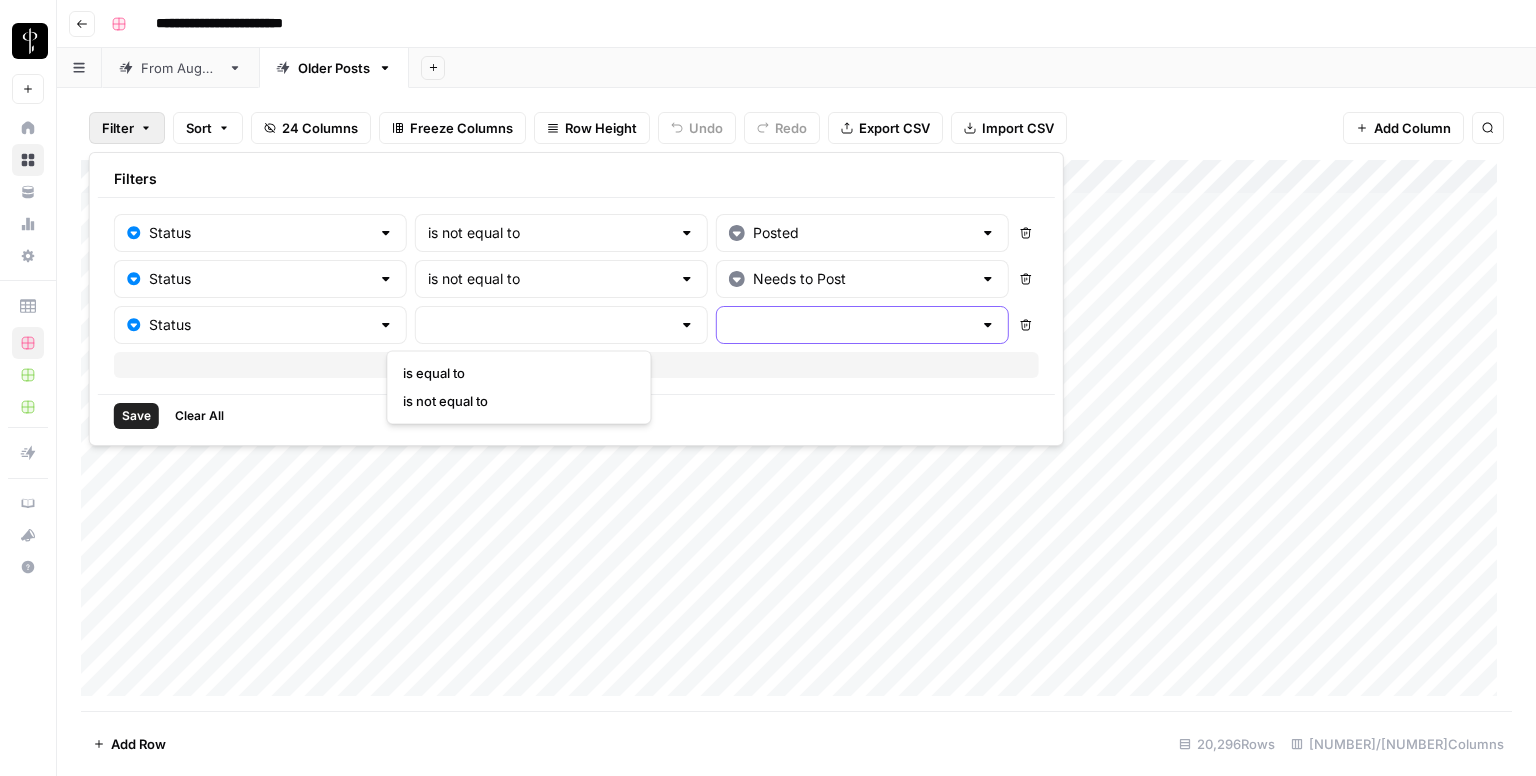 click at bounding box center [850, 325] 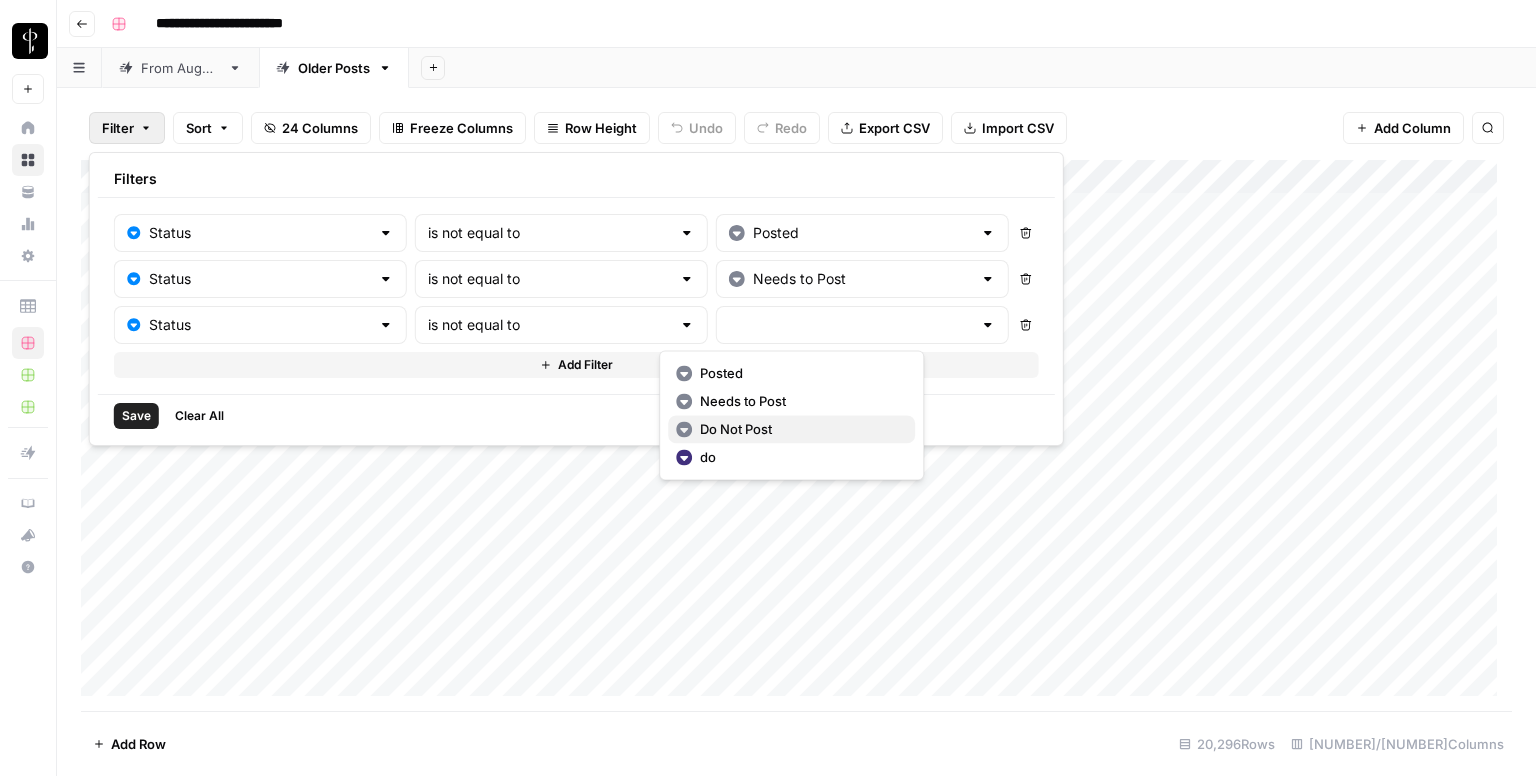 click on "Do Not Post" at bounding box center [791, 429] 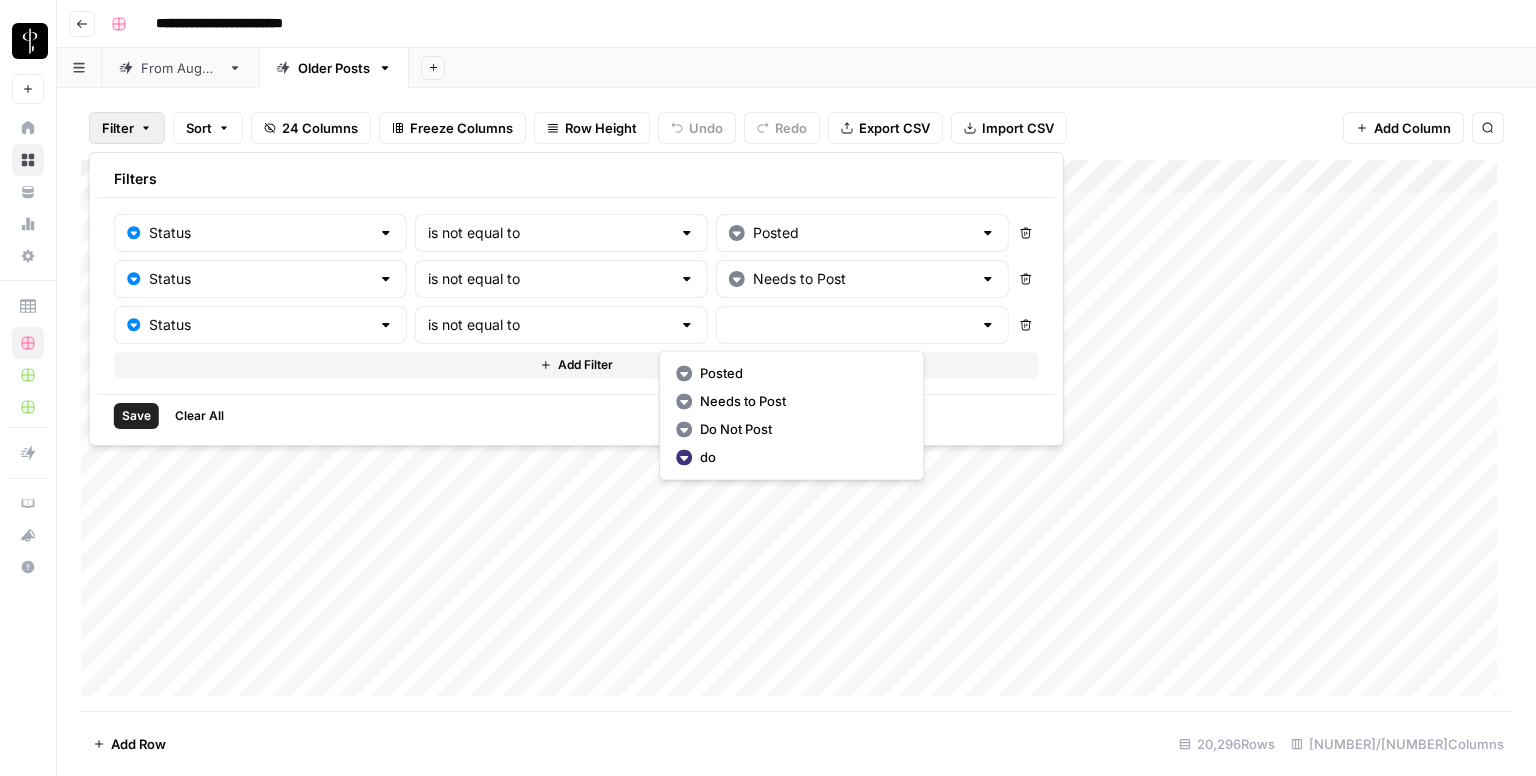 type on "Do Not Post" 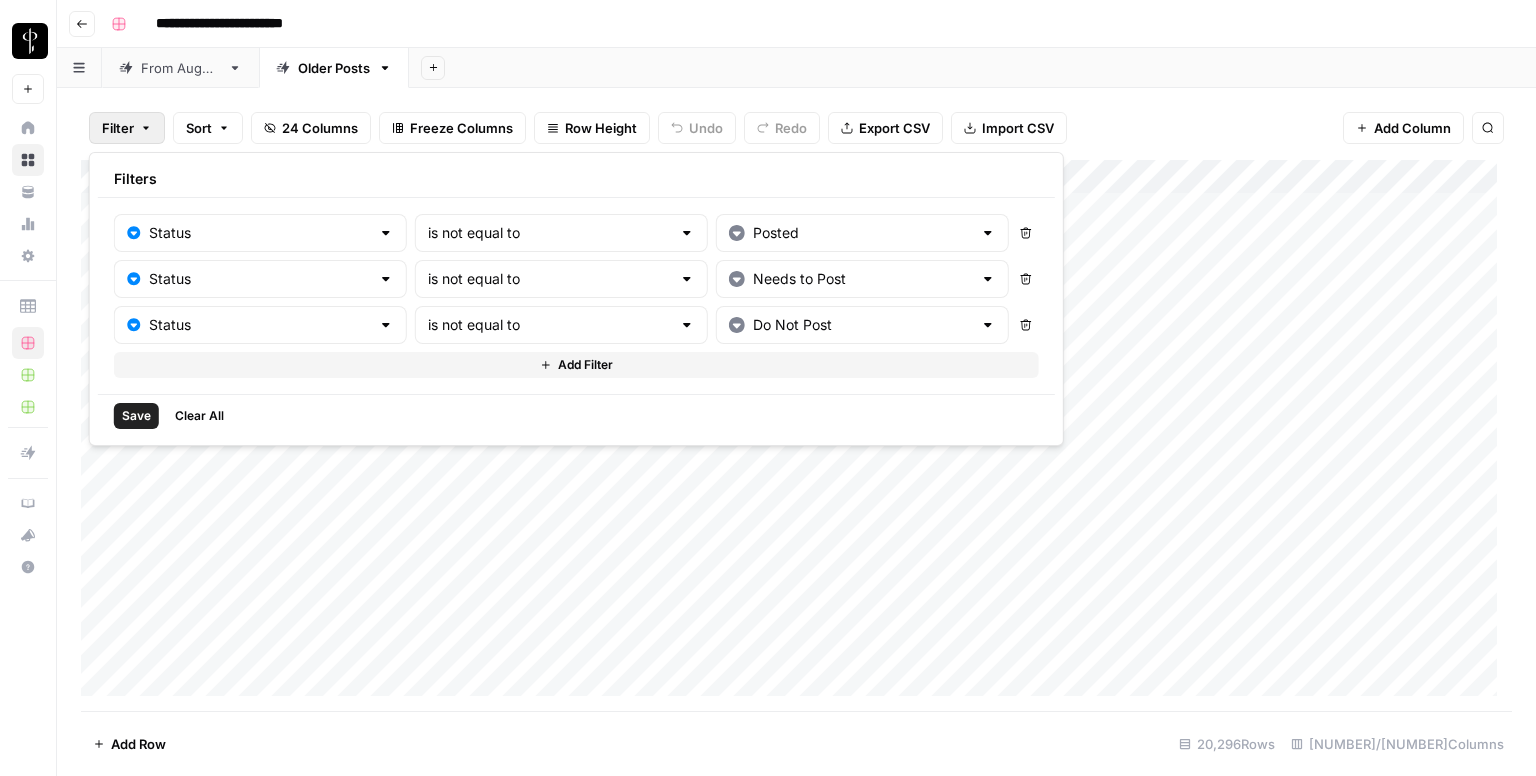 click on "Save" at bounding box center (136, 416) 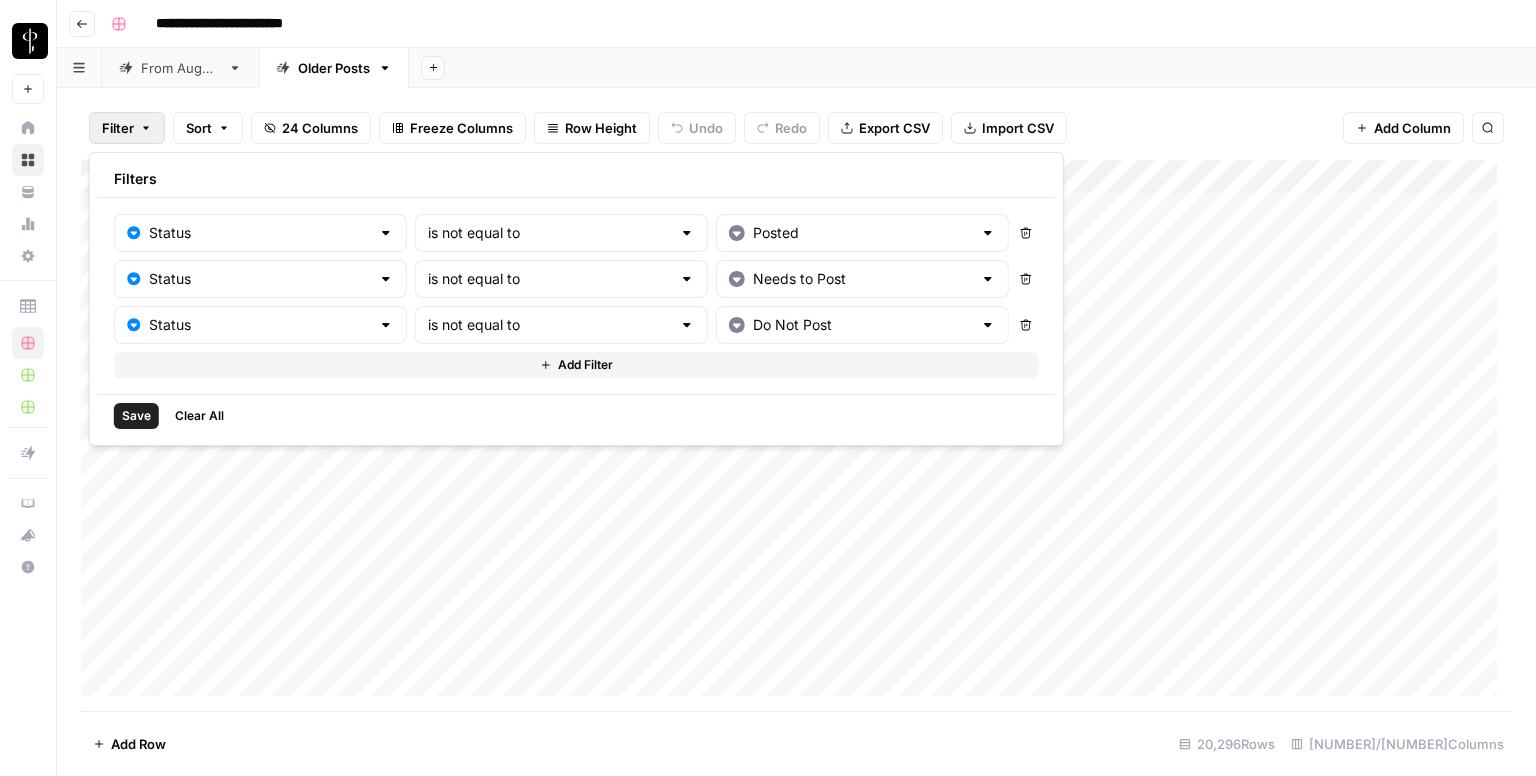 click on "Add Column" at bounding box center (796, 436) 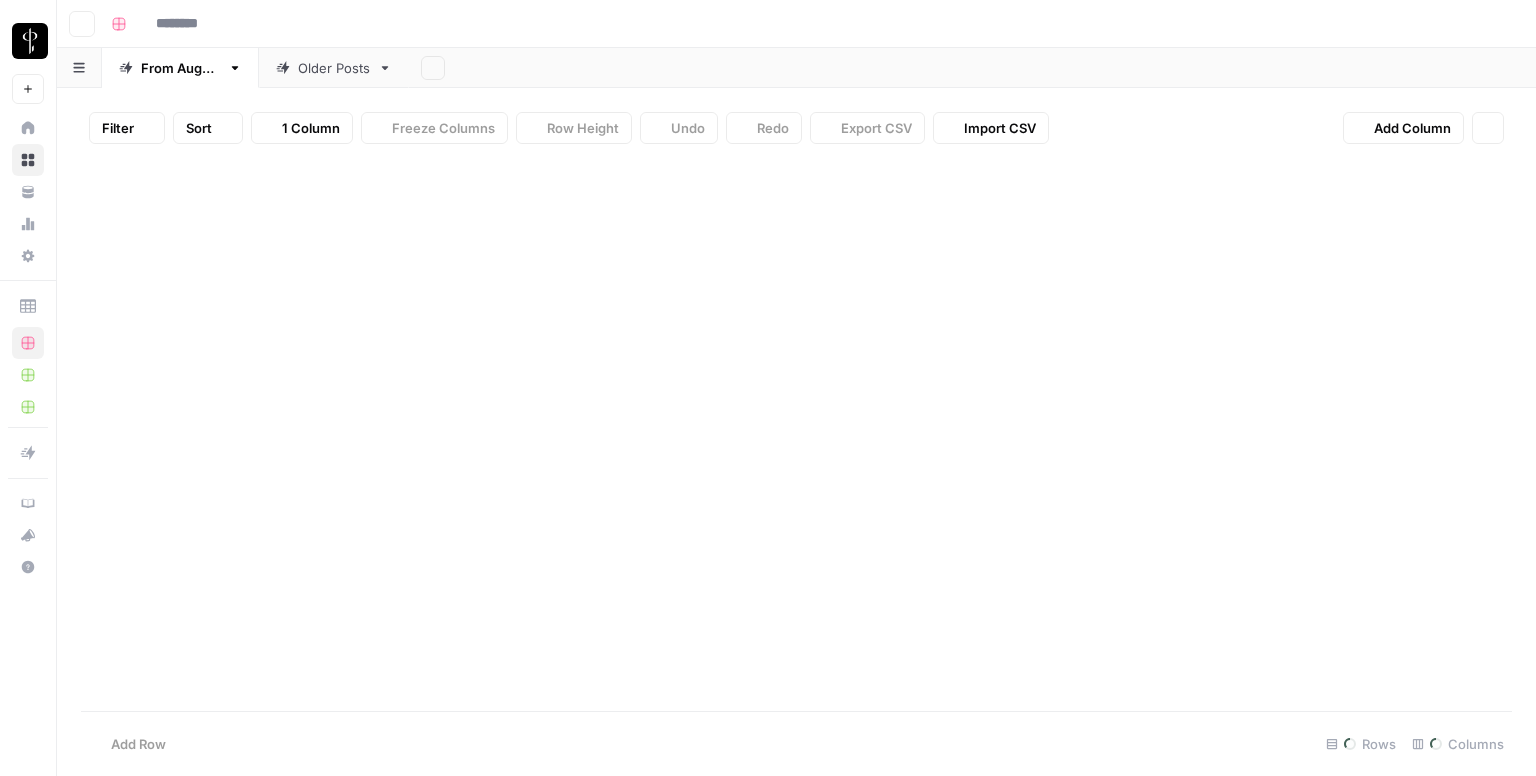 type on "**********" 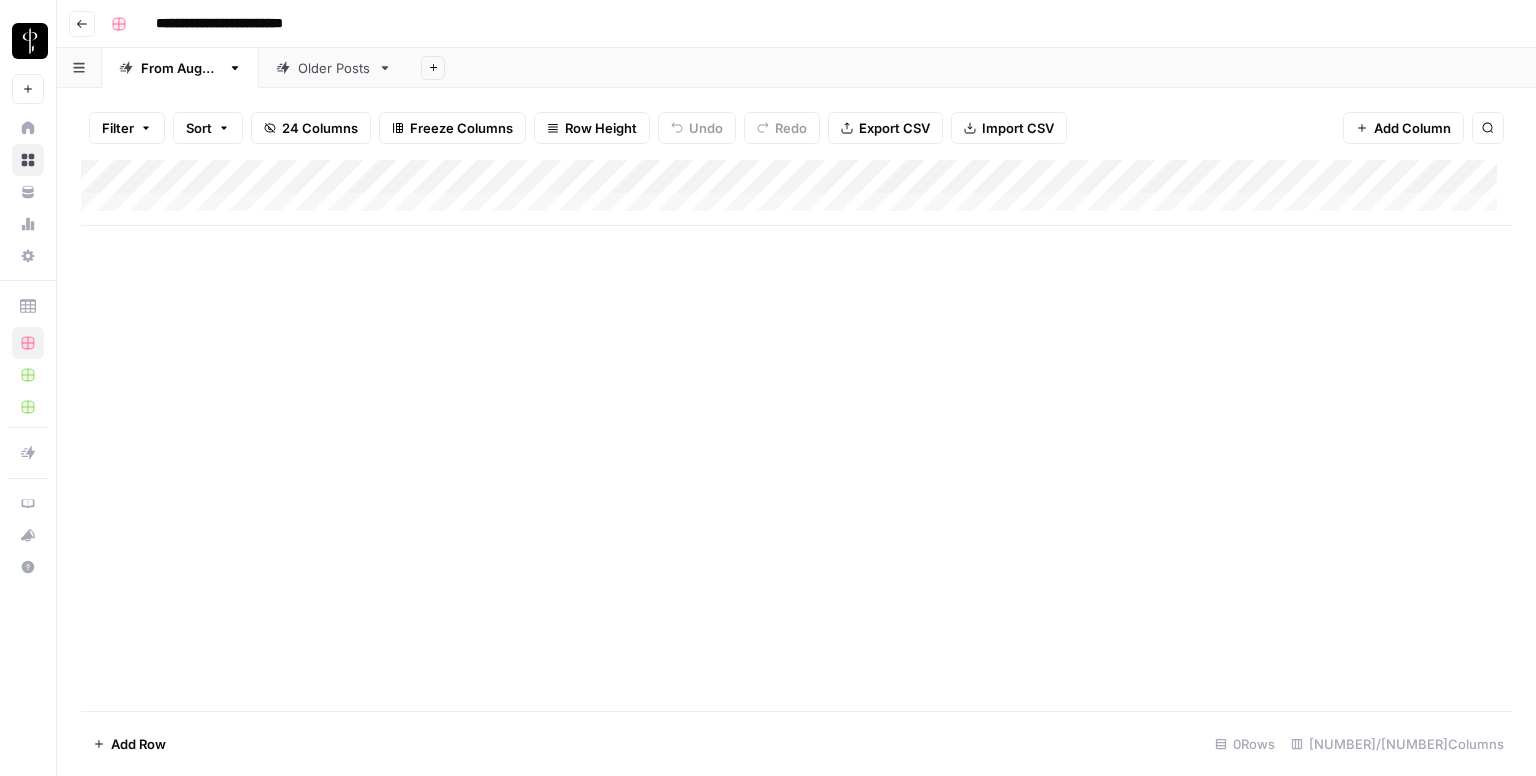 click on "Older Posts" at bounding box center [334, 68] 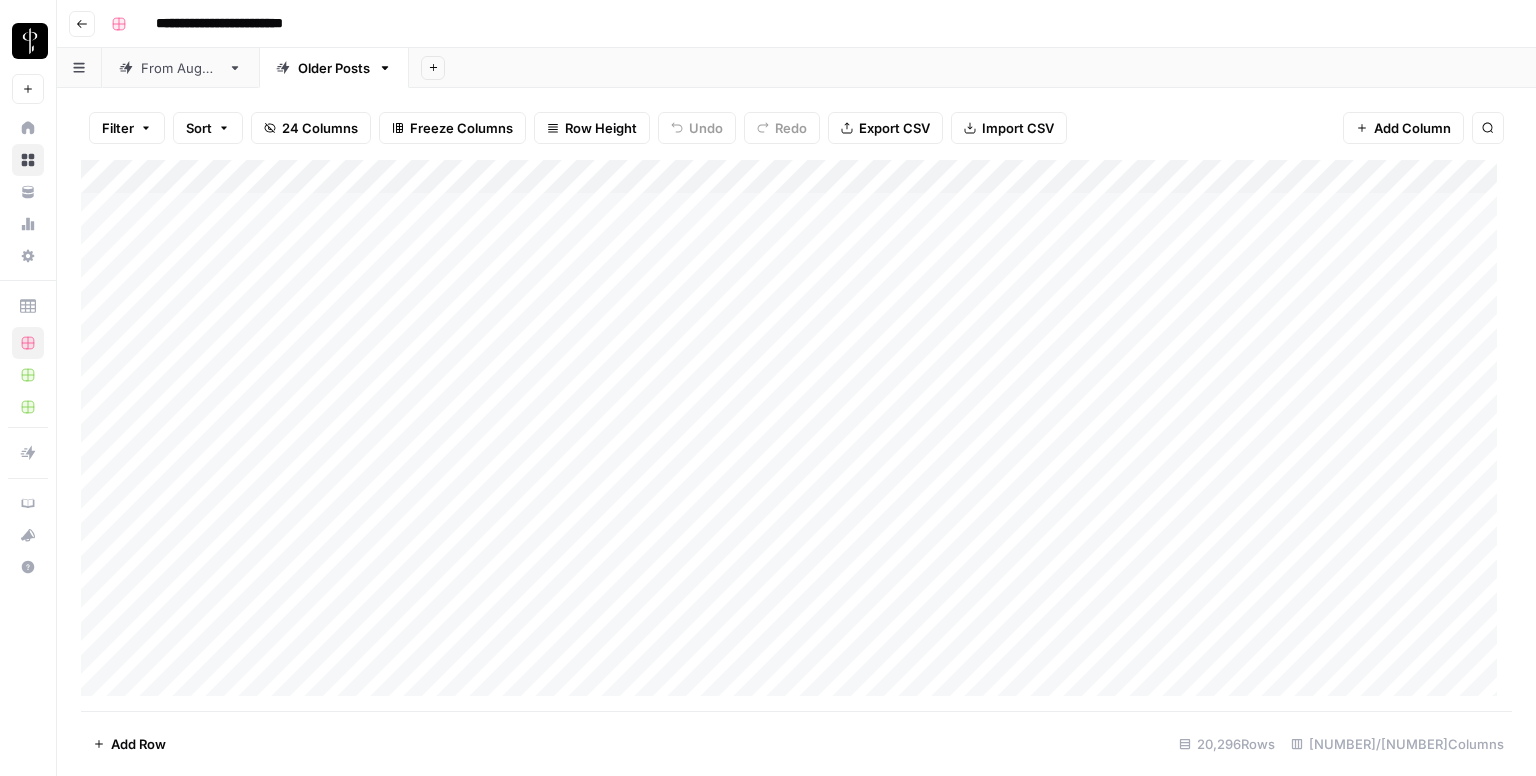 click on "From [DATE]" at bounding box center (180, 68) 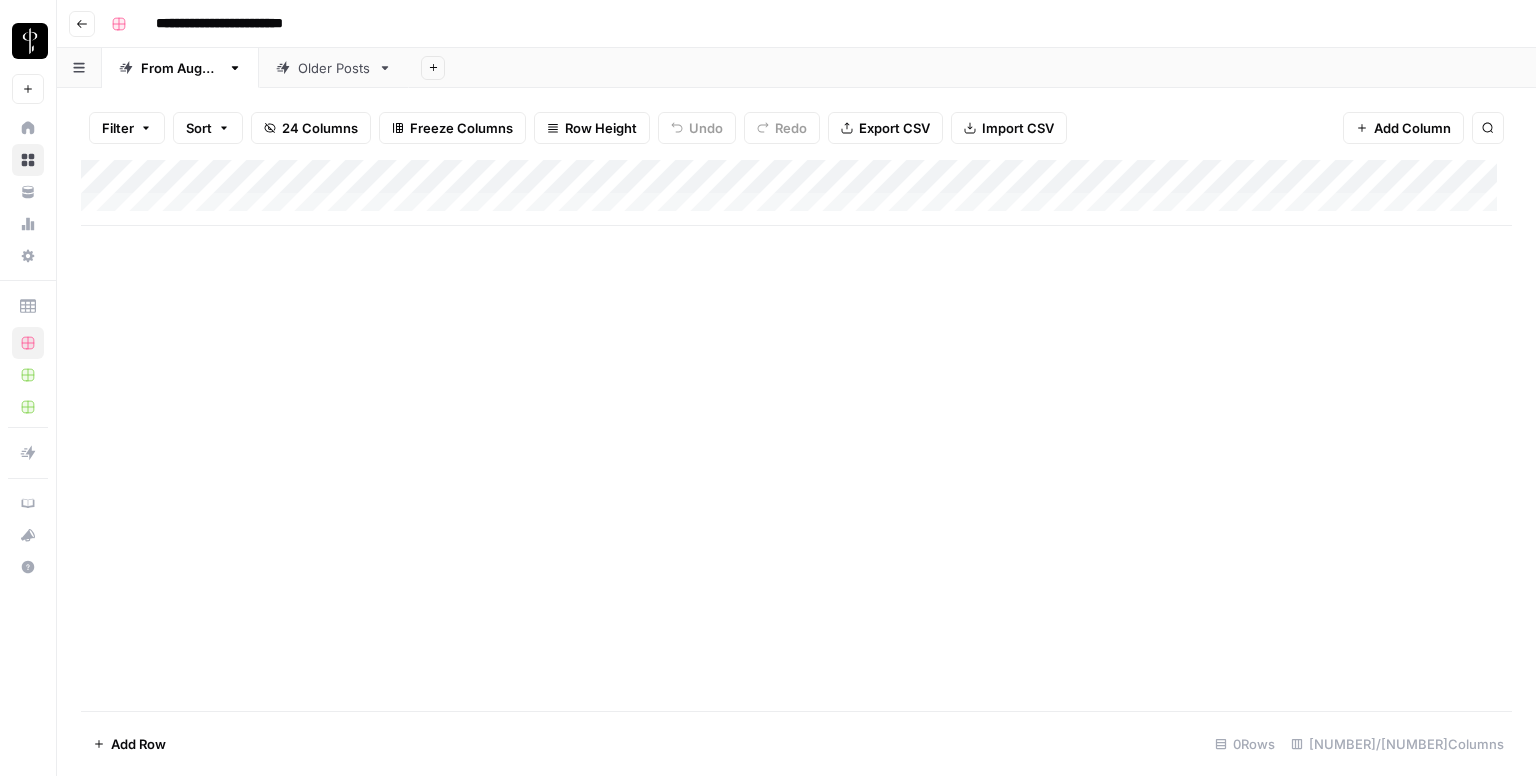 click on "Older Posts" at bounding box center (334, 68) 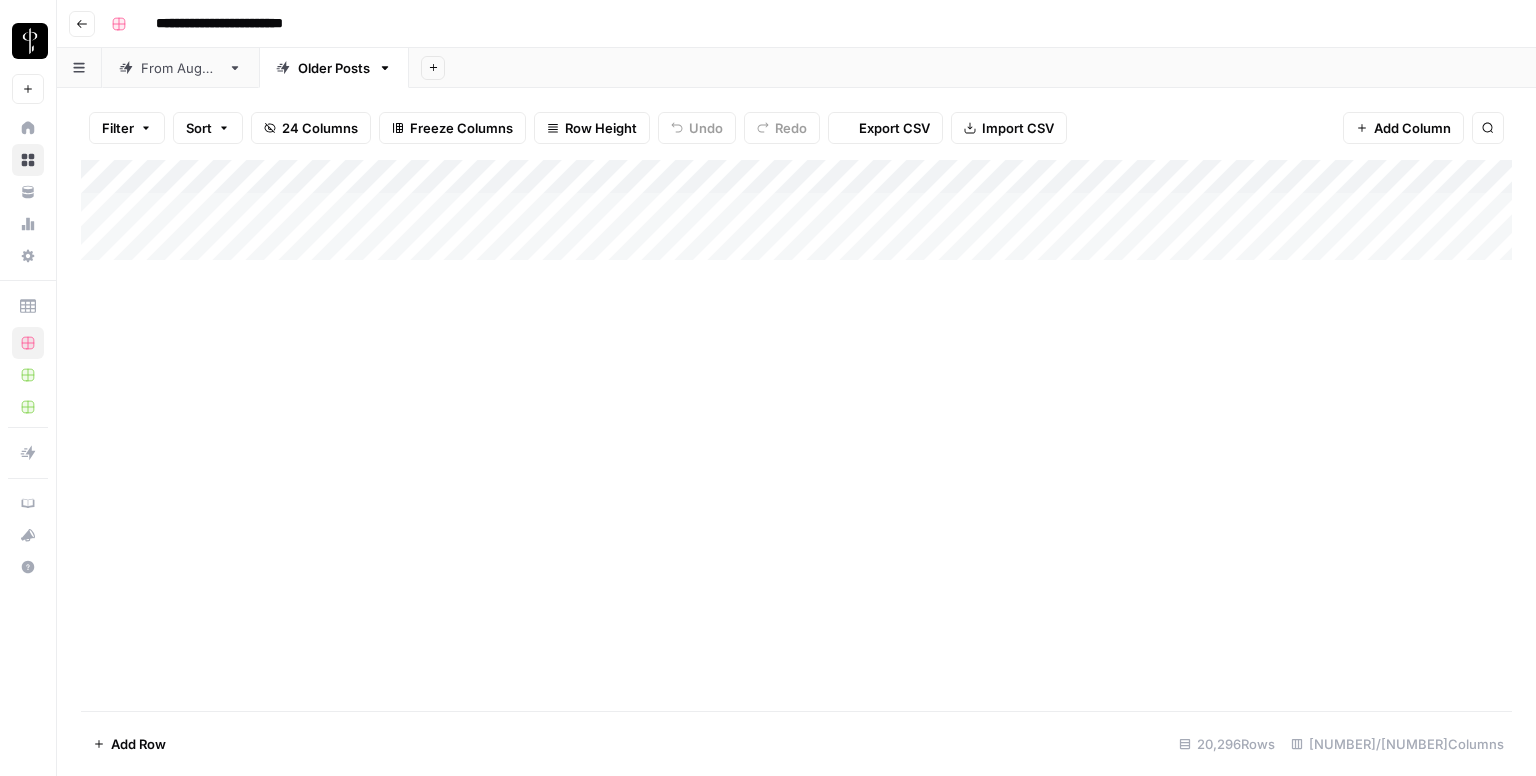 click on "From [DATE]" at bounding box center (180, 68) 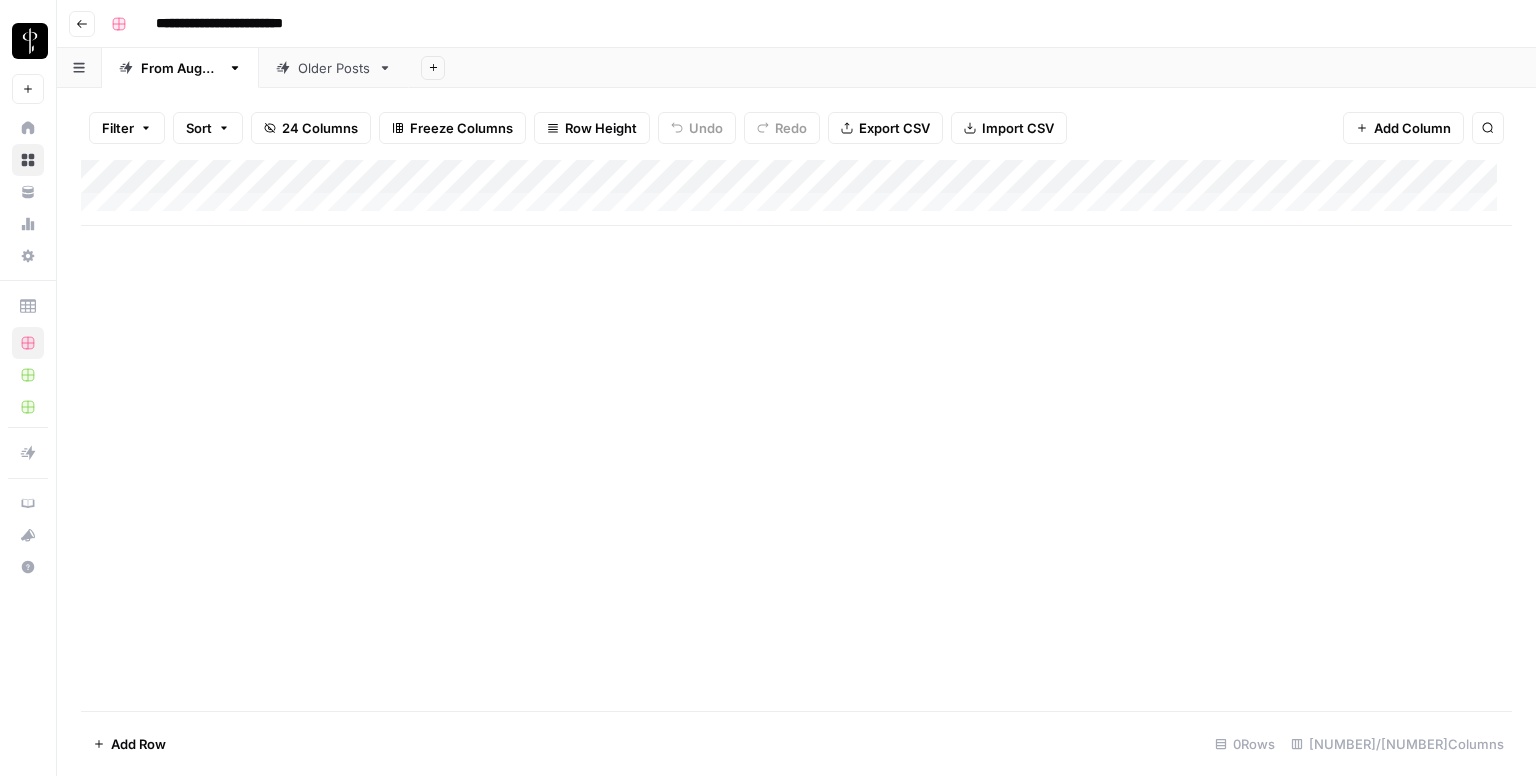click 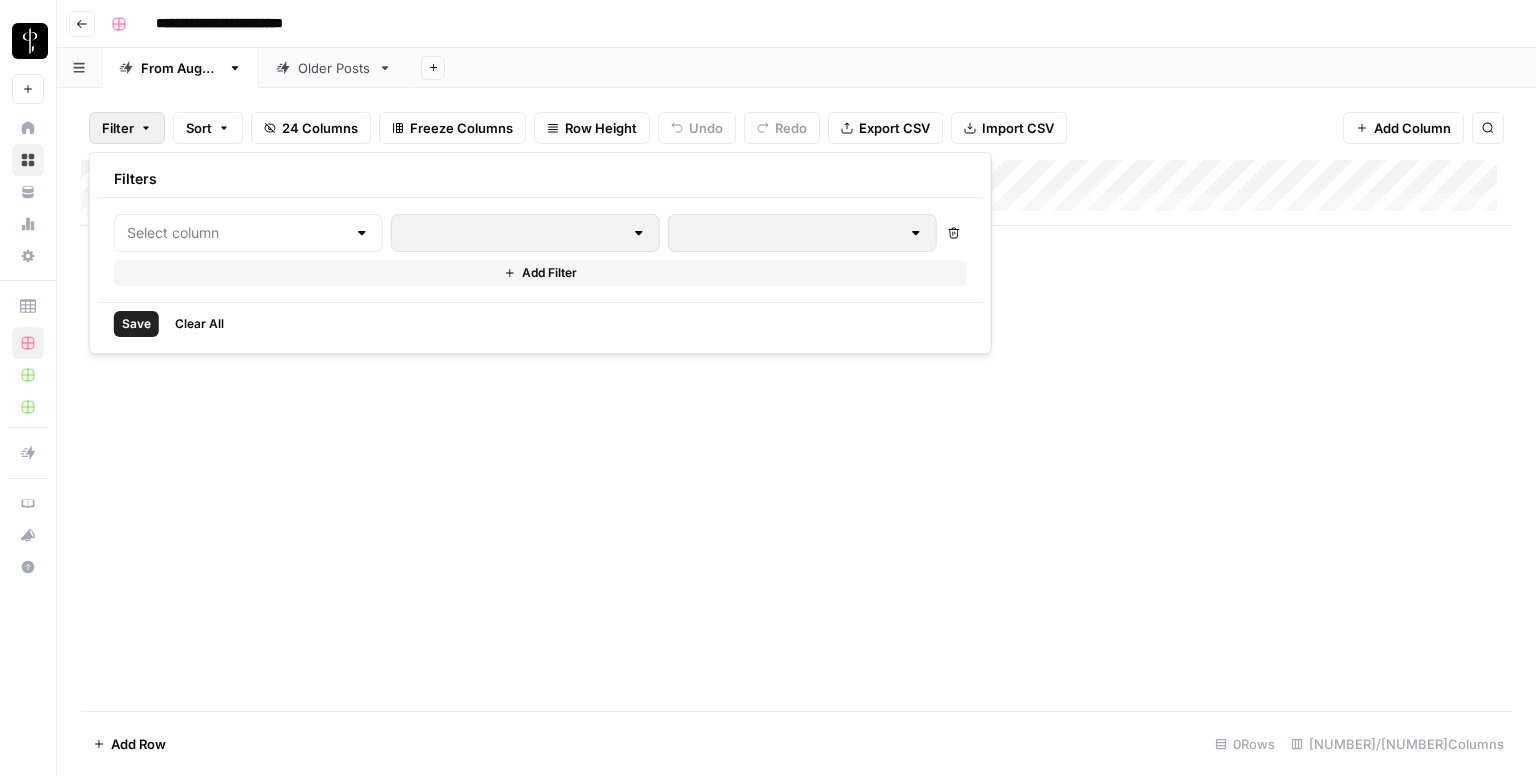 click on "Older Posts" at bounding box center [334, 68] 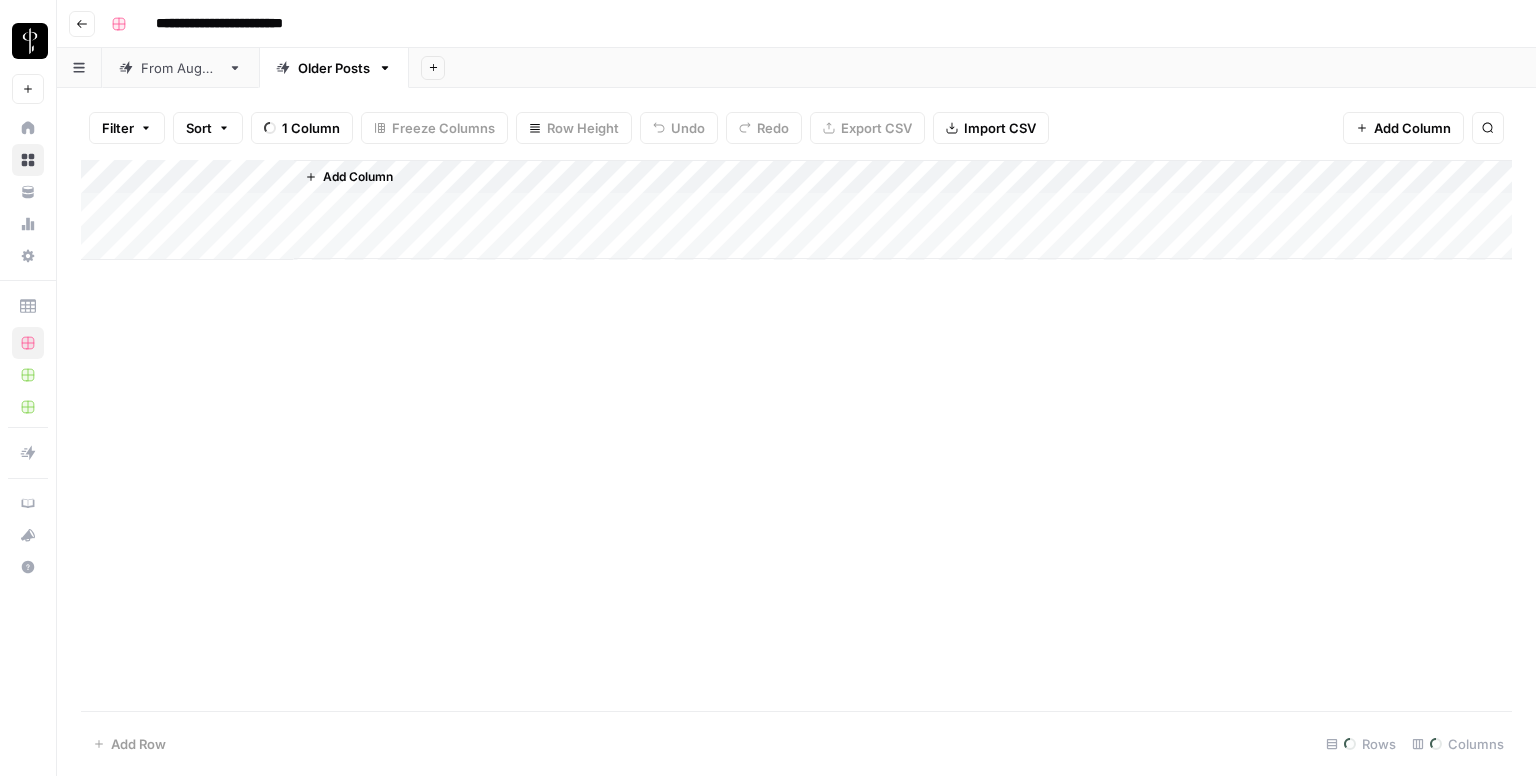 click on "From [DATE]" at bounding box center (180, 68) 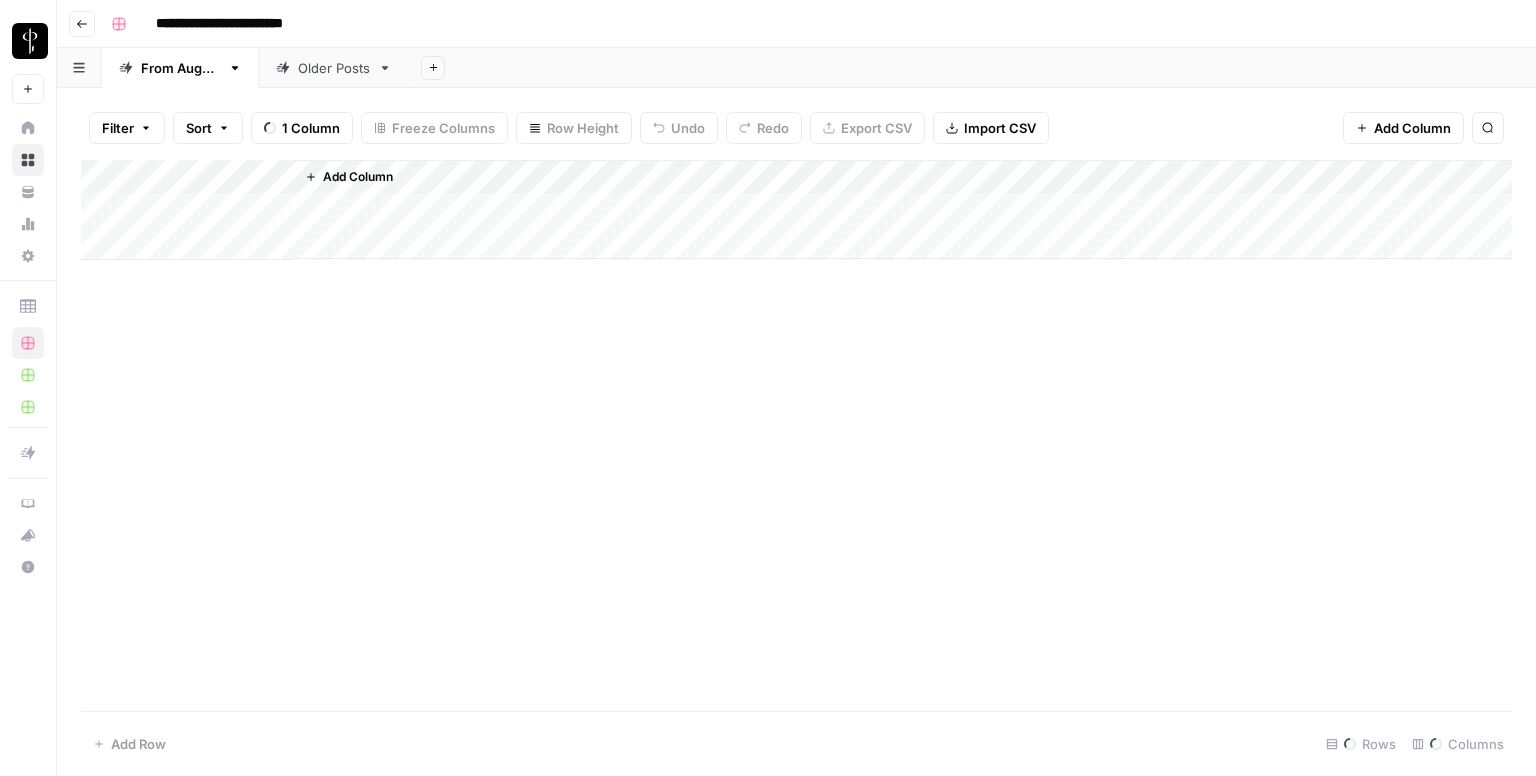 click on "Older Posts" at bounding box center (334, 68) 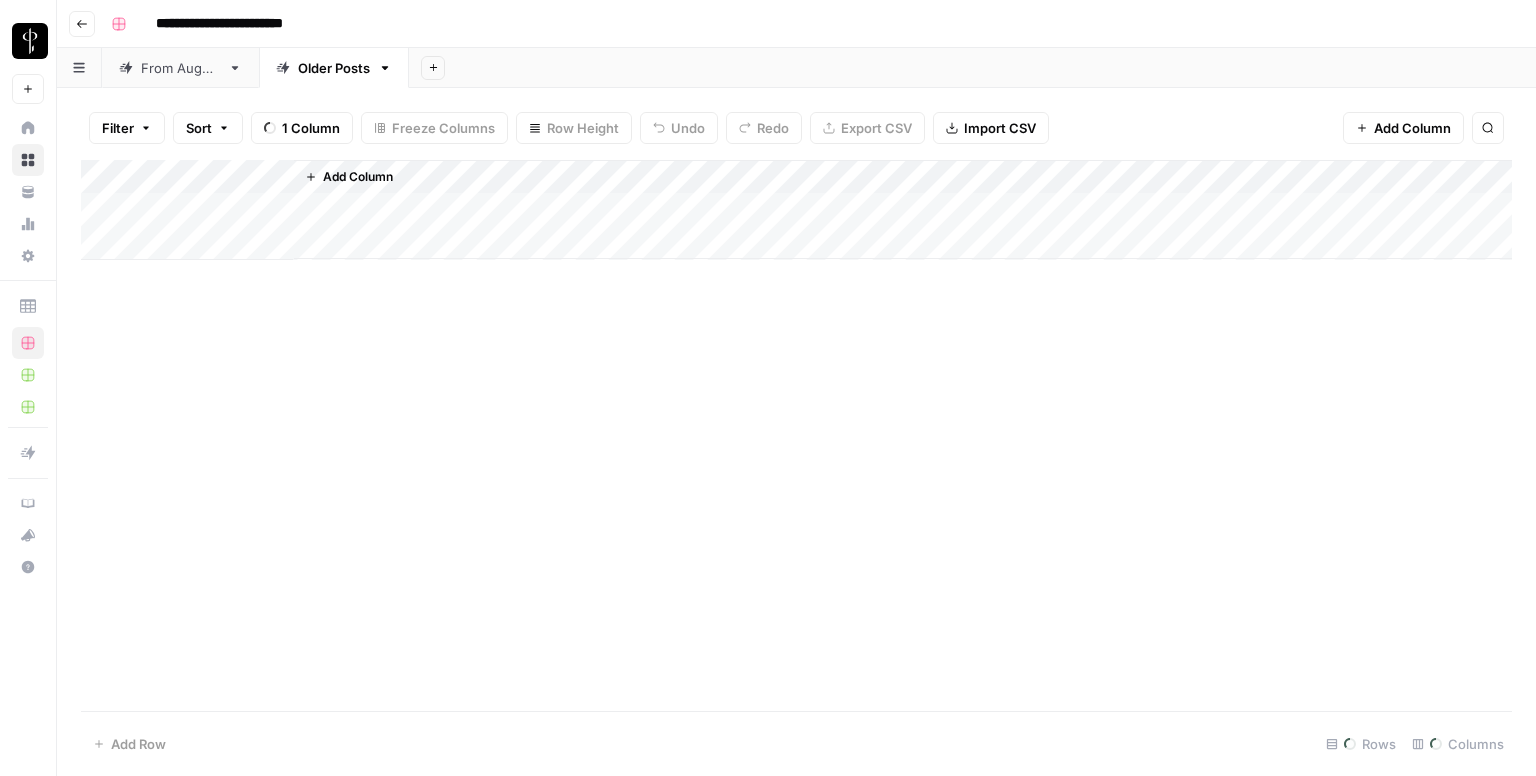 click on "From [DATE]" at bounding box center (180, 68) 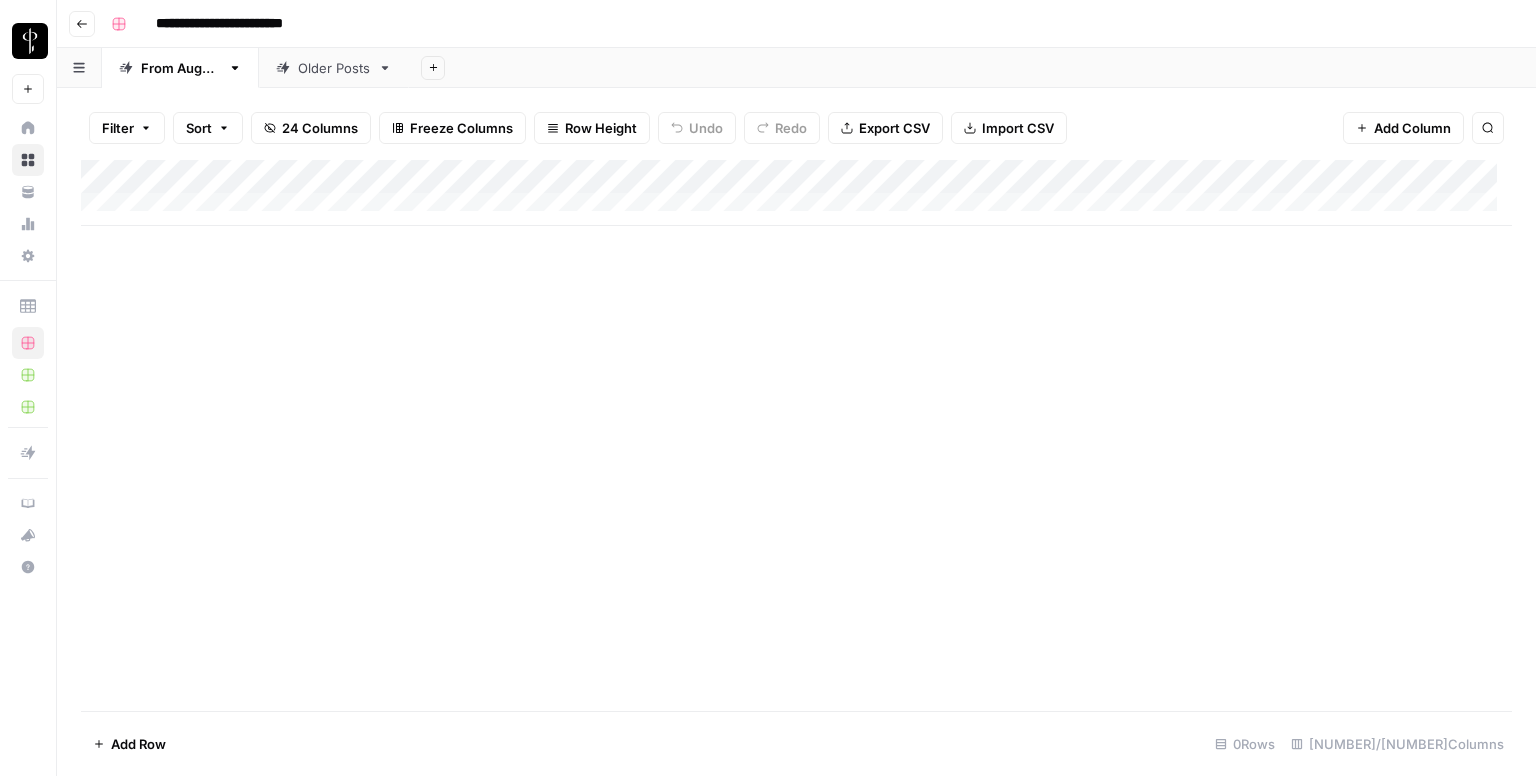 click on "Older Posts" at bounding box center [334, 68] 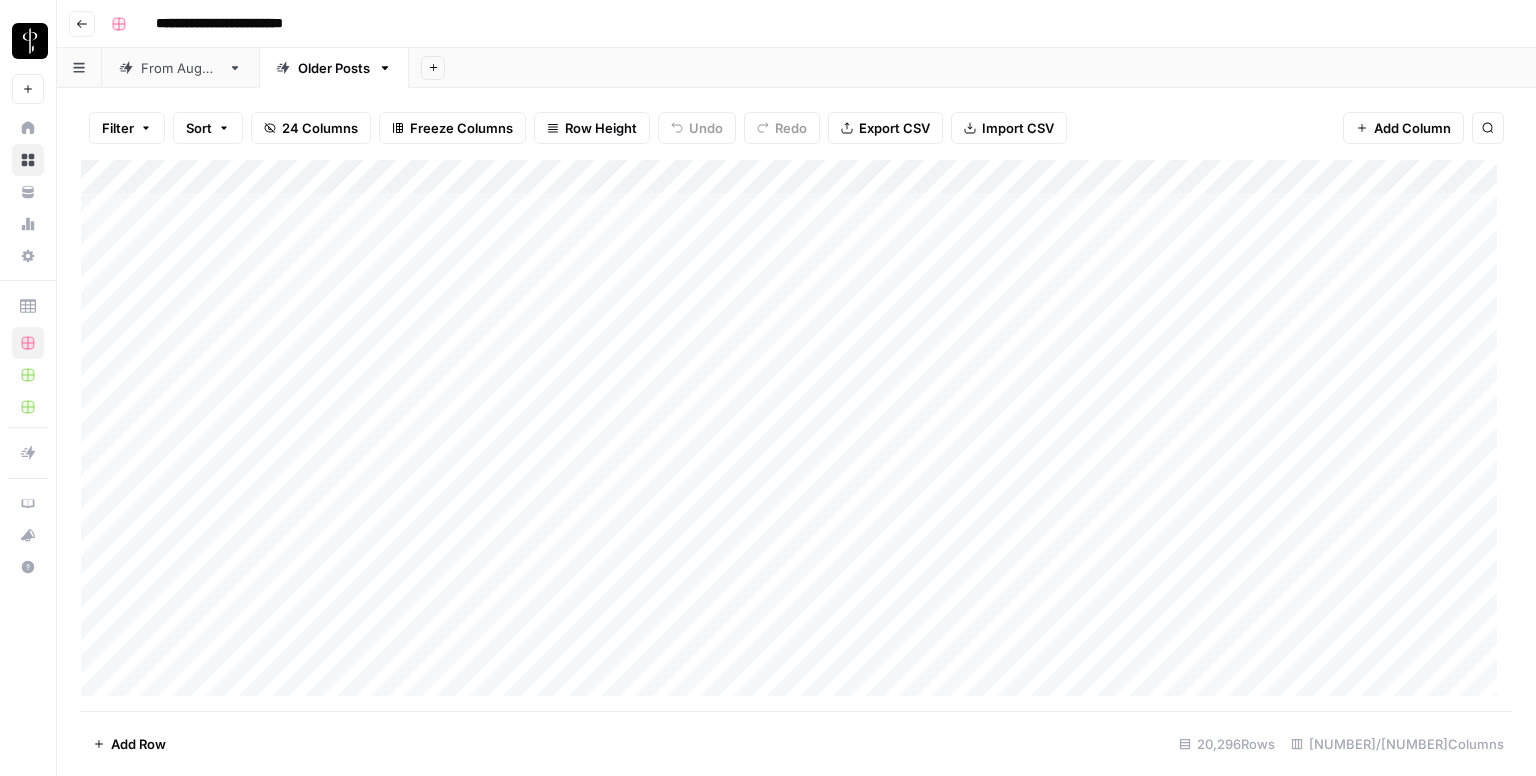 click on "From [DATE]" at bounding box center [180, 68] 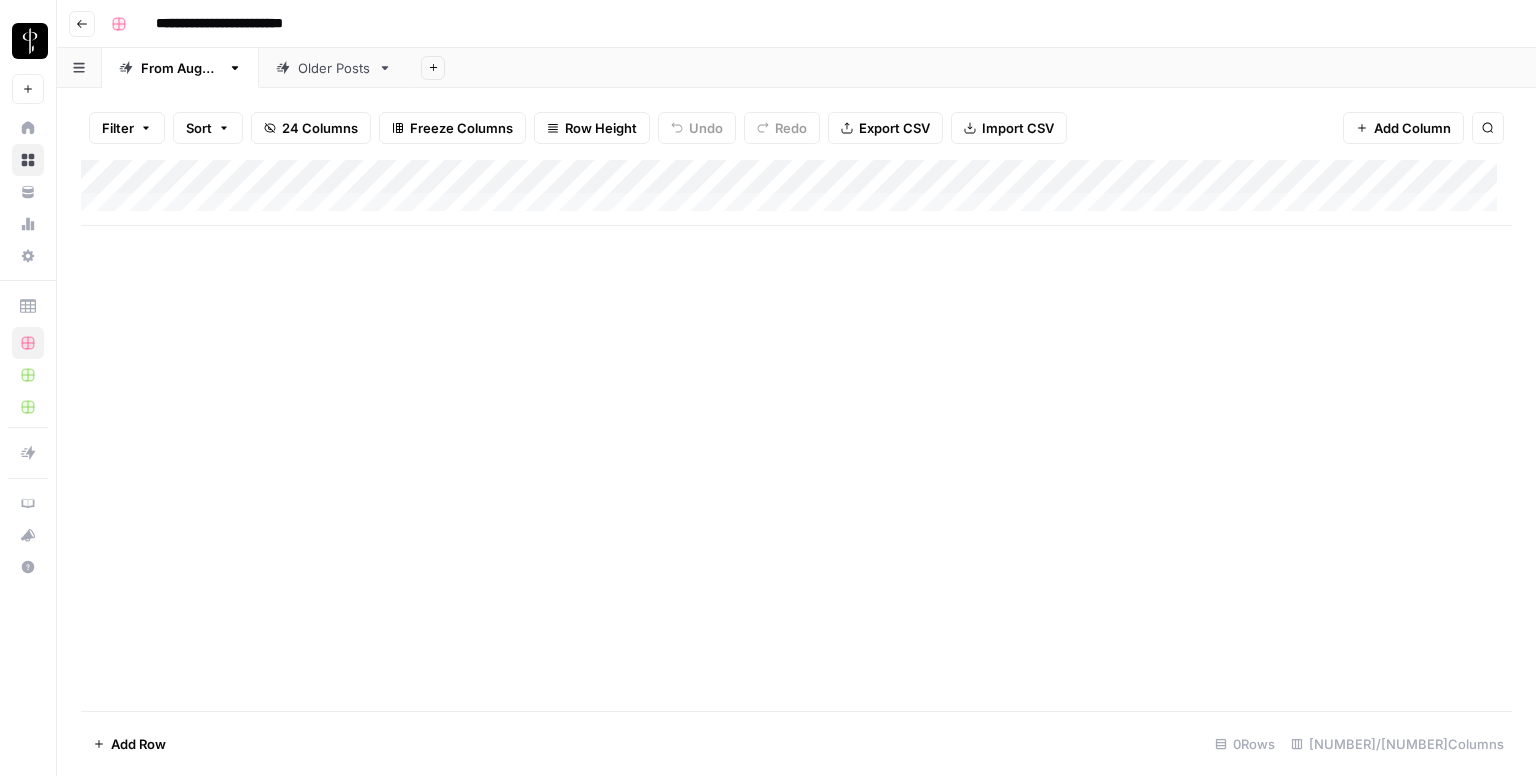 click on "Older Posts" at bounding box center (334, 68) 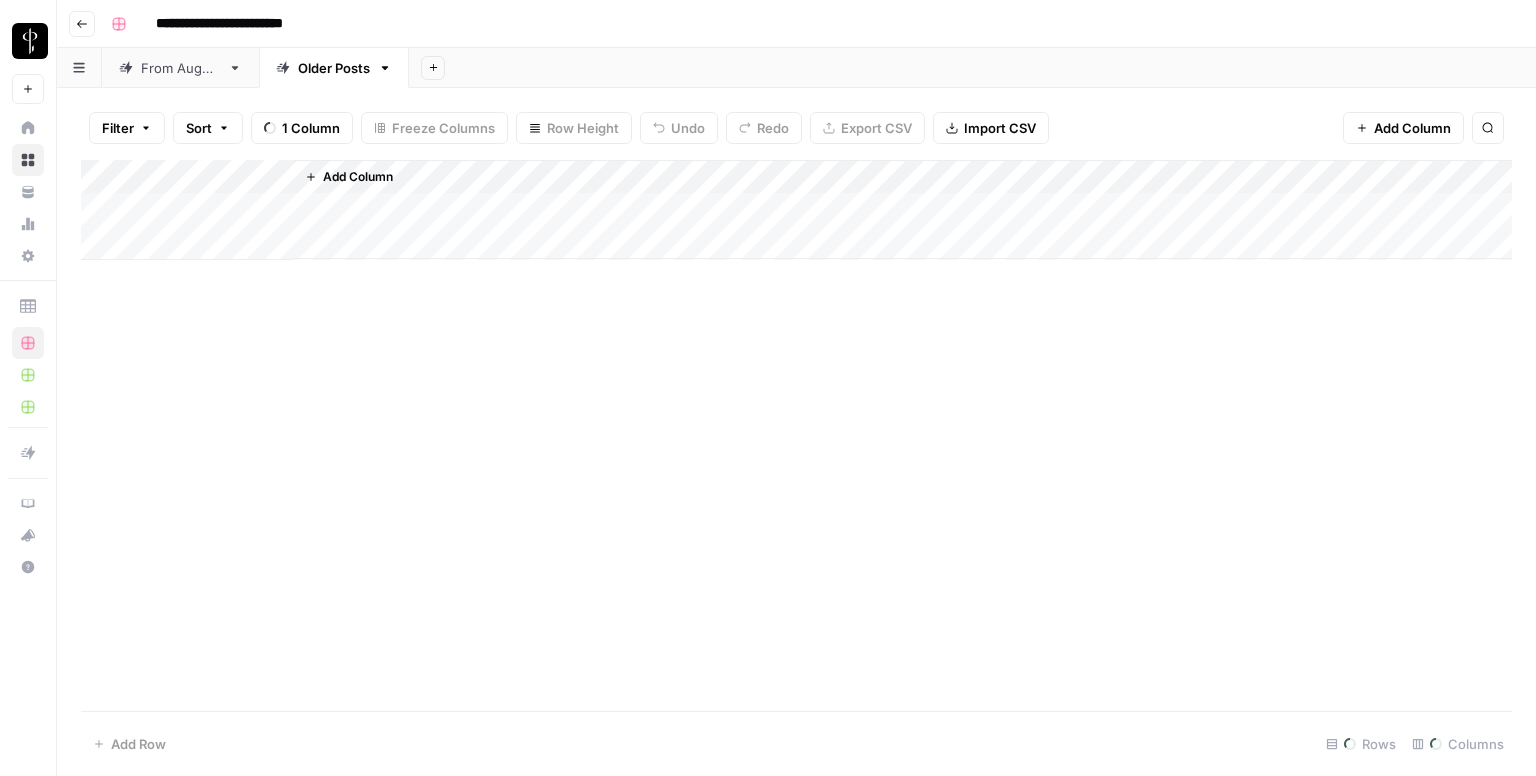 click on "From [DATE]" at bounding box center [180, 68] 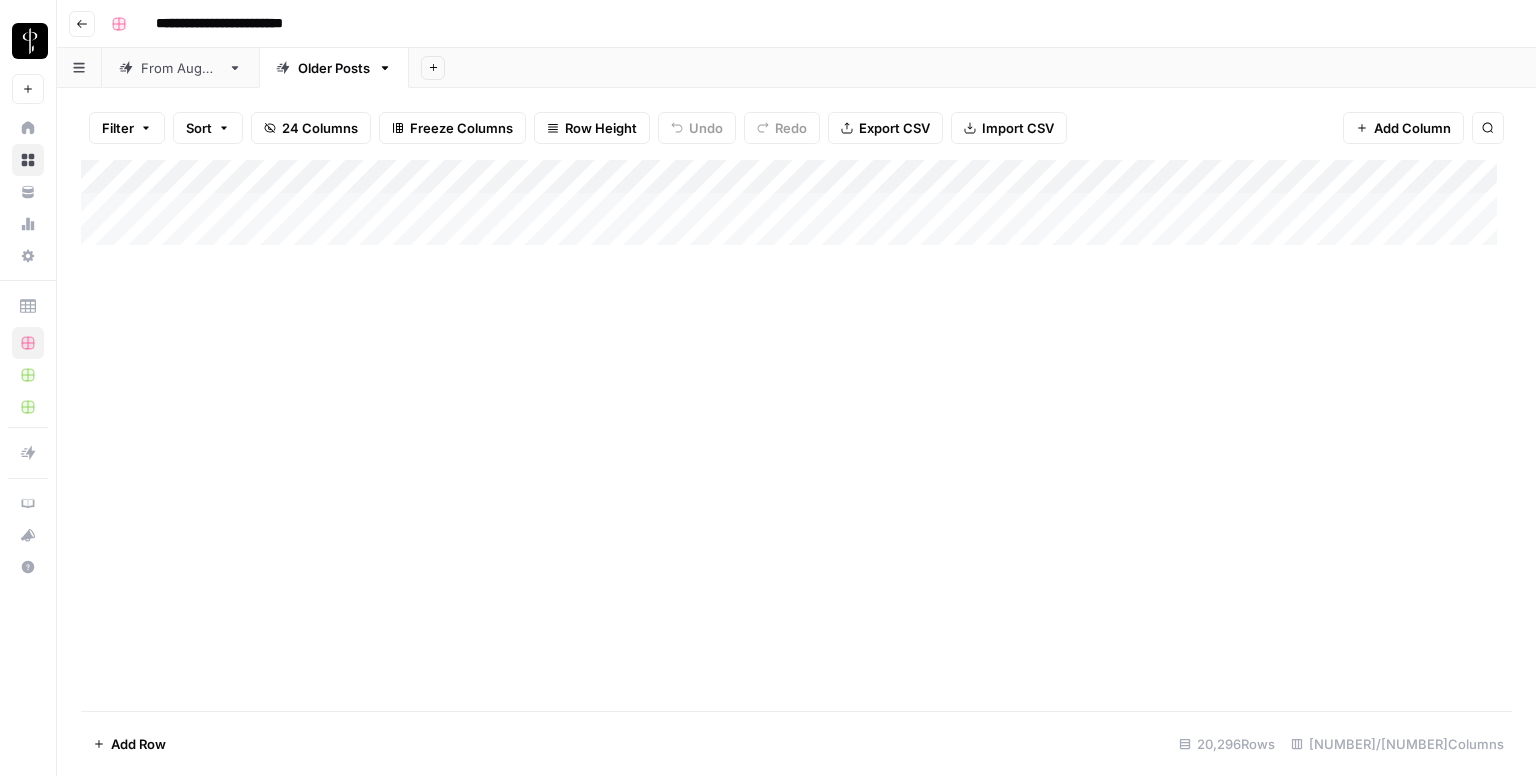click on "From [DATE]" at bounding box center [180, 68] 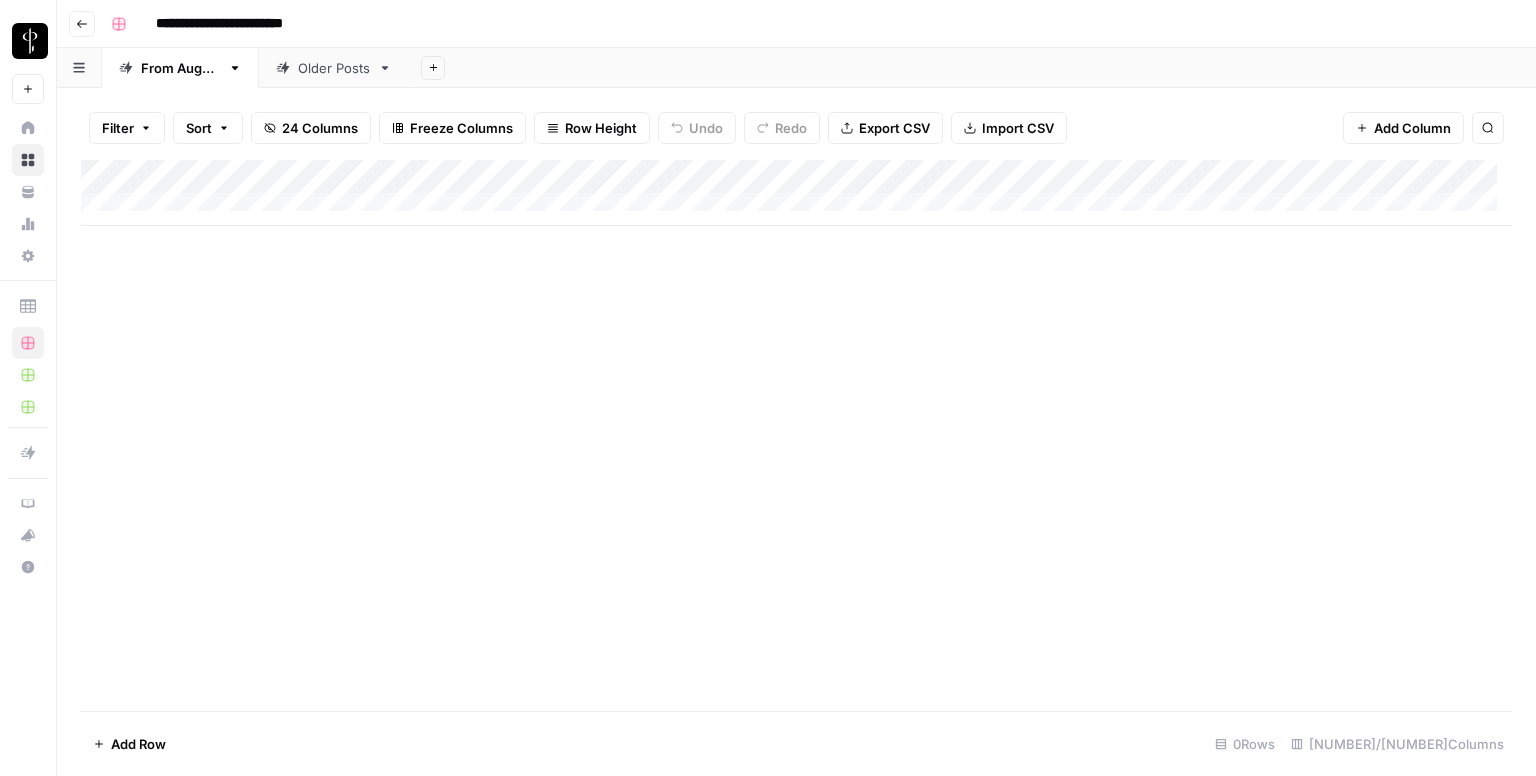 click on "Older Posts" at bounding box center (334, 68) 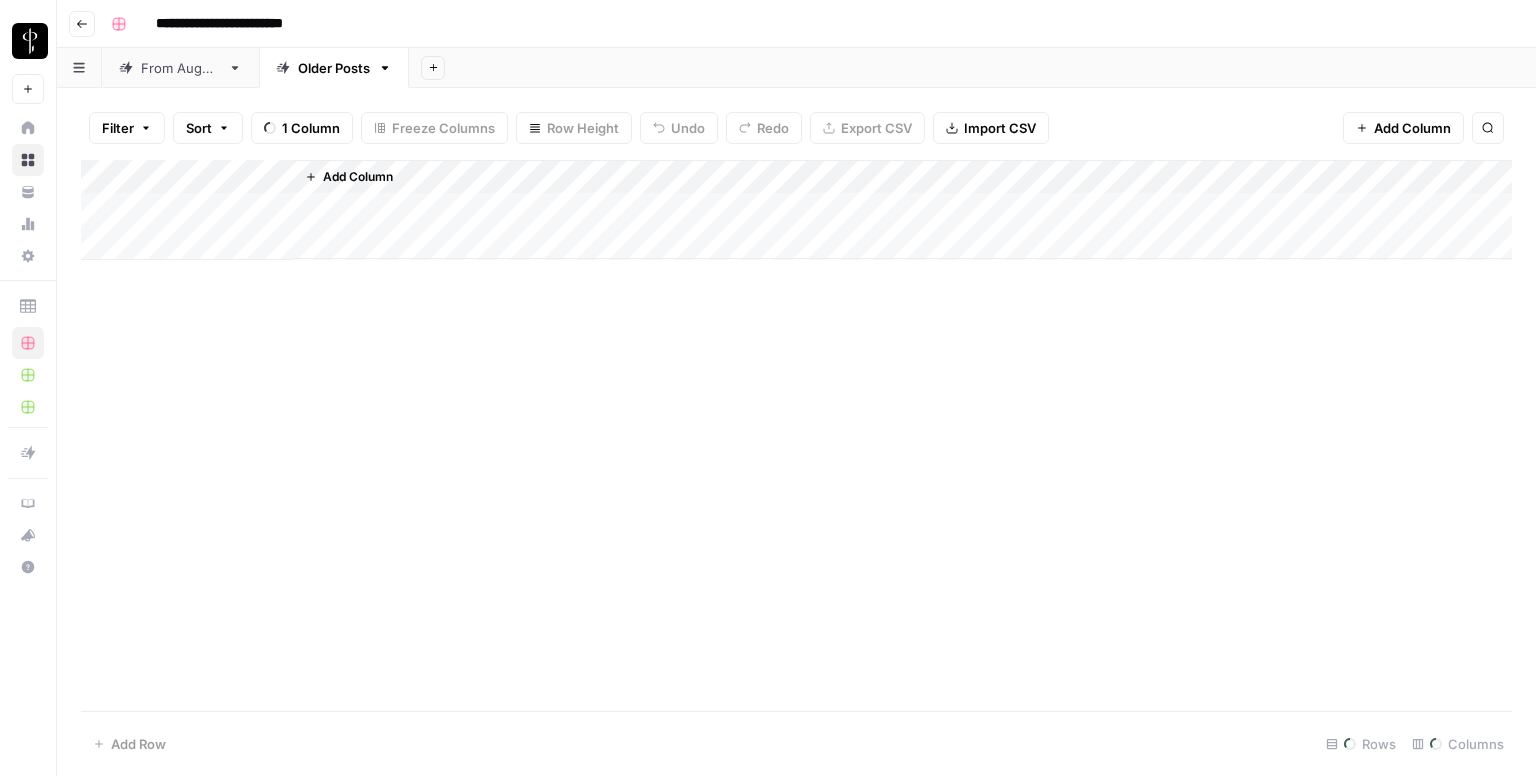 click on "From [DATE]" at bounding box center [180, 68] 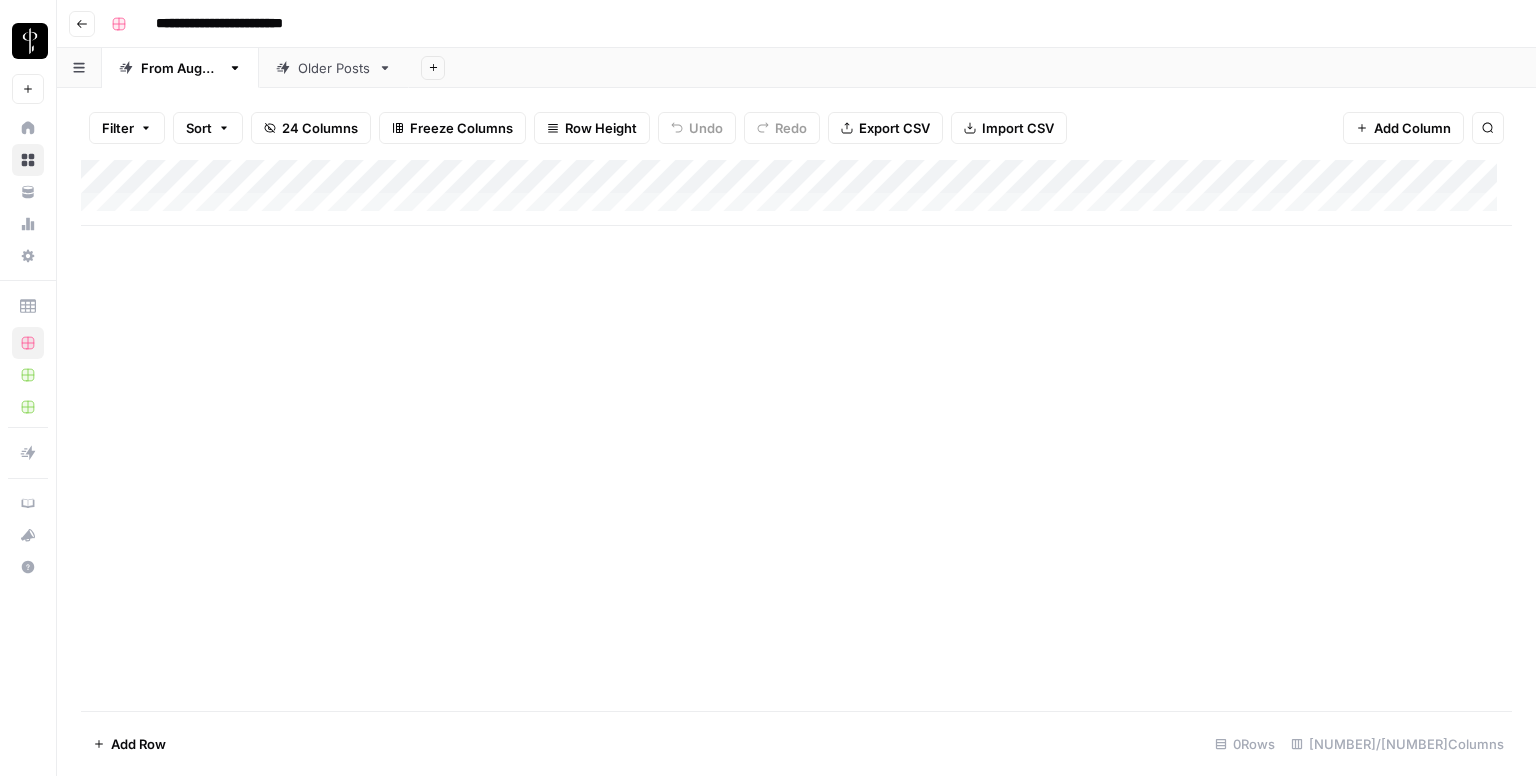 click on "Filter" at bounding box center (118, 128) 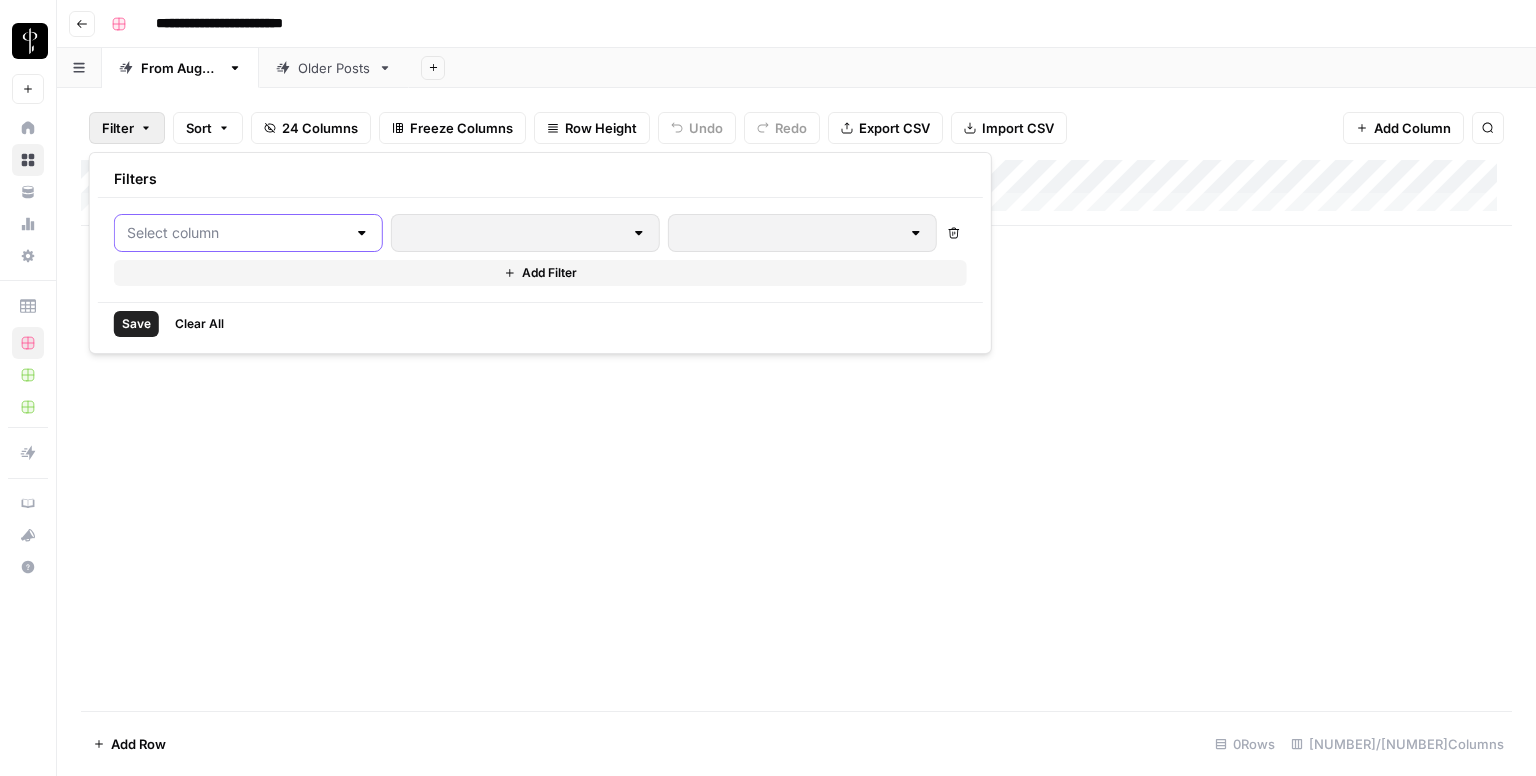 click at bounding box center [236, 233] 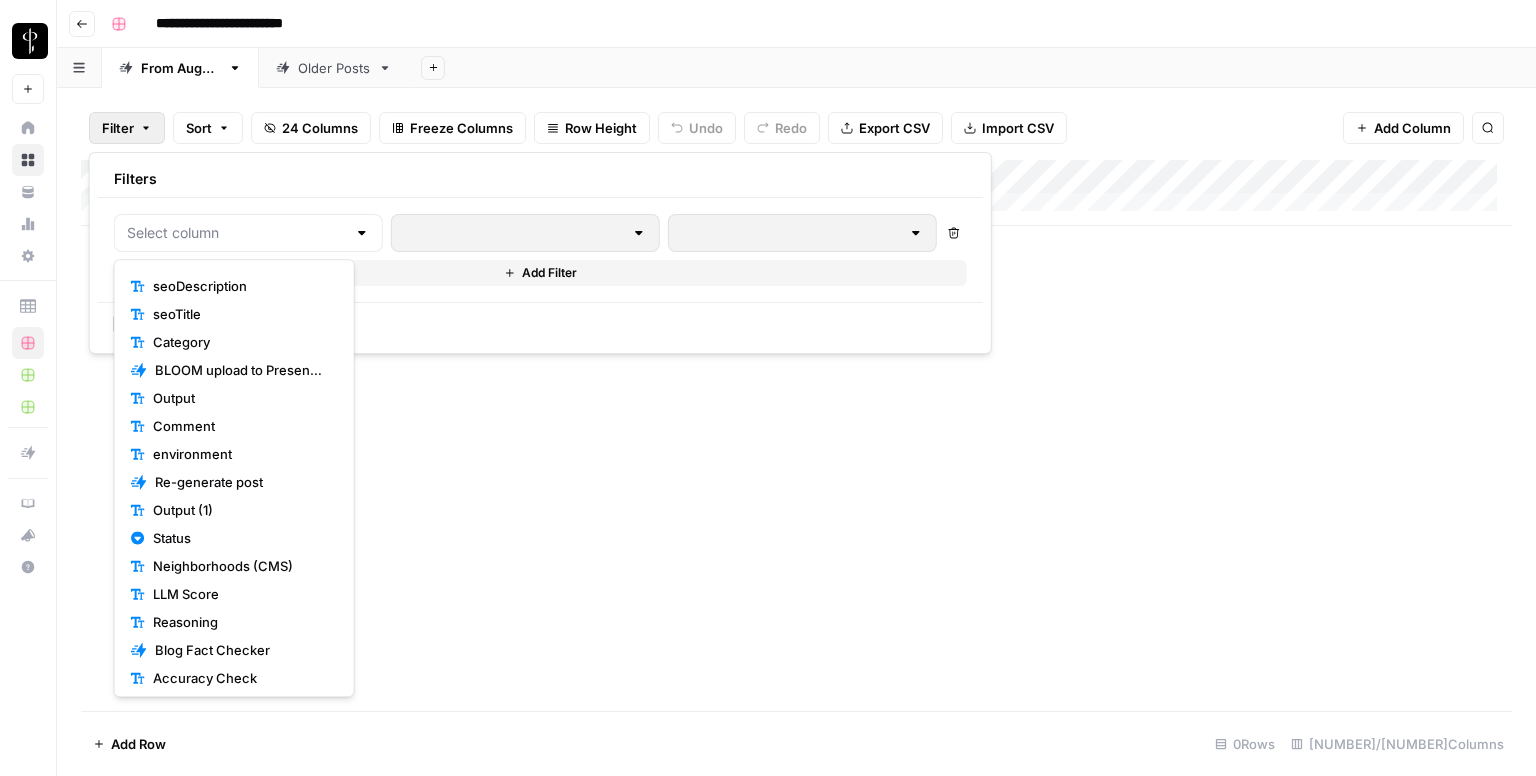 scroll, scrollTop: 196, scrollLeft: 0, axis: vertical 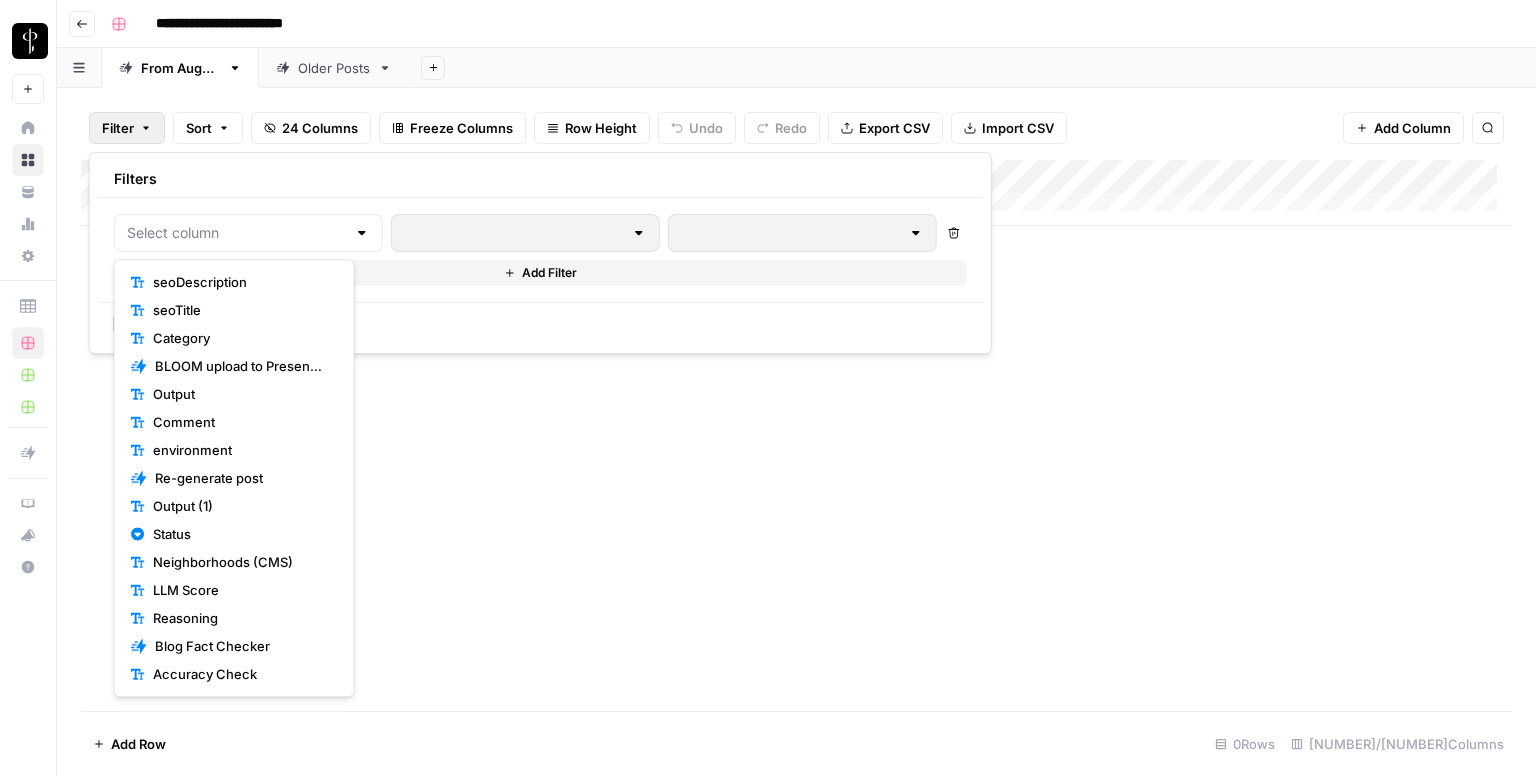 click on "Add Column" at bounding box center [796, 435] 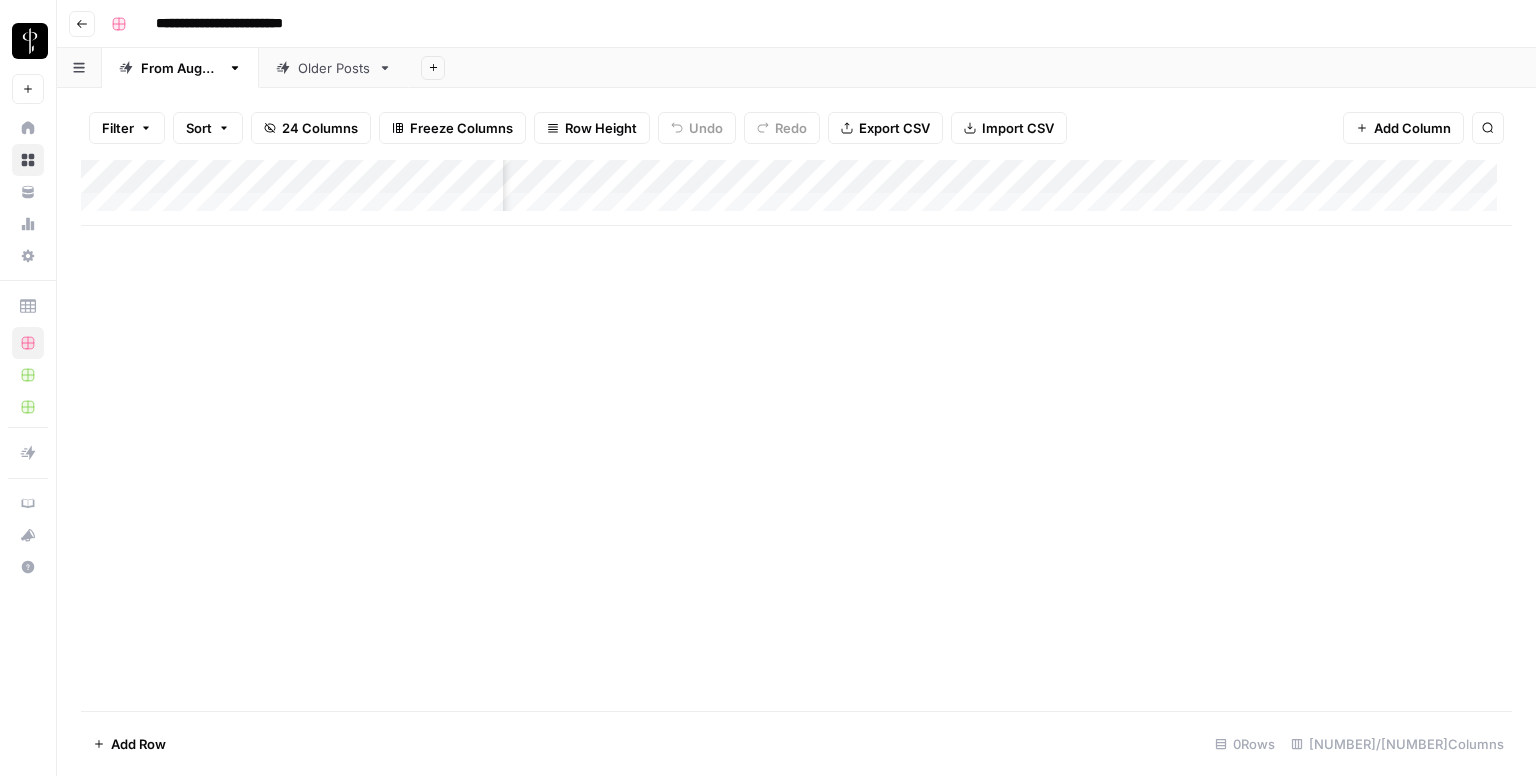 scroll, scrollTop: 0, scrollLeft: 0, axis: both 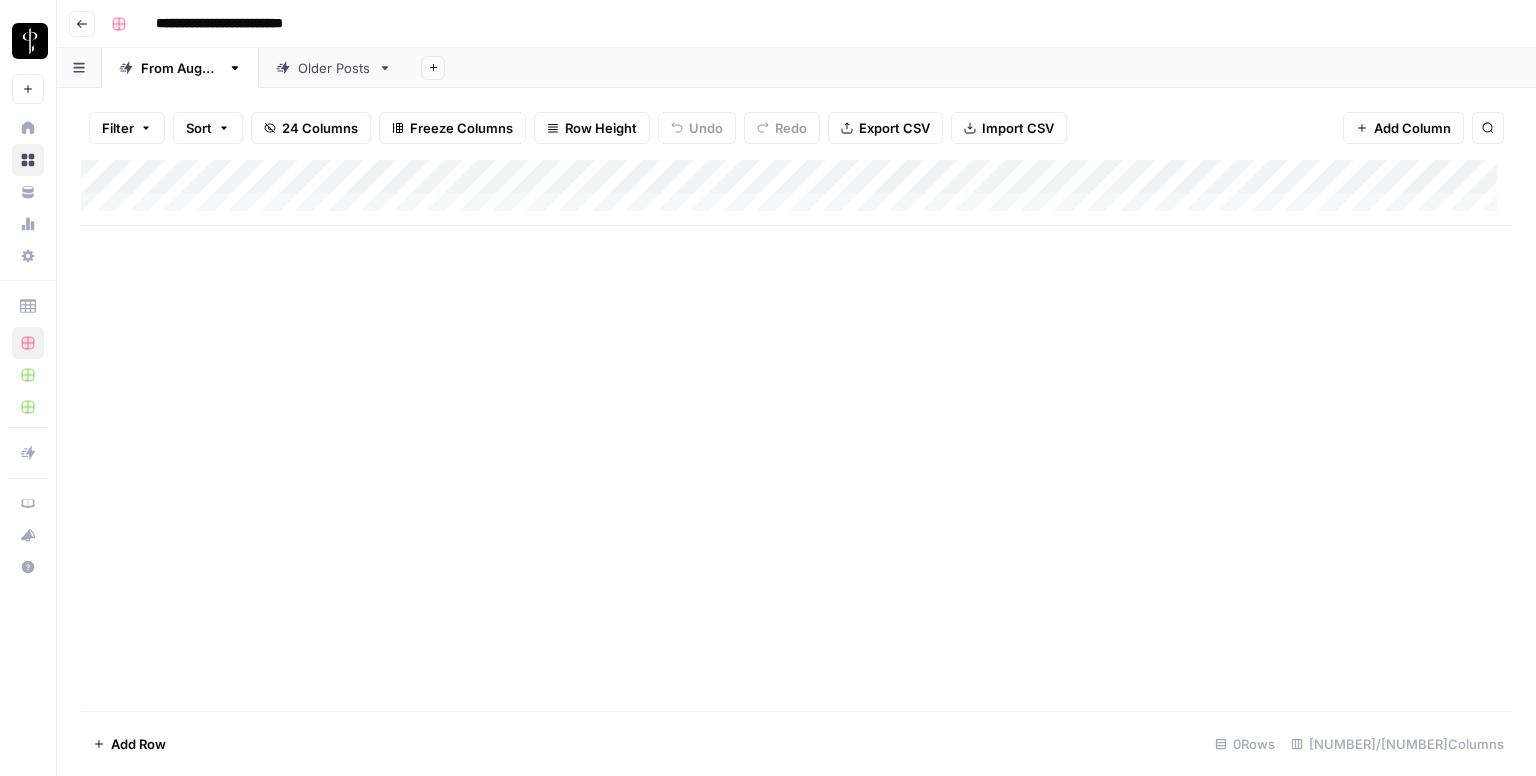click on "Add Column" at bounding box center (796, 193) 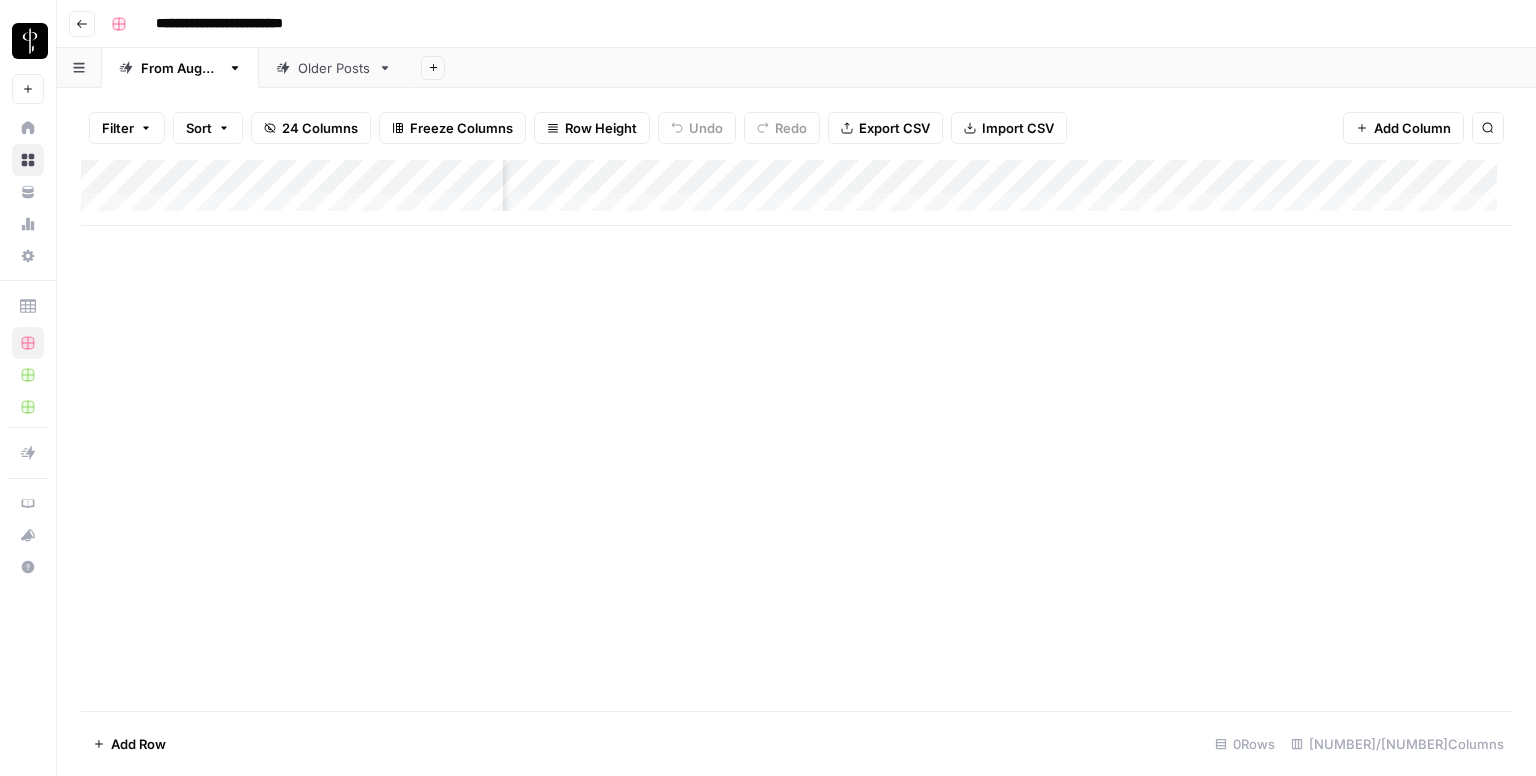 scroll, scrollTop: 0, scrollLeft: 1260, axis: horizontal 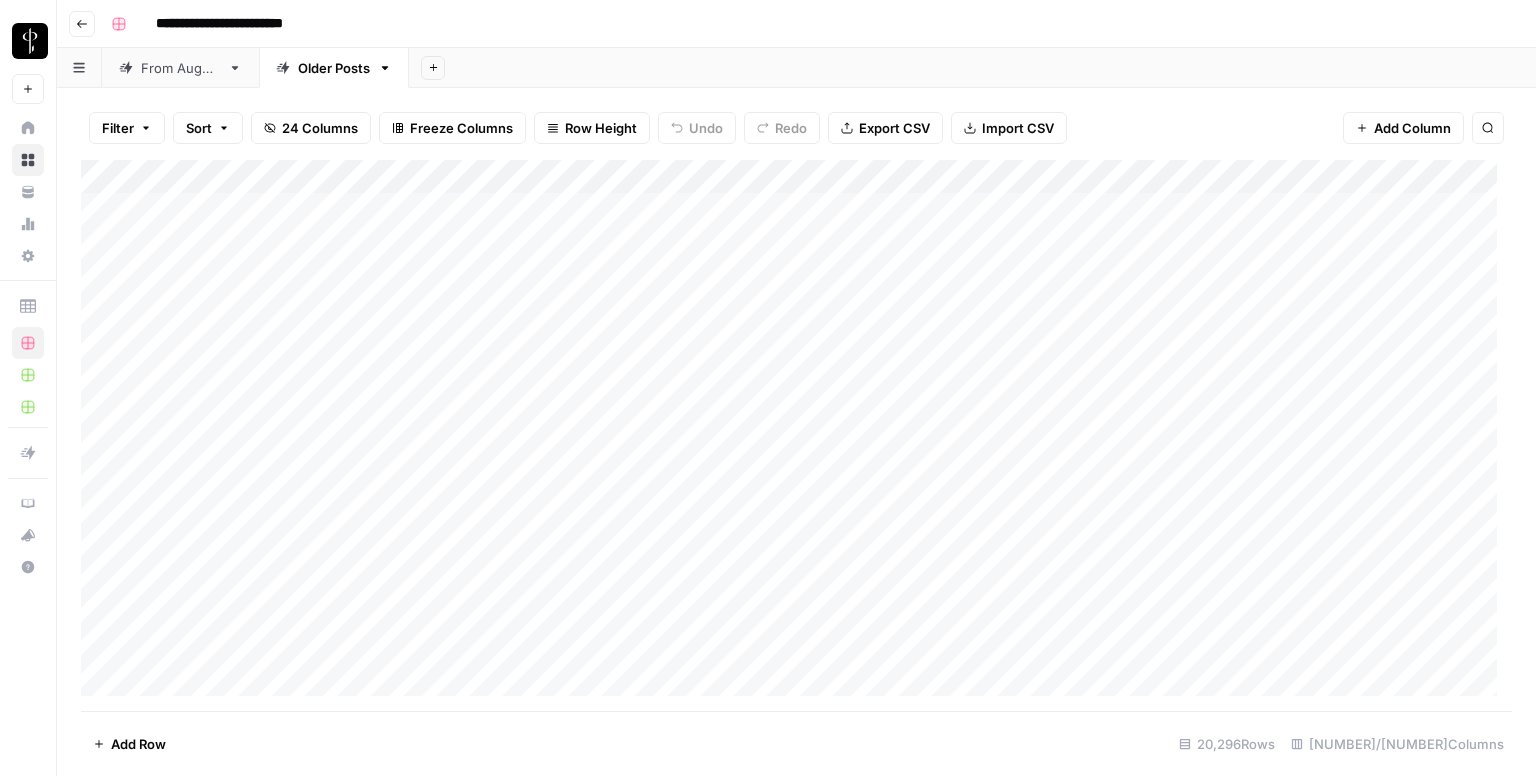drag, startPoint x: 175, startPoint y: 61, endPoint x: 280, endPoint y: 623, distance: 571.7246 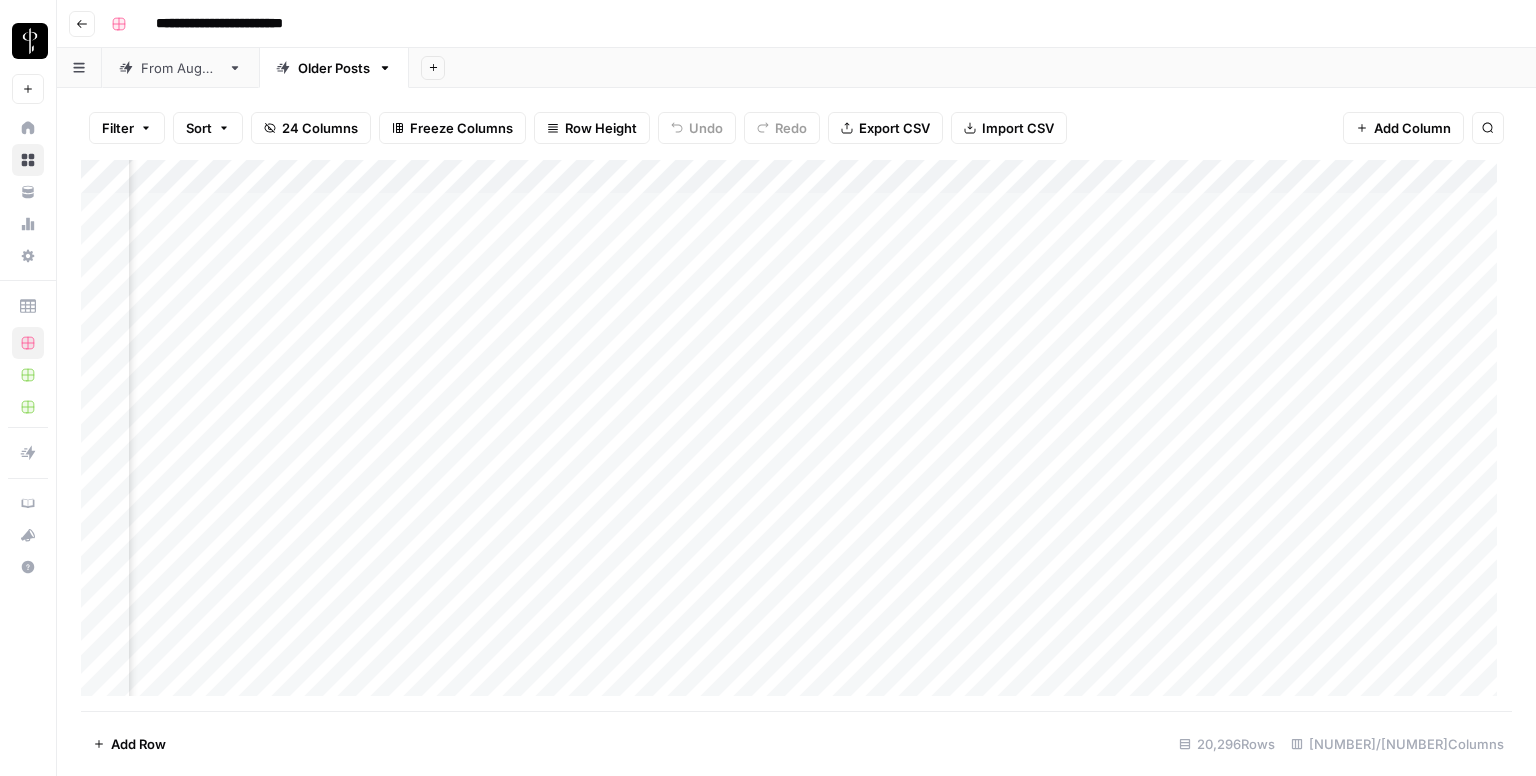scroll, scrollTop: 0, scrollLeft: 0, axis: both 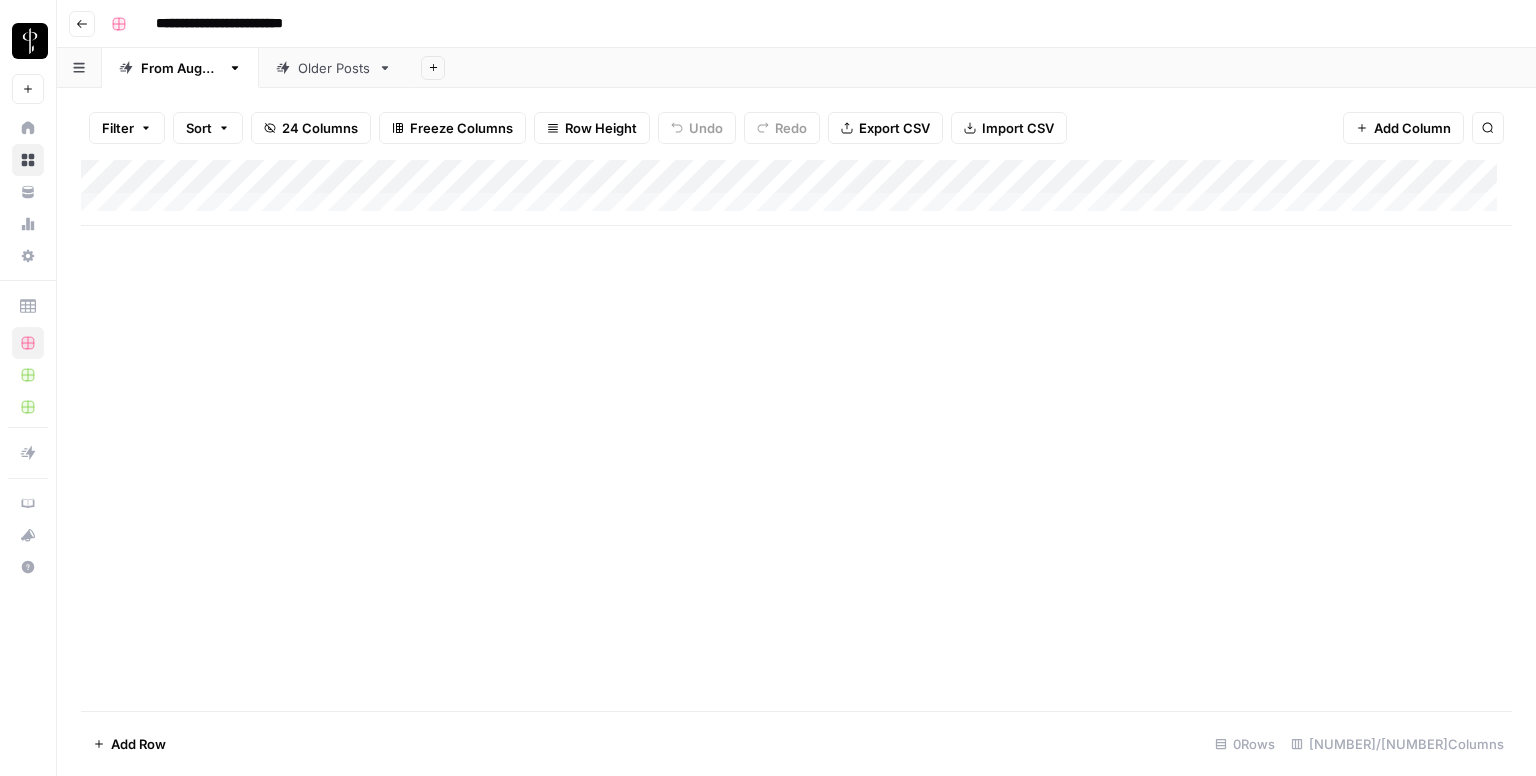 click on "**********" at bounding box center (256, 24) 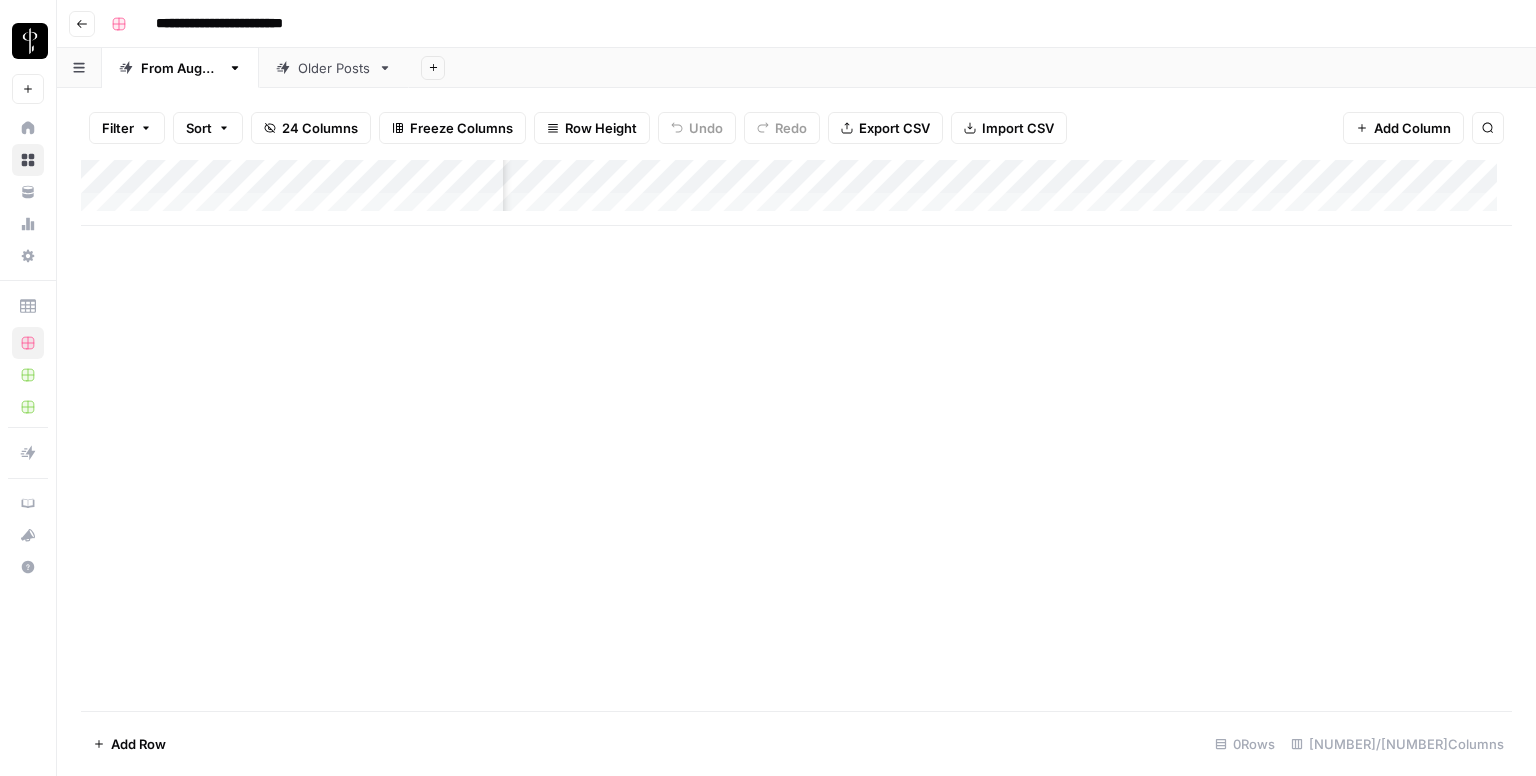 scroll, scrollTop: 0, scrollLeft: 0, axis: both 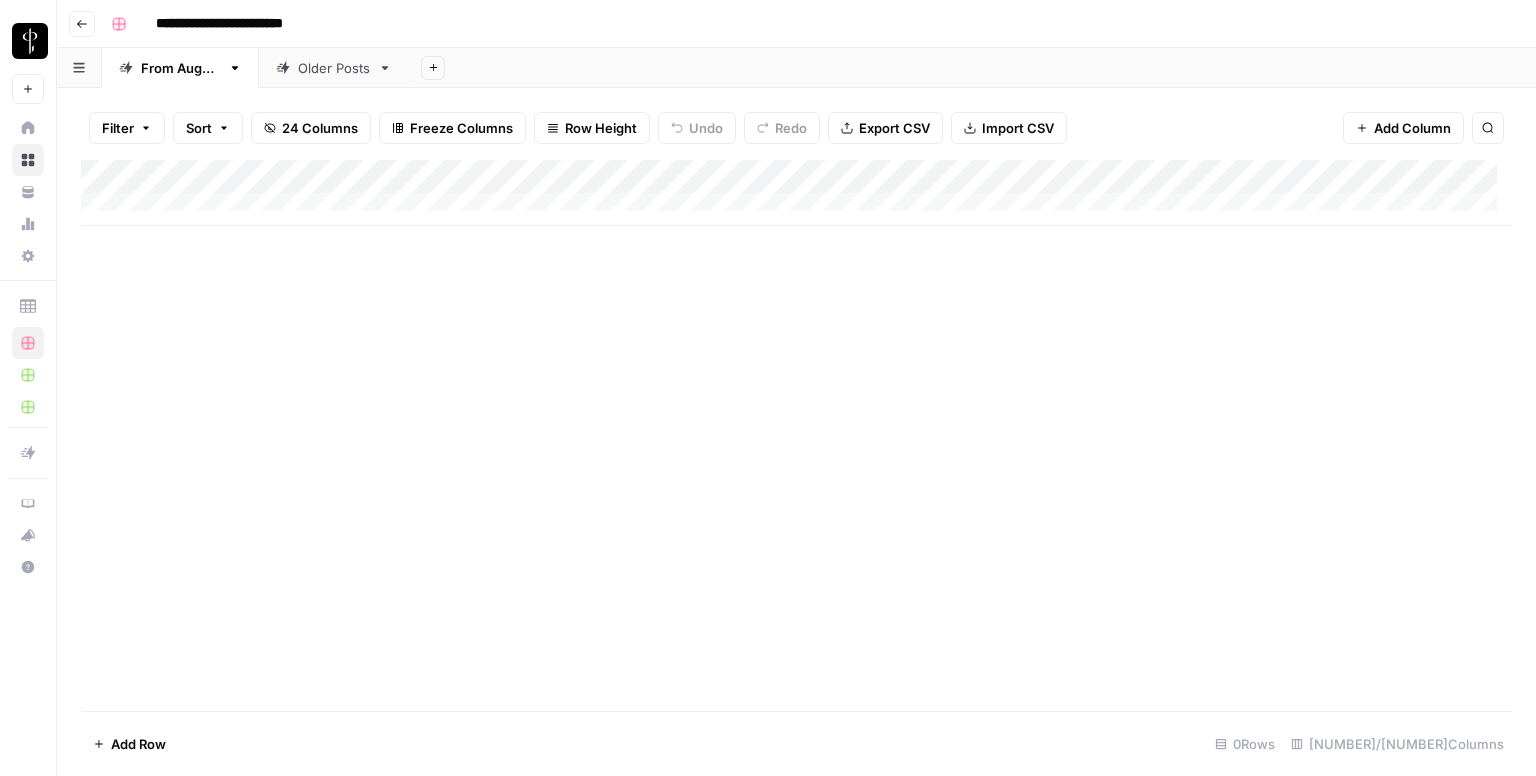 click on "Add Column" at bounding box center [796, 193] 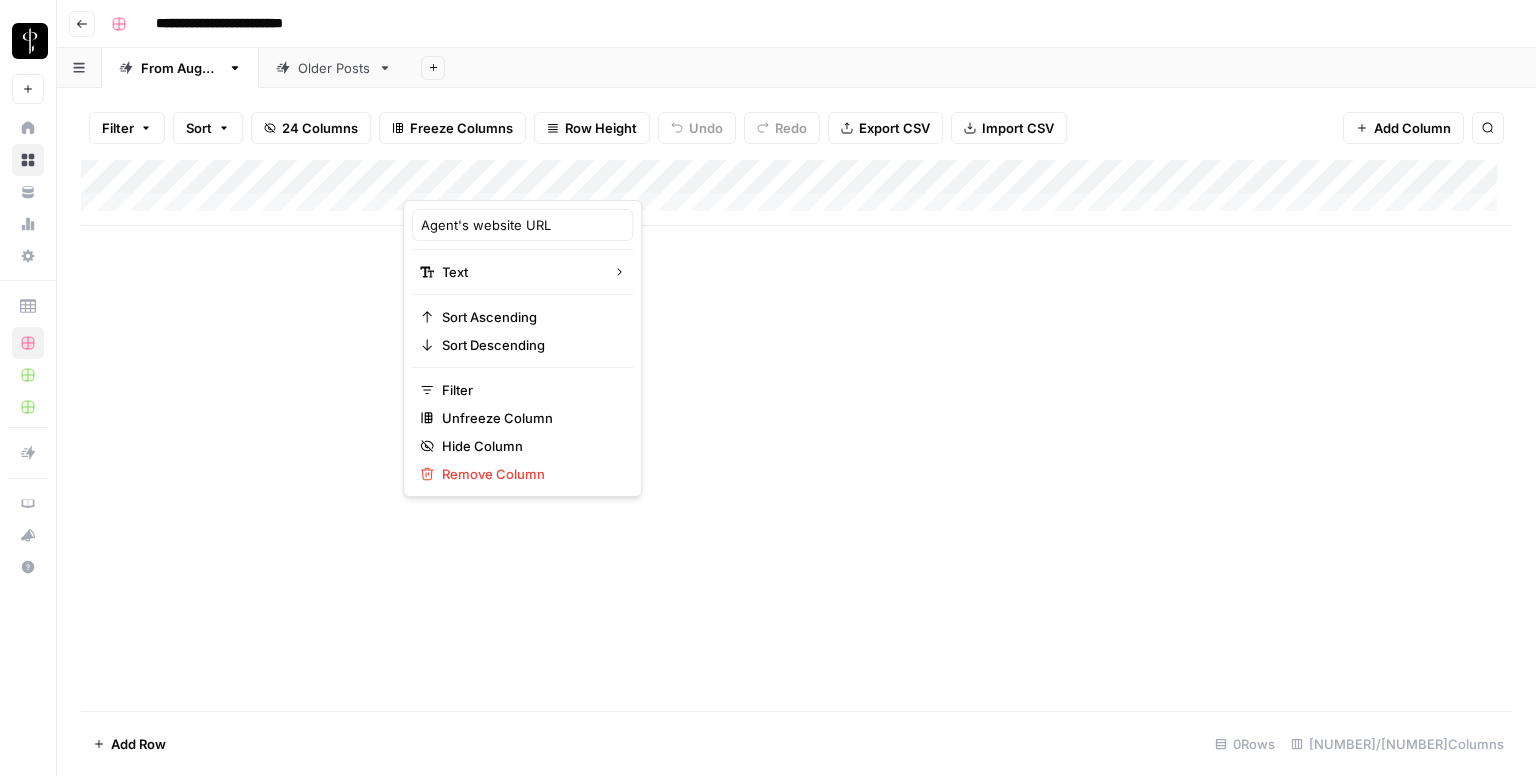 click on "Add Column" at bounding box center [796, 435] 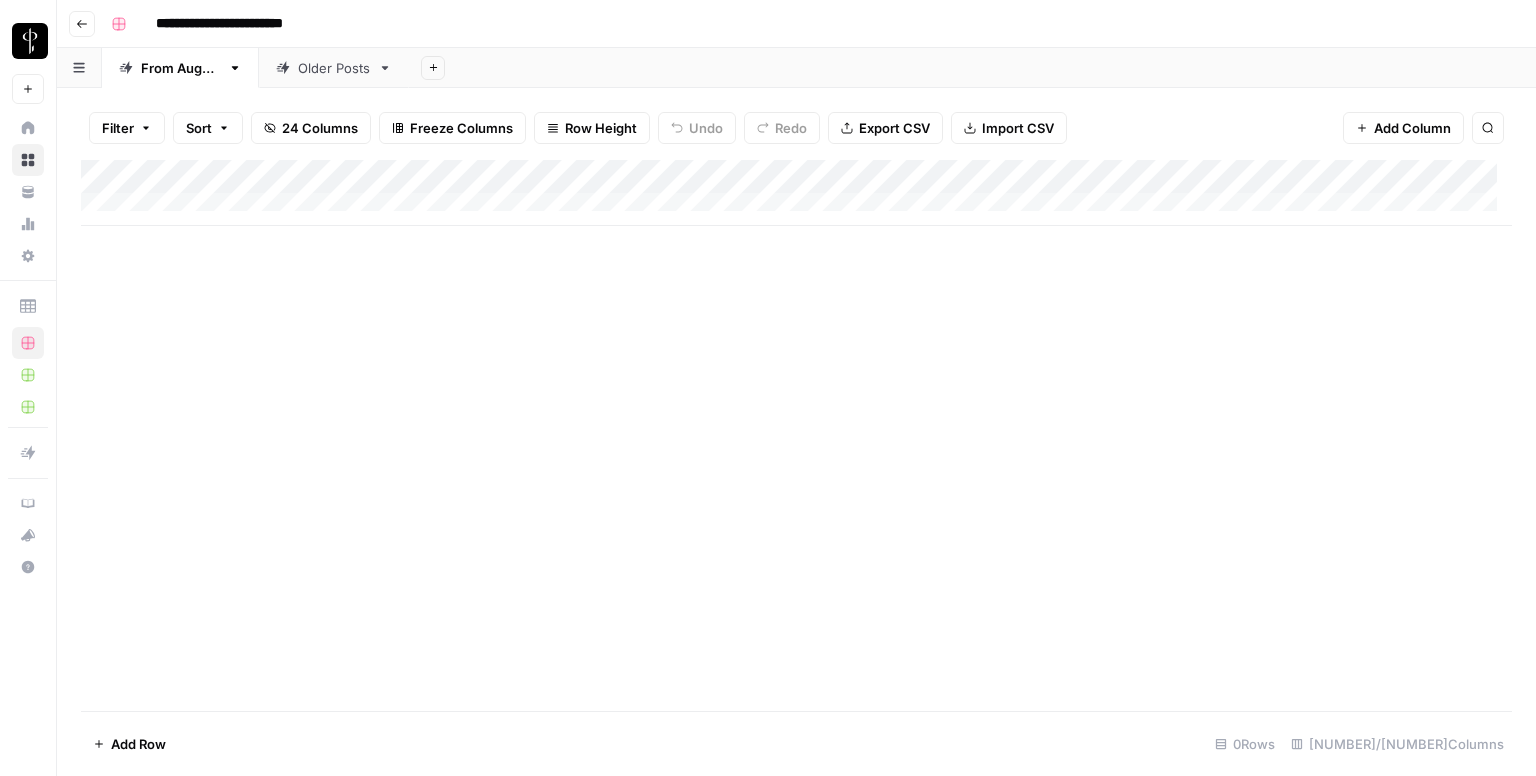 click 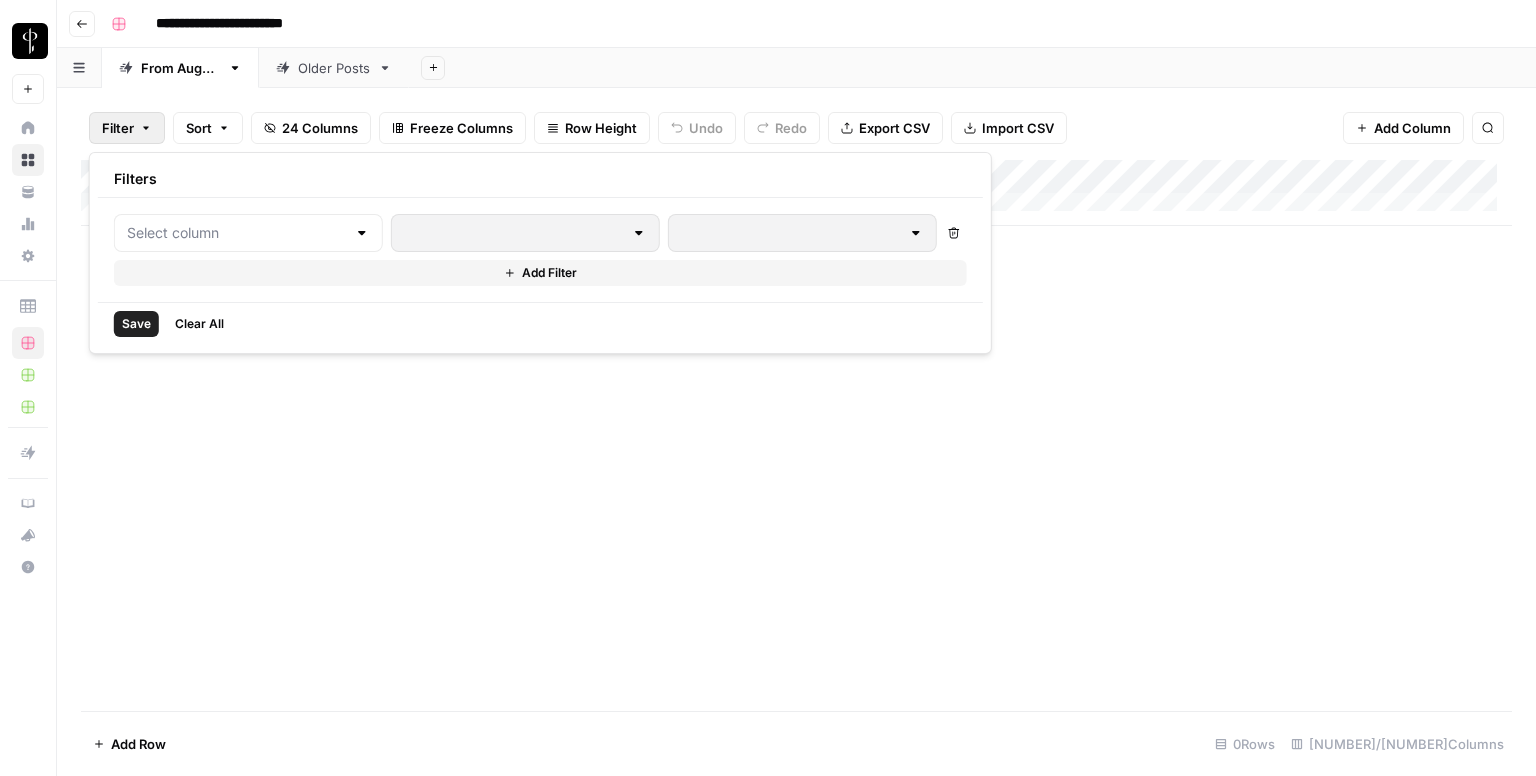 click 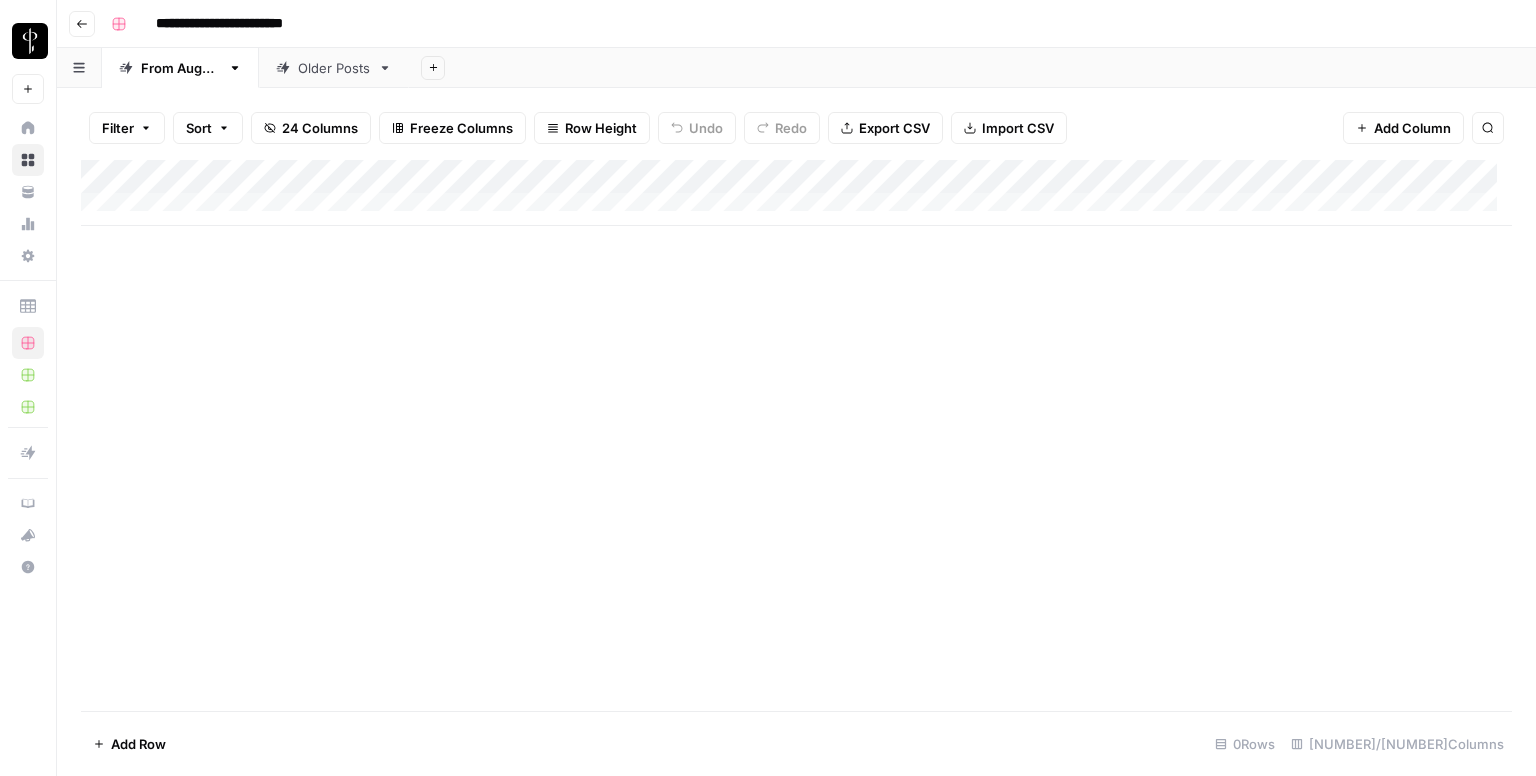 click on "Filter" at bounding box center [127, 128] 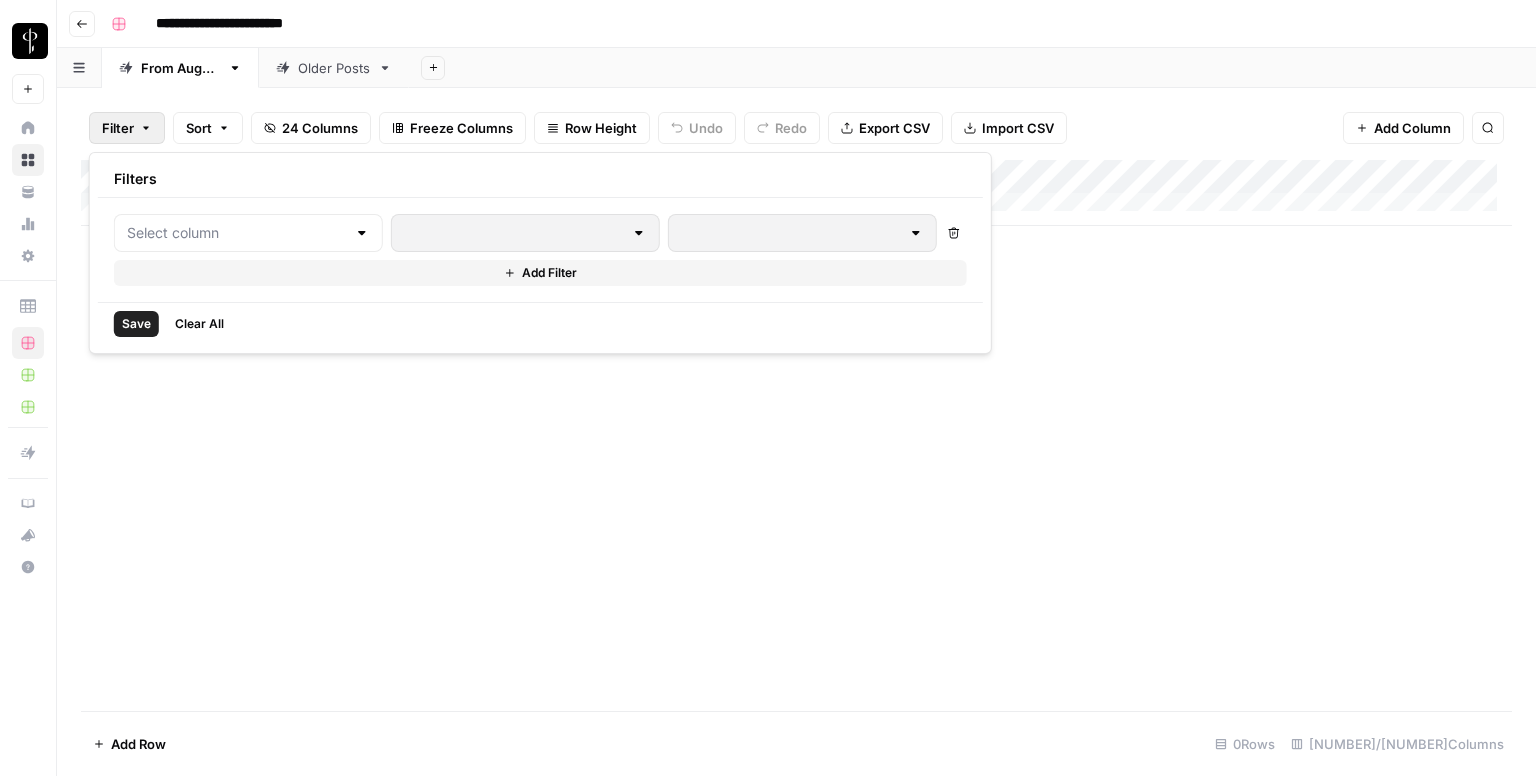 click on "Filter" at bounding box center [127, 128] 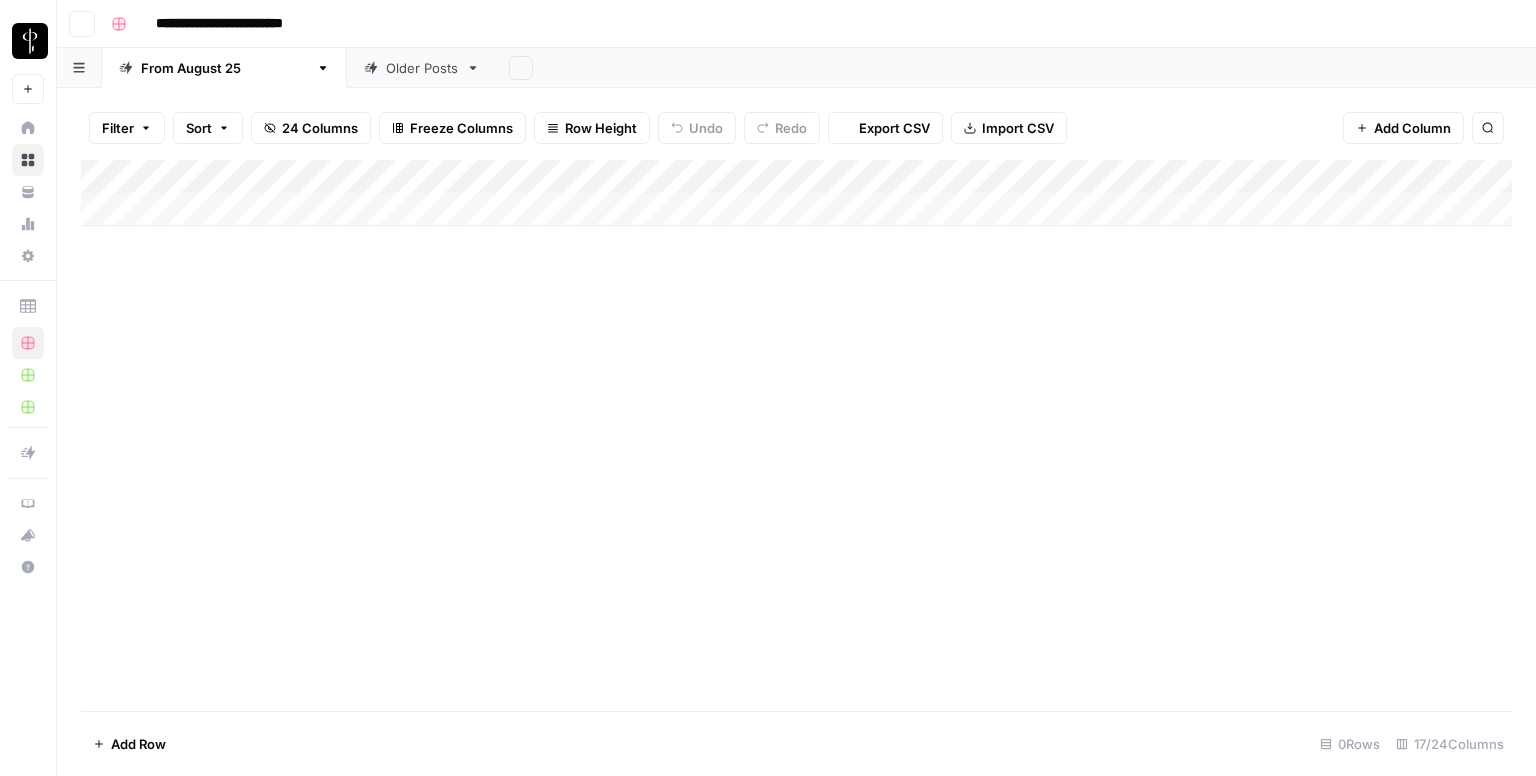 scroll, scrollTop: 0, scrollLeft: 0, axis: both 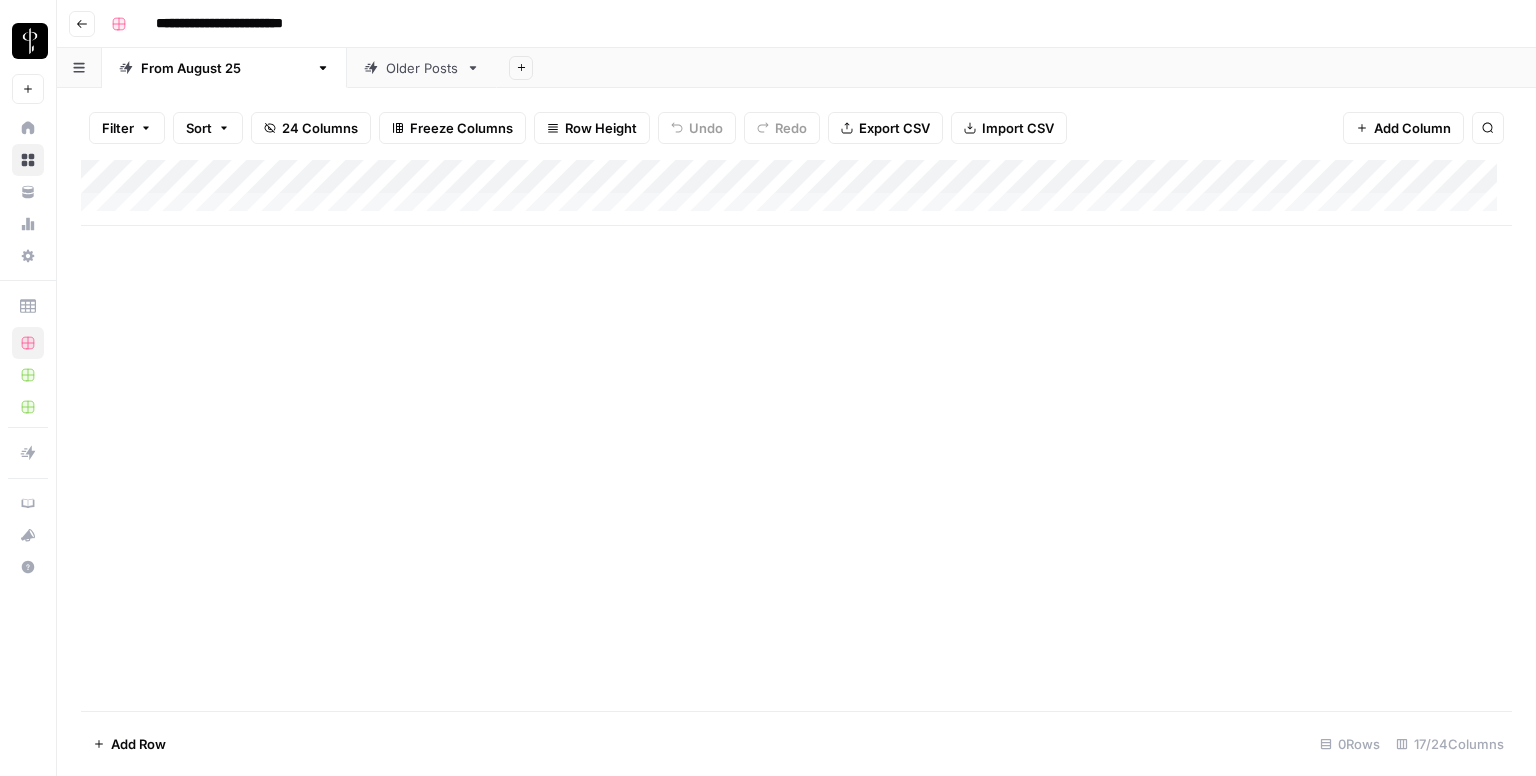click on "Older Posts" at bounding box center (422, 68) 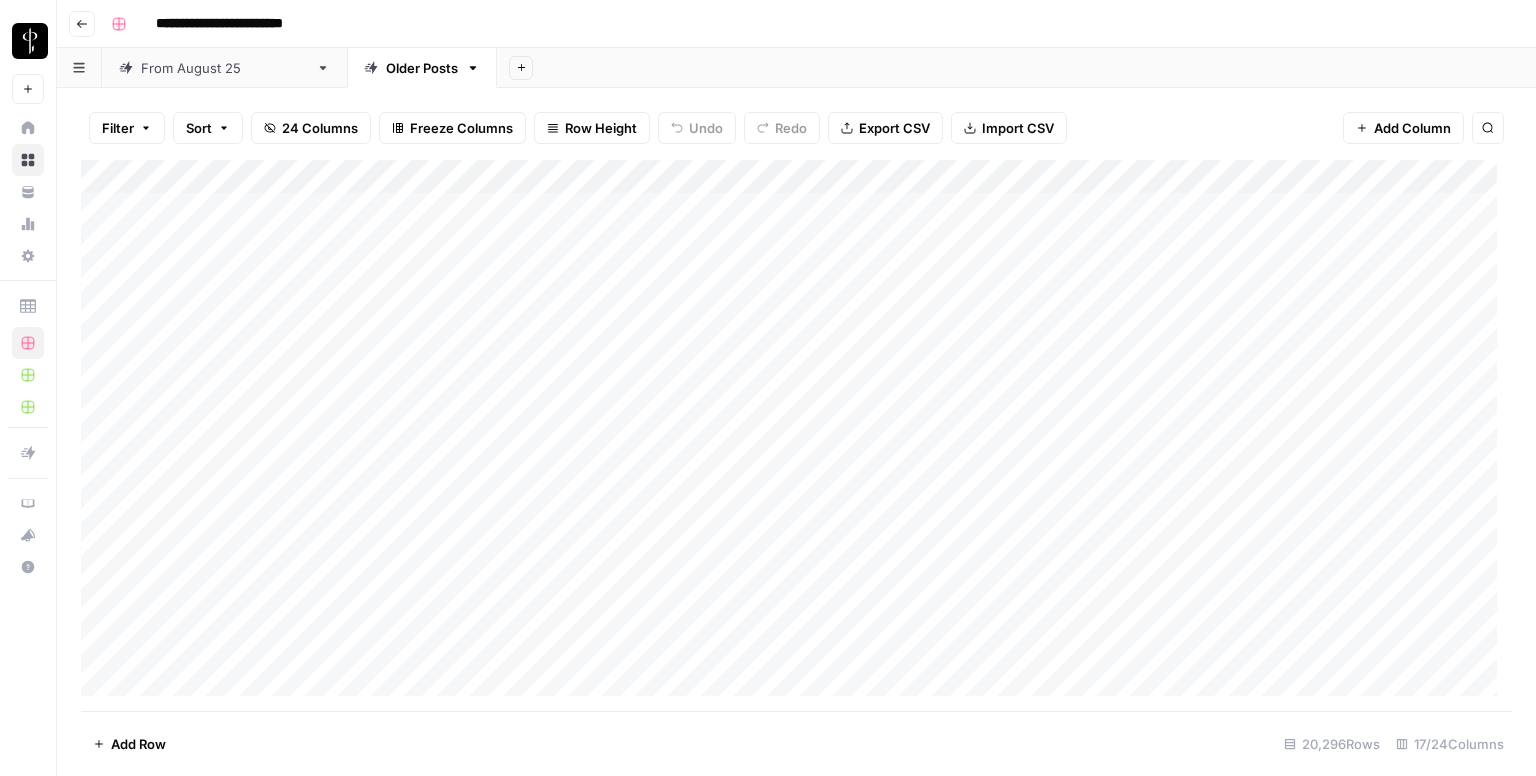 click on "From [DATE]" at bounding box center (224, 68) 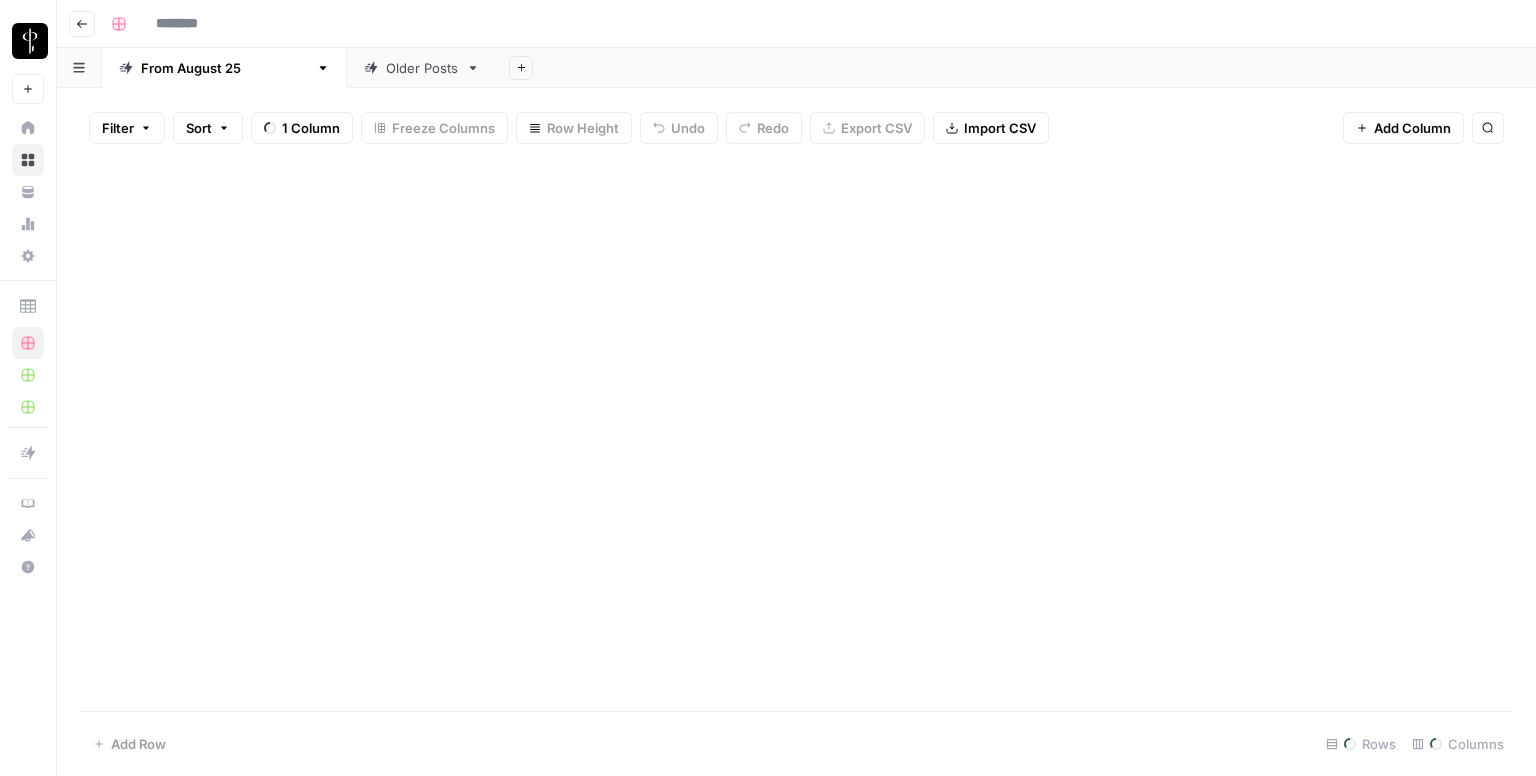 type on "**********" 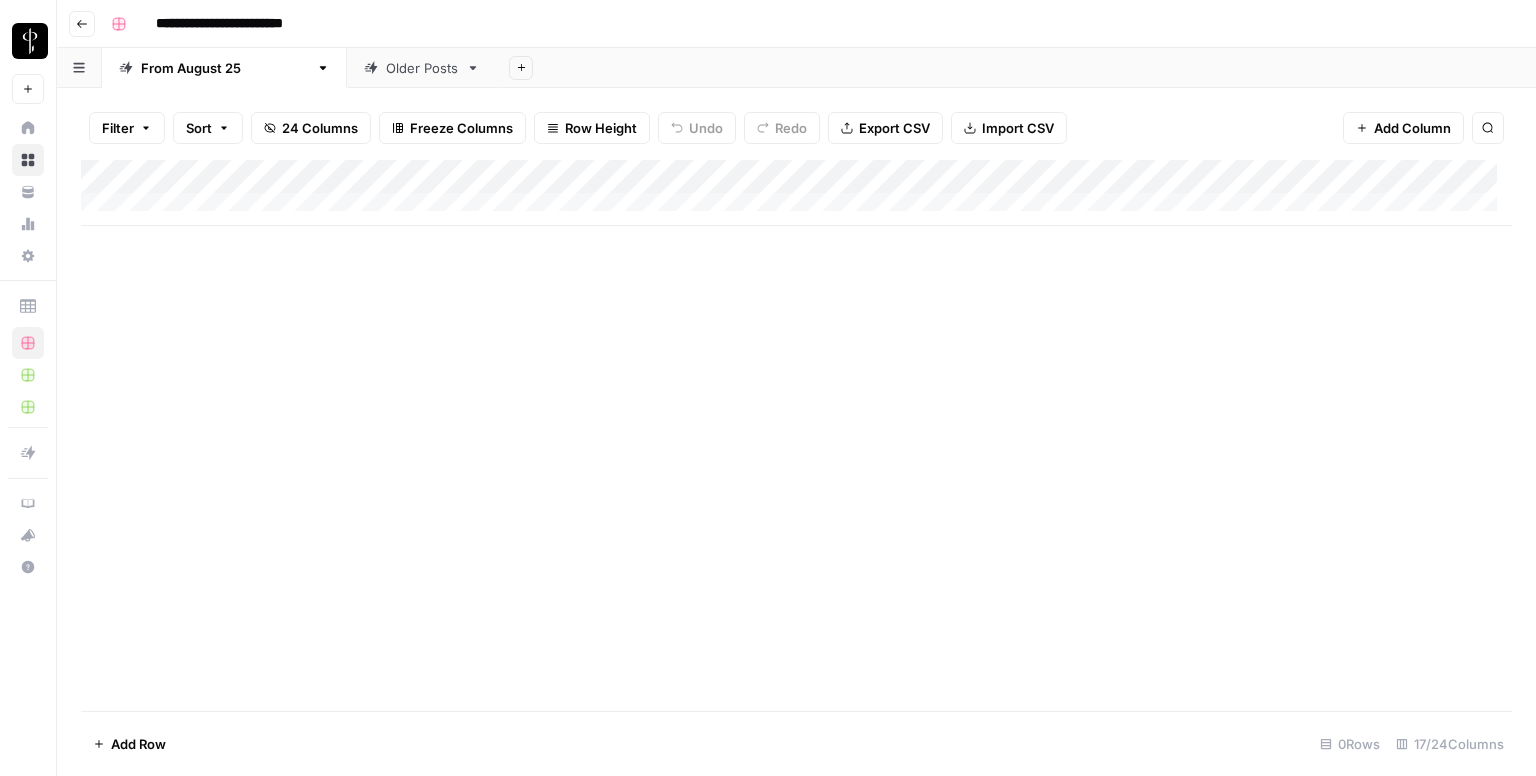 click on "Add Column" at bounding box center [796, 435] 